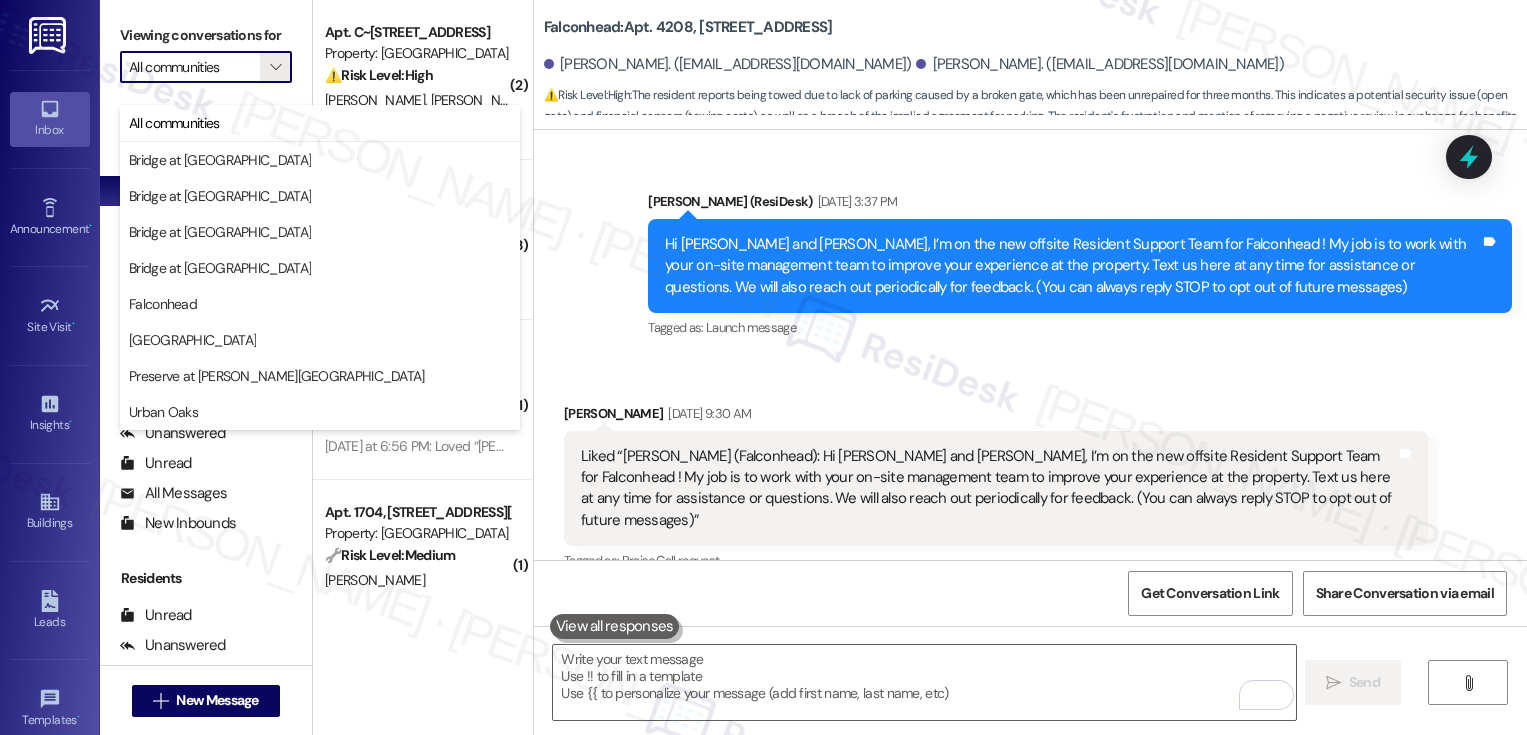 scroll, scrollTop: 0, scrollLeft: 0, axis: both 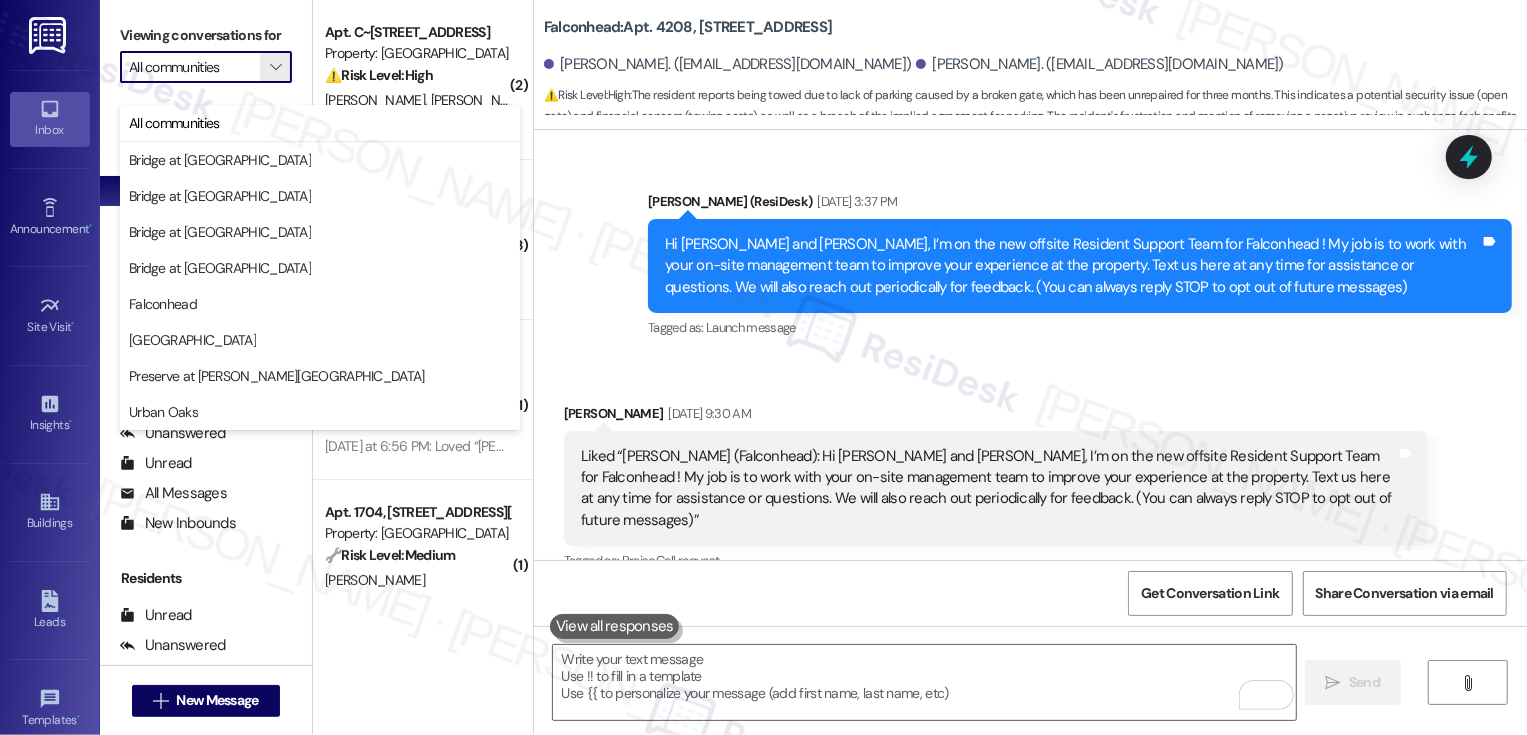 type on "Preserve at [PERSON_NAME][GEOGRAPHIC_DATA]" 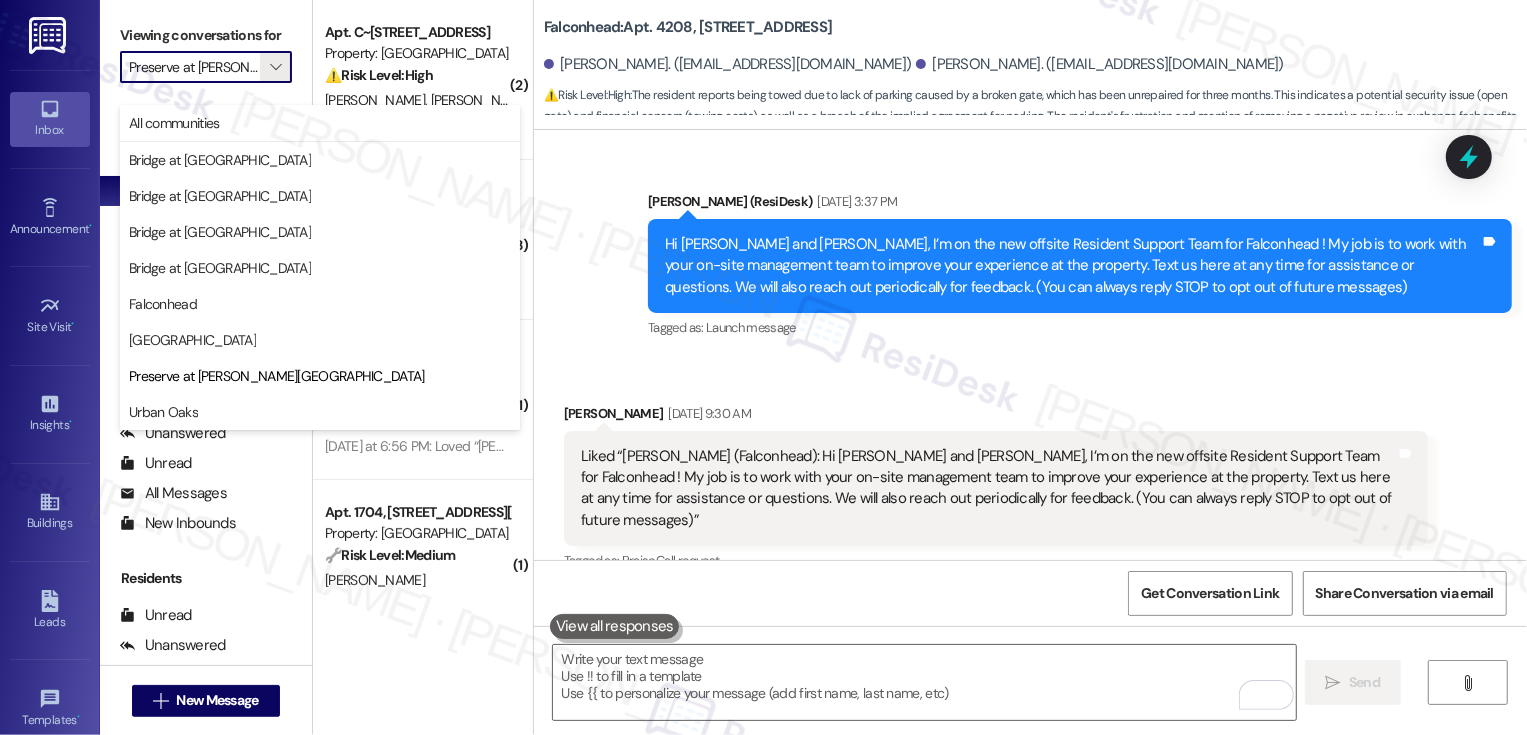 scroll, scrollTop: 3989, scrollLeft: 0, axis: vertical 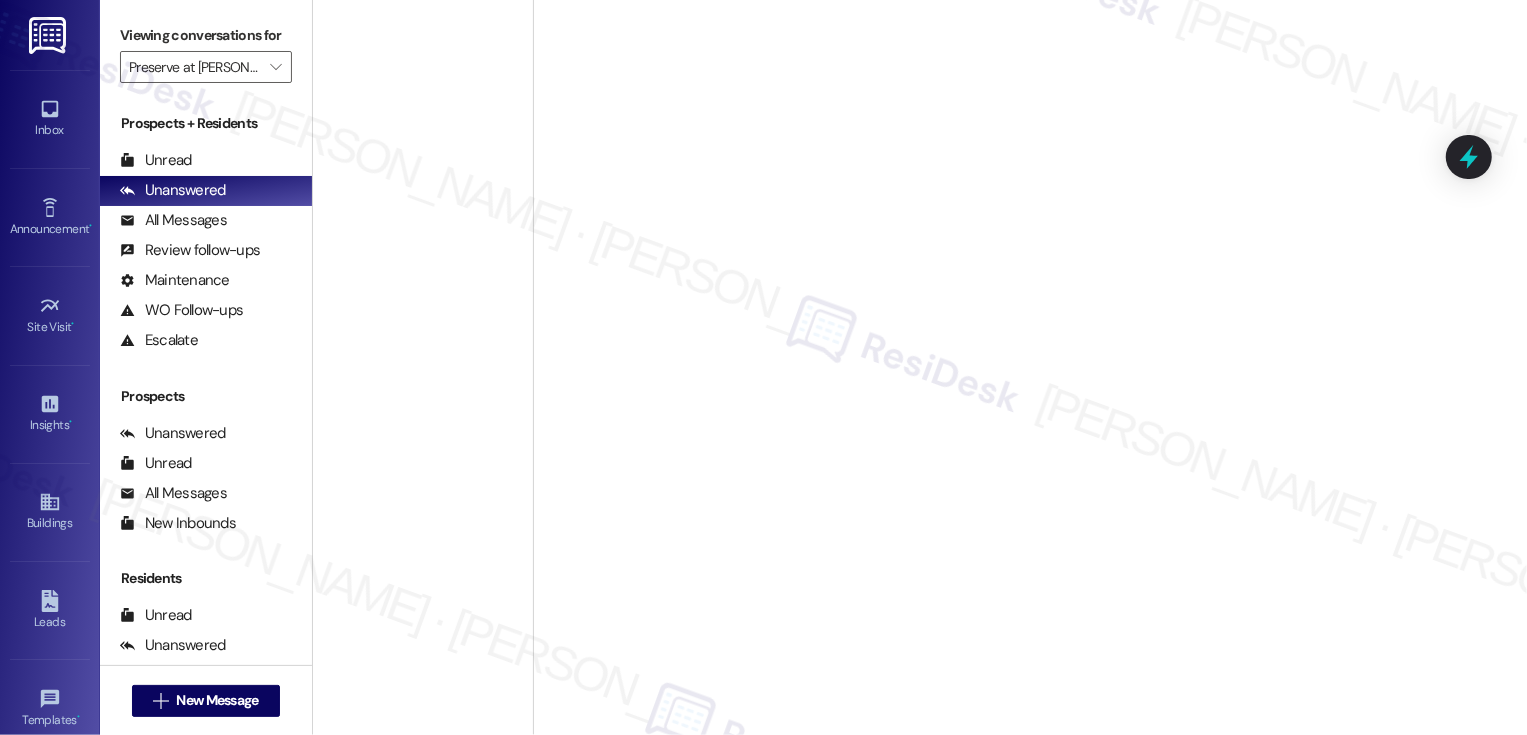 type on "Preserve at [PERSON_NAME][GEOGRAPHIC_DATA]" 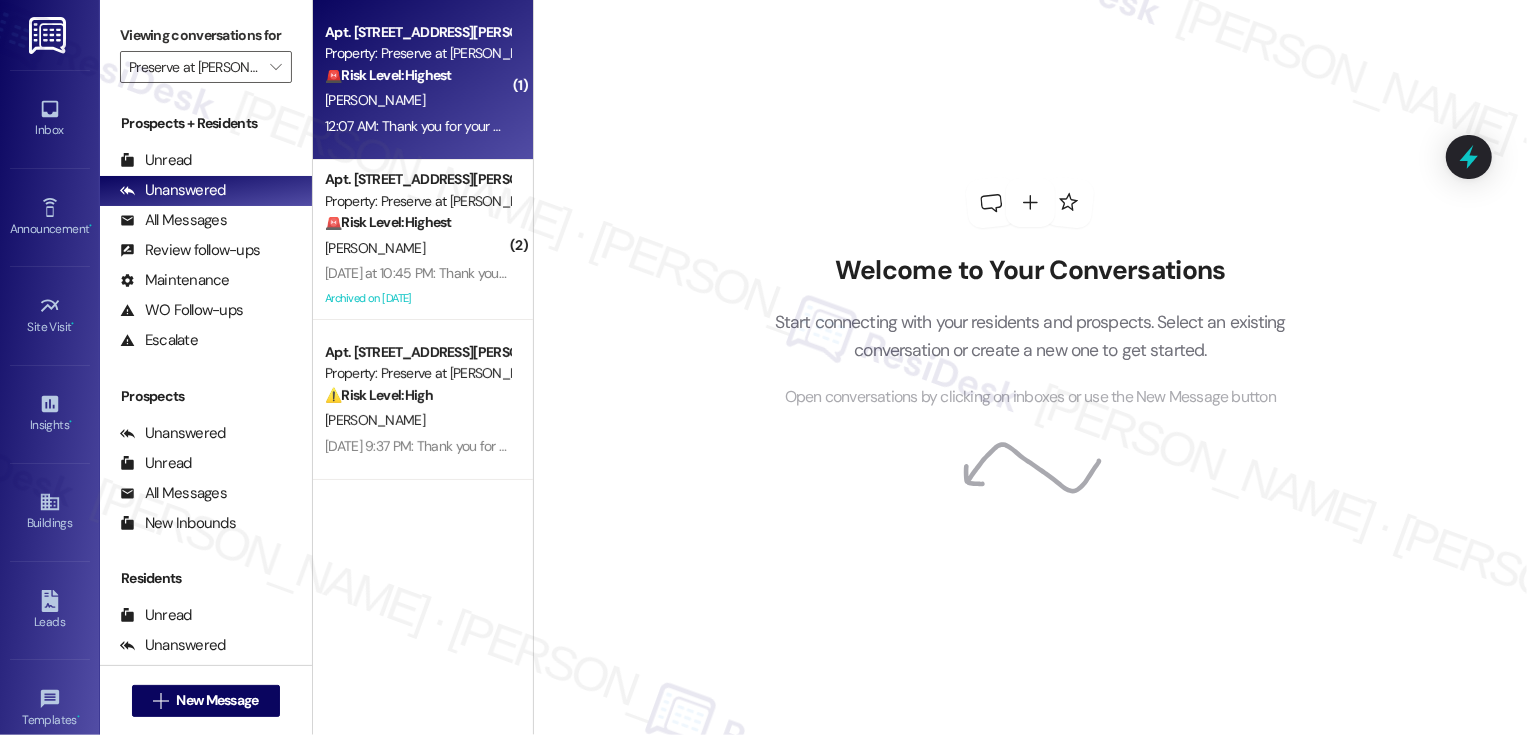 click on "Property: Preserve at [PERSON_NAME][GEOGRAPHIC_DATA]" at bounding box center [417, 53] 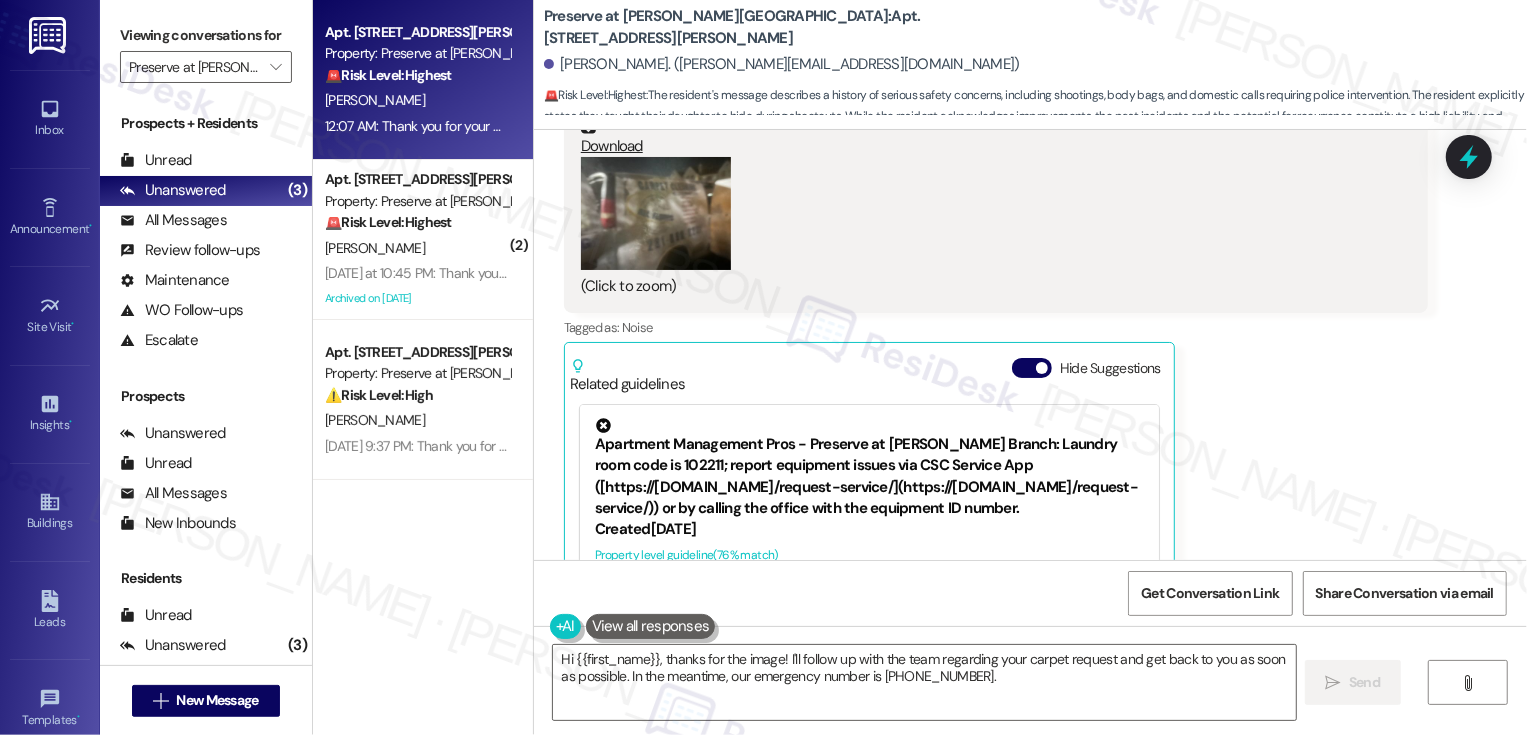 scroll, scrollTop: 6506, scrollLeft: 0, axis: vertical 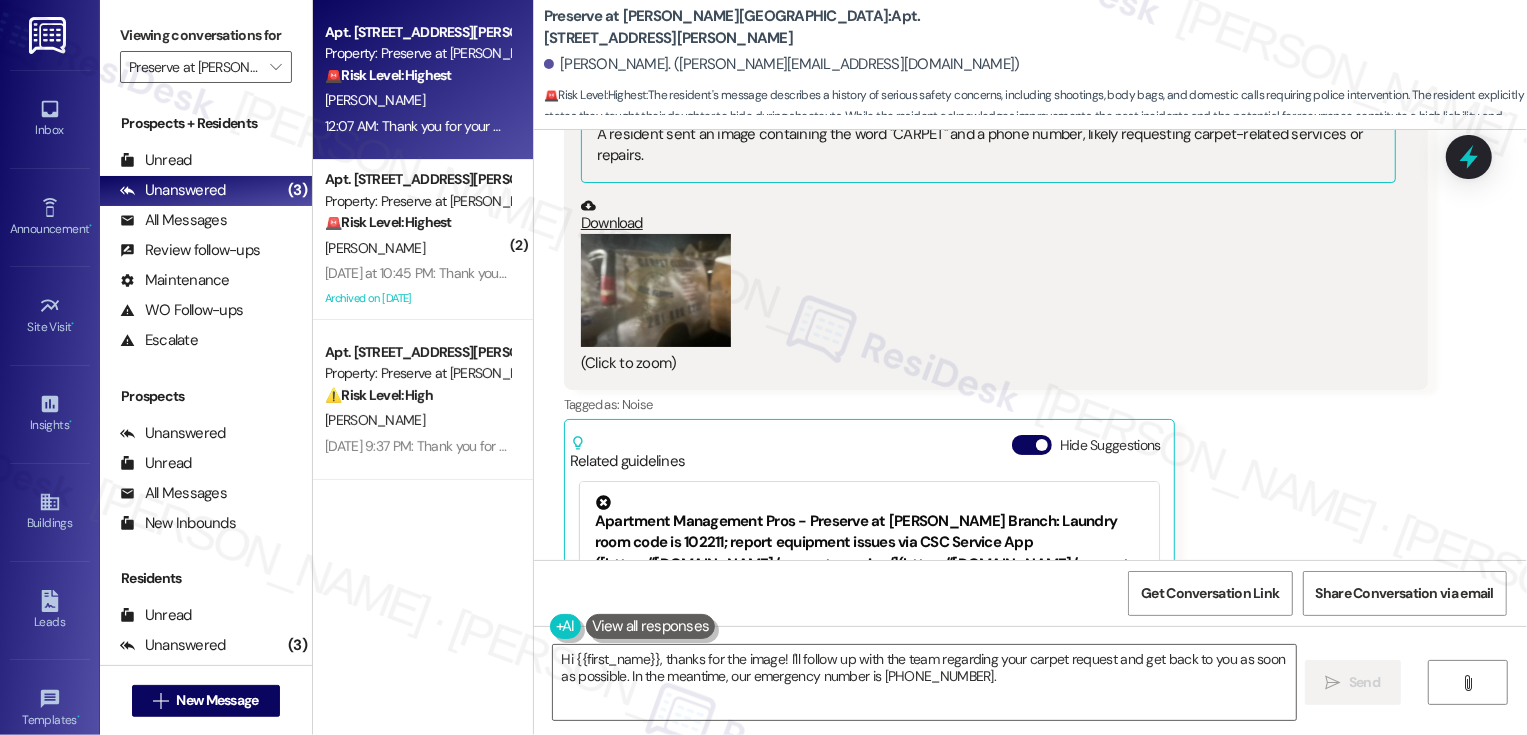 click at bounding box center (656, 290) 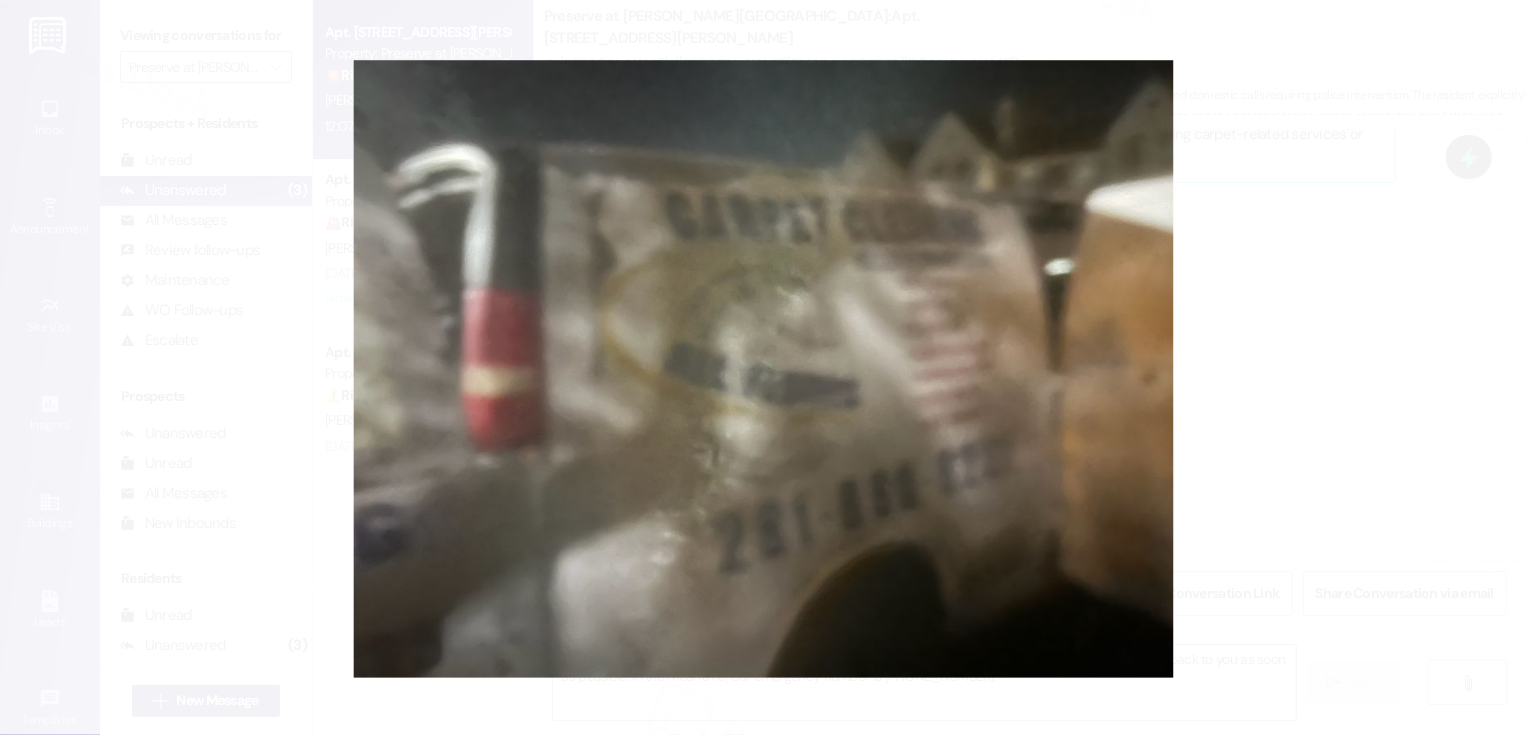 click at bounding box center [763, 367] 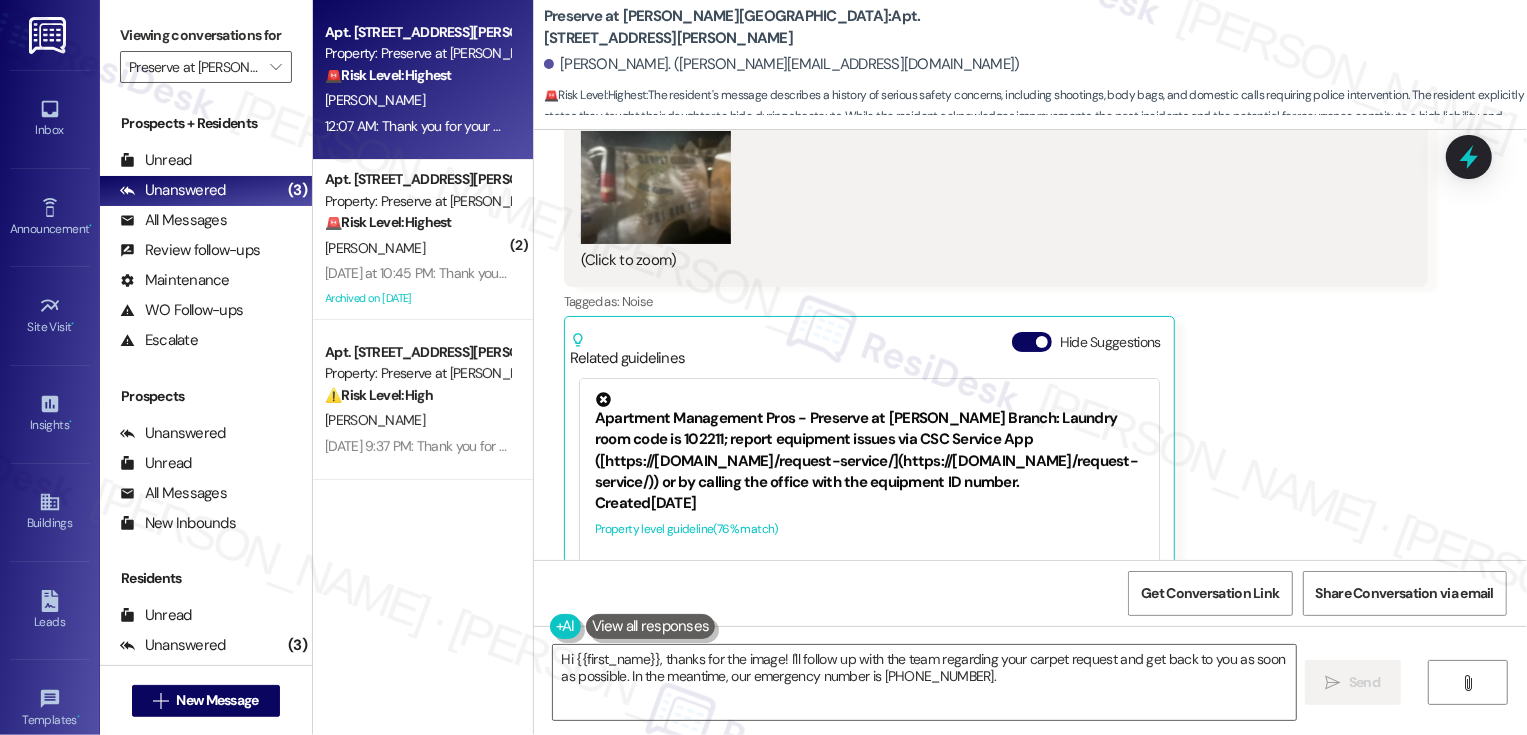 scroll, scrollTop: 6499, scrollLeft: 0, axis: vertical 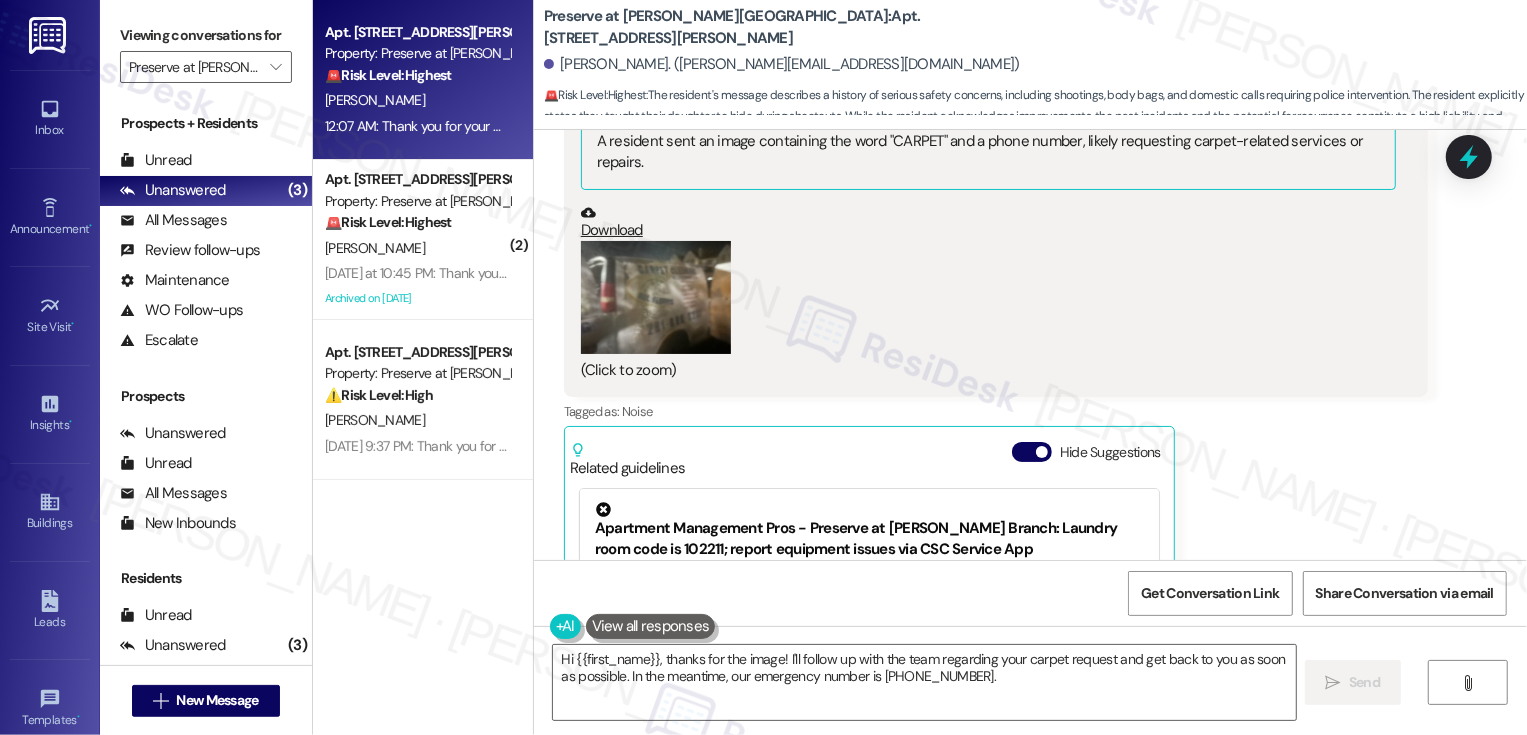 click at bounding box center (656, 297) 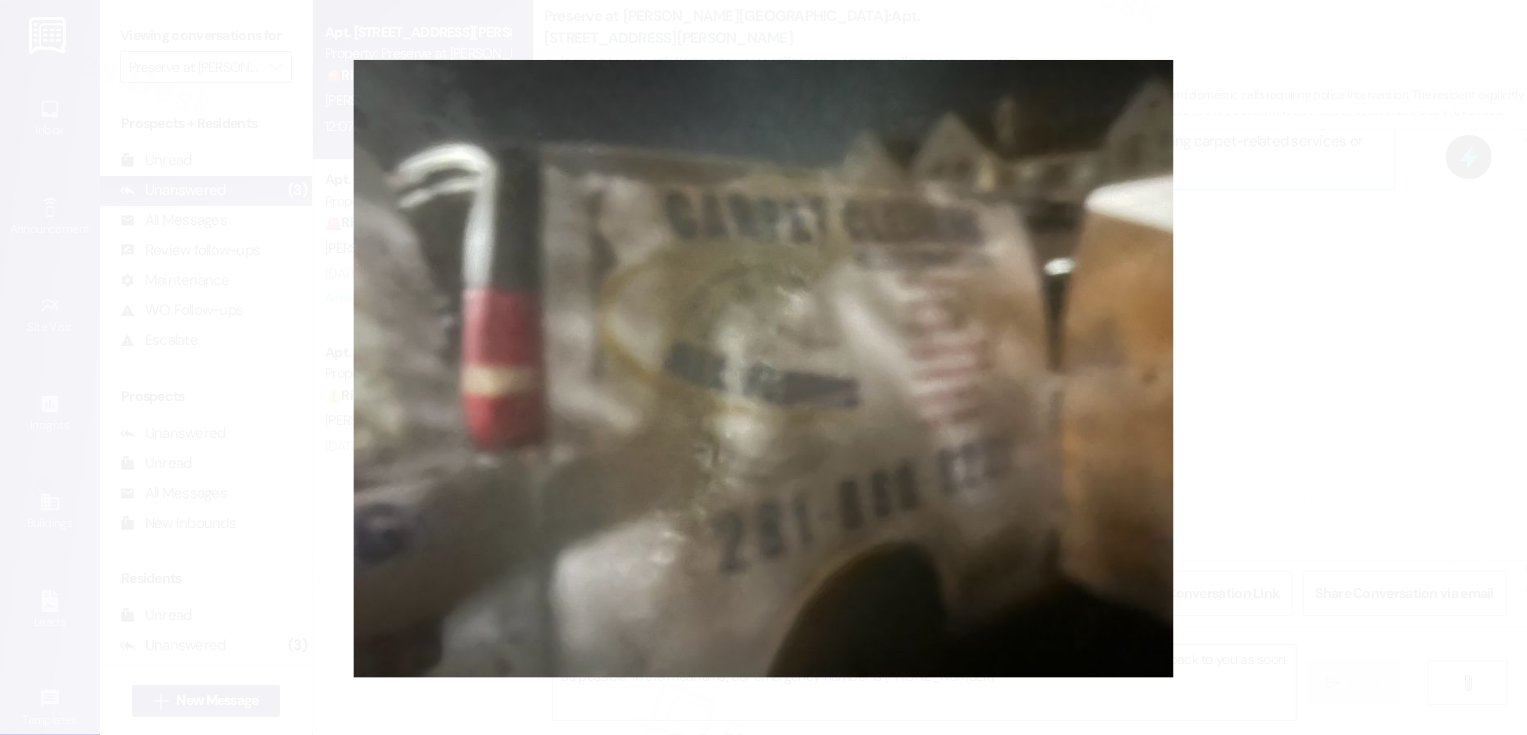 click at bounding box center [763, 367] 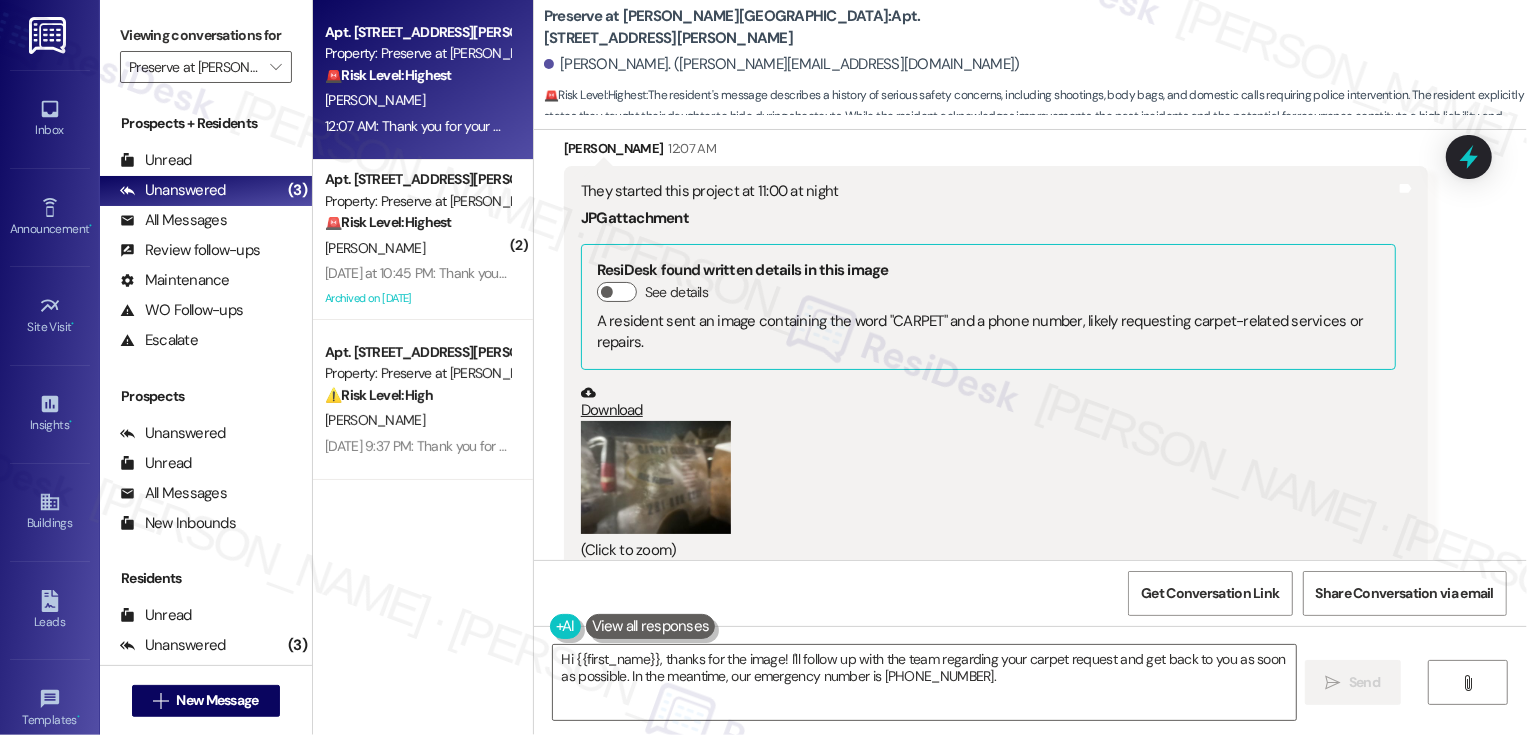 scroll, scrollTop: 6275, scrollLeft: 0, axis: vertical 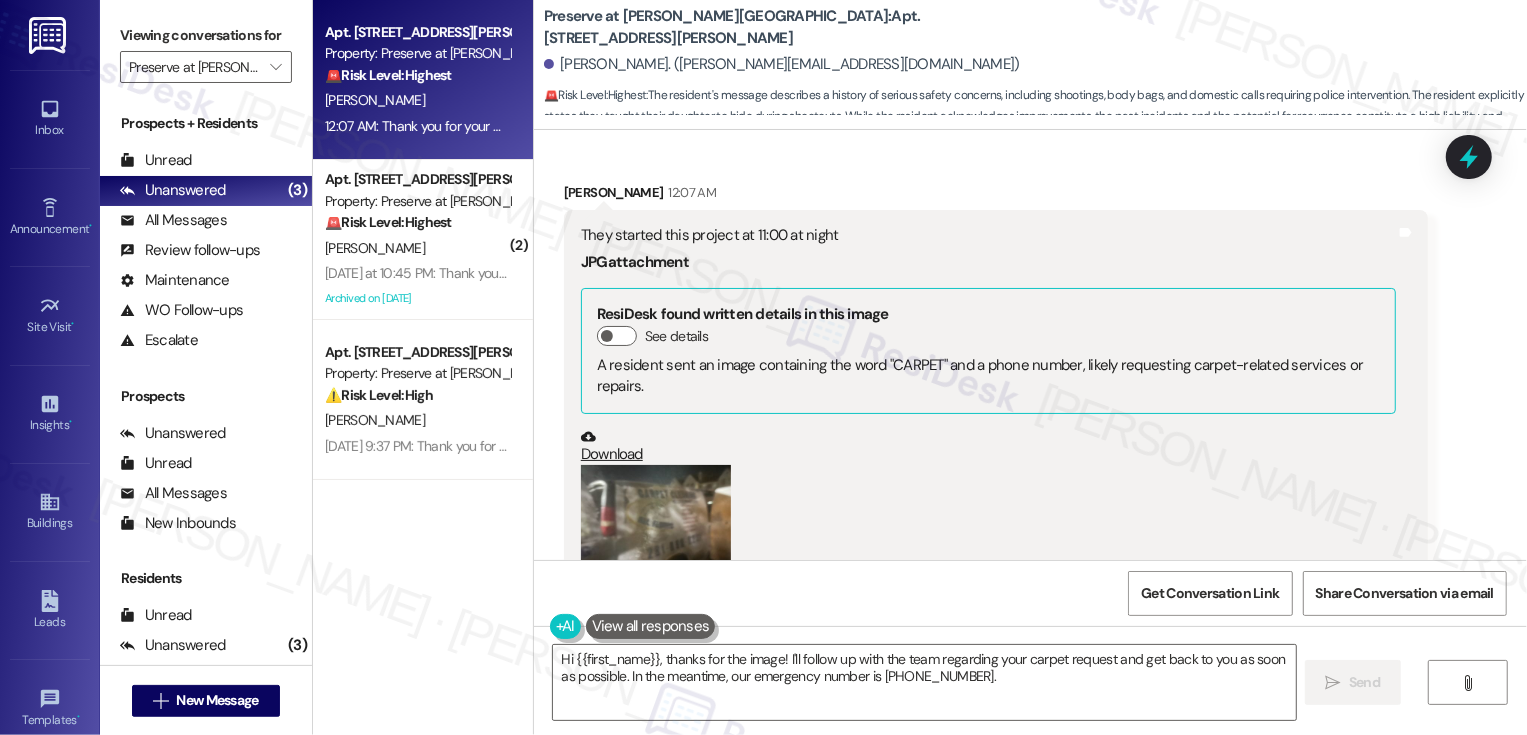 click on "David Avalos 12:07 AM" at bounding box center [996, 196] 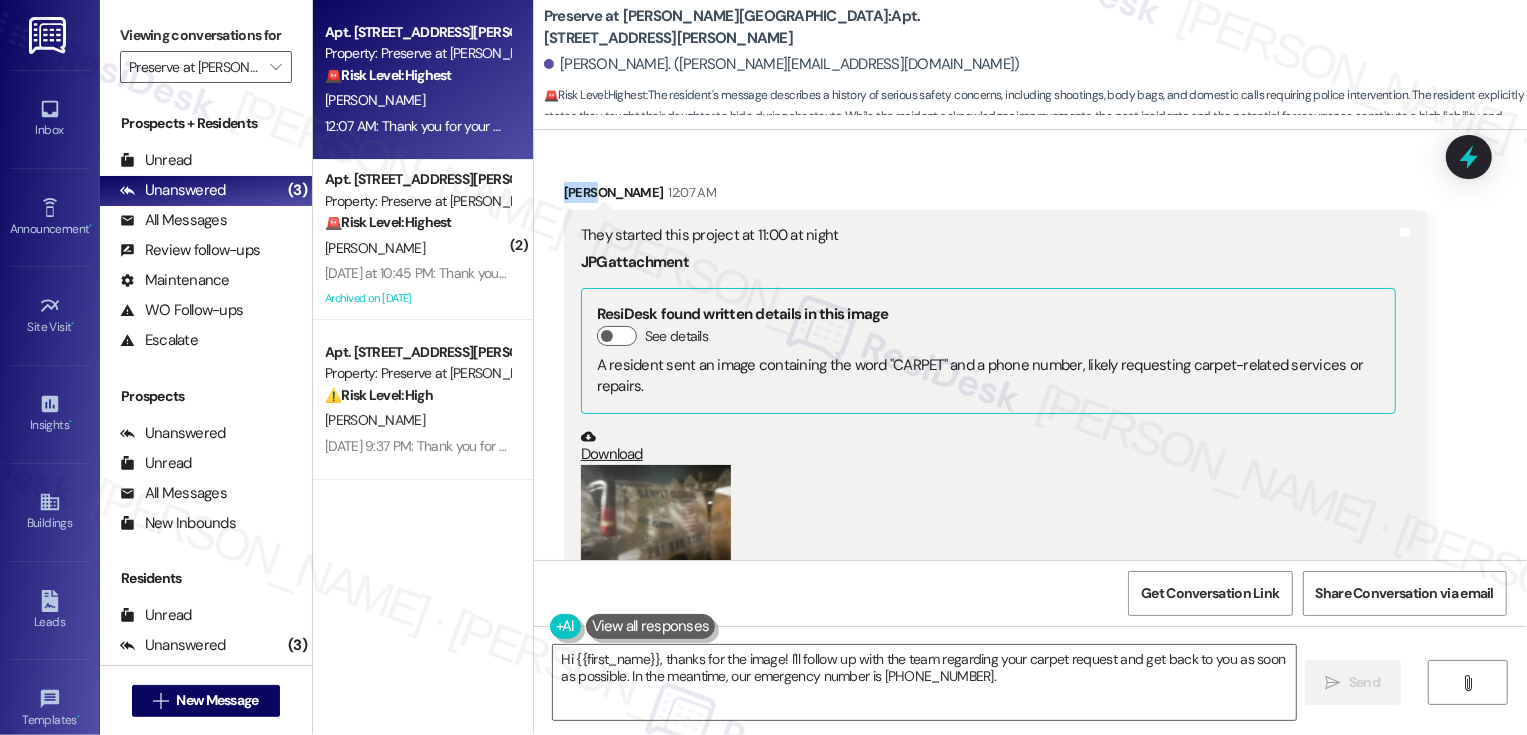 copy on "David" 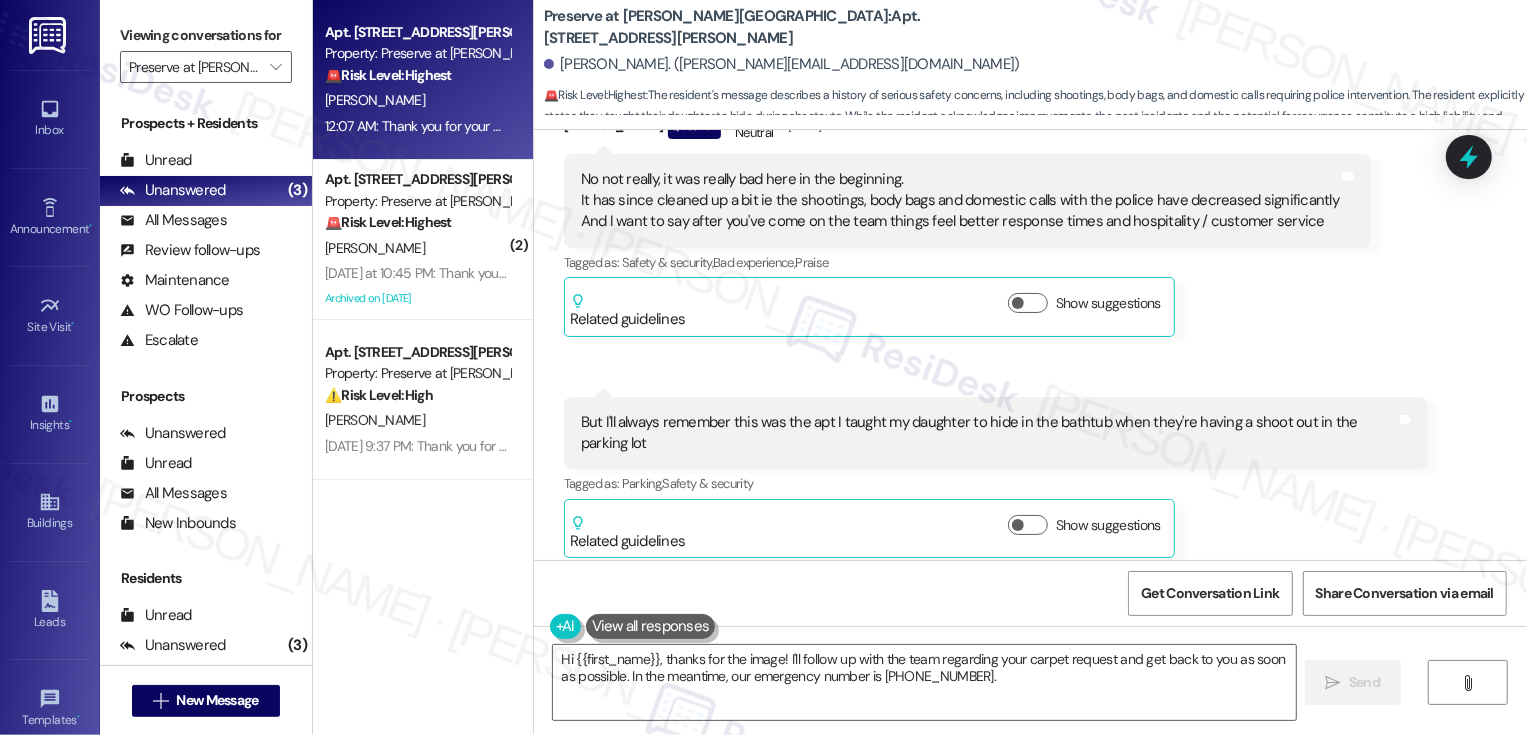 scroll, scrollTop: 6682, scrollLeft: 0, axis: vertical 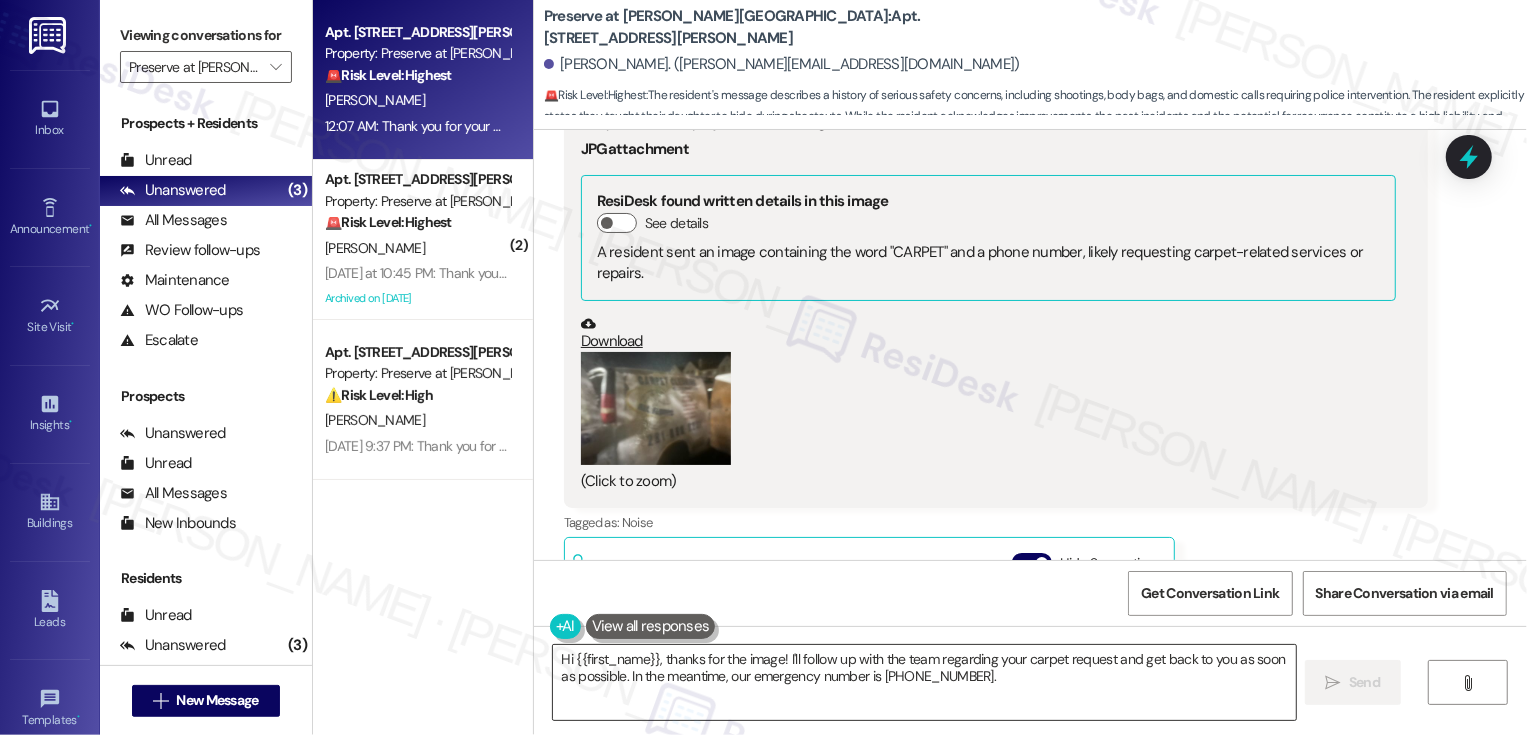 click on "Hi {{first_name}}, thanks for the image! I'll follow up with the team regarding your carpet request and get back to you as soon as possible. In the meantime, our emergency number is 512-251-7784." at bounding box center (924, 682) 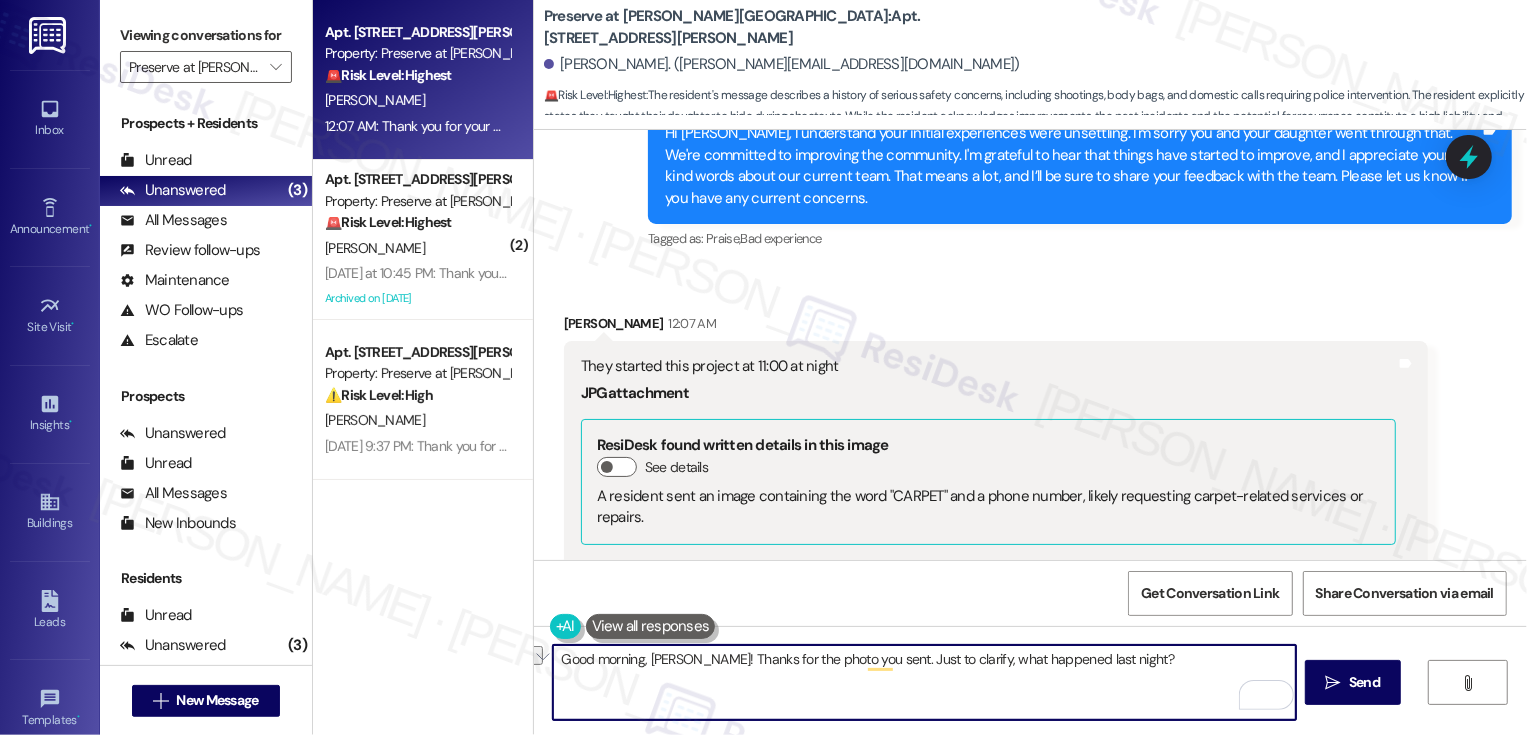scroll, scrollTop: 6147, scrollLeft: 0, axis: vertical 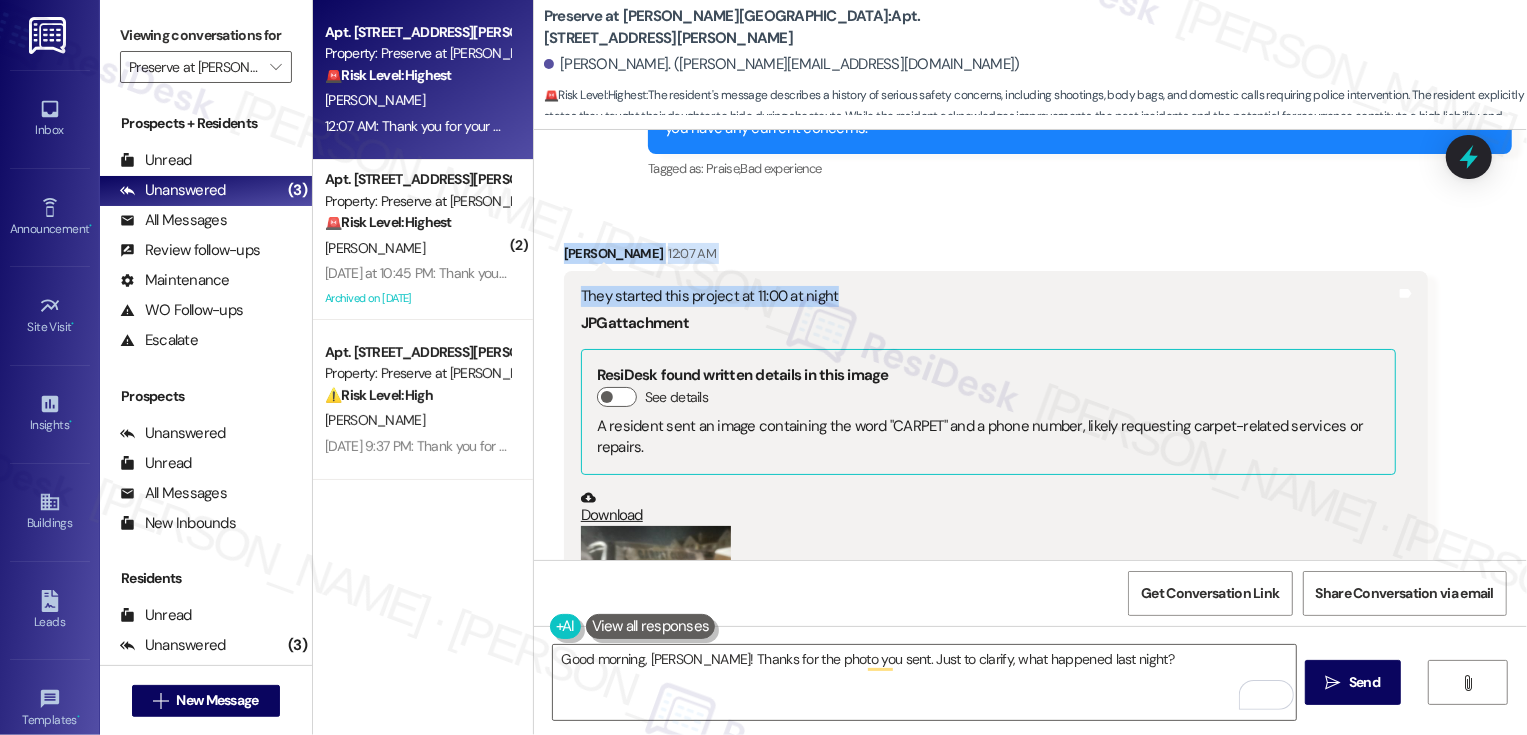 drag, startPoint x: 552, startPoint y: 267, endPoint x: 835, endPoint y: 251, distance: 283.45193 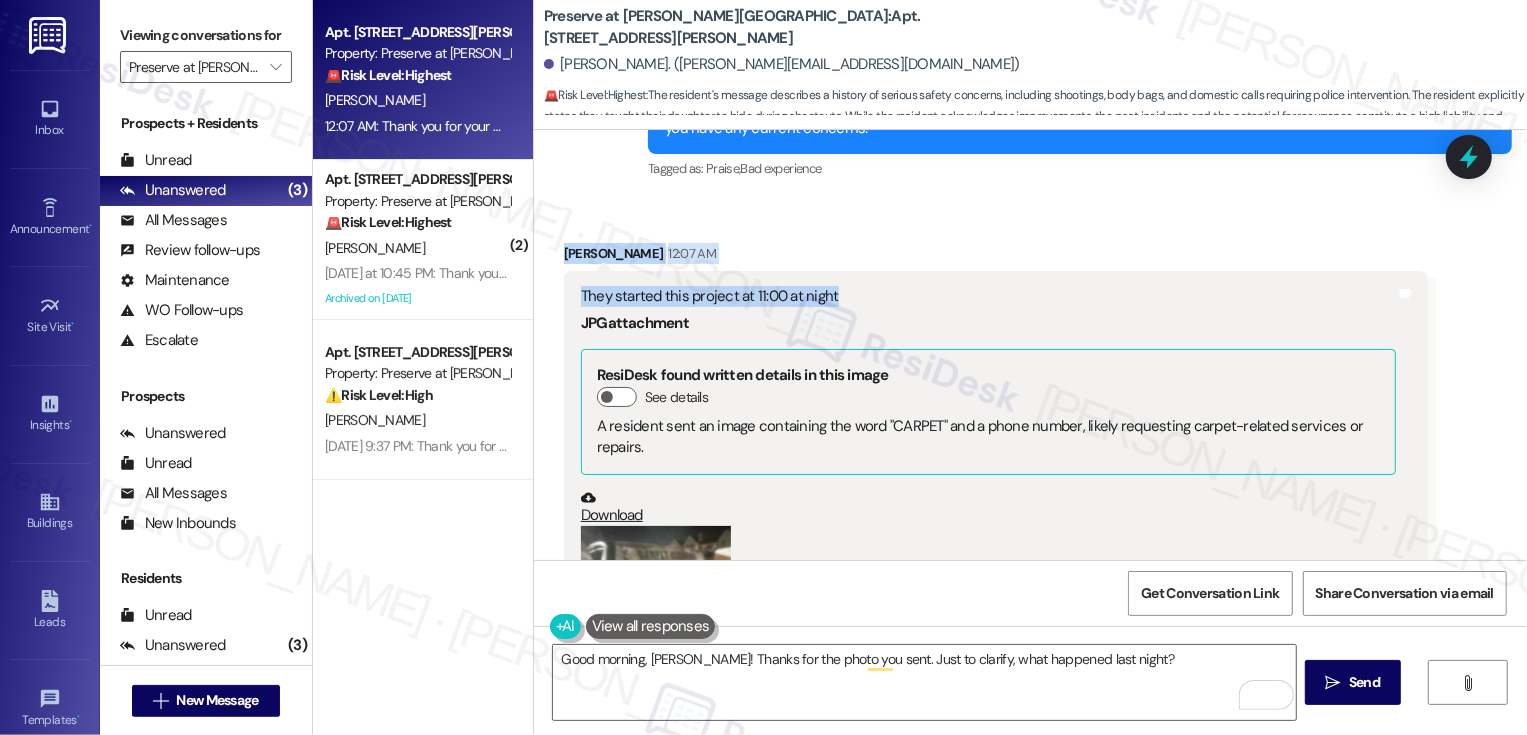 click on "David Avalos 12:07 AM They started this project at 11:00 at night JPG  attachment ResiDesk found written details in this image   See details A resident sent an image containing the word "CARPET" and a phone number, likely requesting carpet-related services or repairs.
Download   (Click to zoom) Tags and notes Tagged as:   Noise Click to highlight conversations about Noise  Related guidelines Hide Suggestions Apartment Management Pros - Preserve at Wells Branch: Laundry room code is 102211; report equipment issues via CSC Service App ([https://www.cscsw.com/request-service/](https://www.cscsw.com/request-service/)) or by calling the office with the equipment ID number.
Created  12 days ago Property level guideline  ( 76 % match) FAQs generated by ResiDesk AI What is the laundry room access code? The laundry room code is 102211. How do I submit a service request for laundry equipment? Is there a phone number to call for laundry equipment issues? Where can I find the CSC Service App? Original Guideline  ( 75" at bounding box center (996, 653) 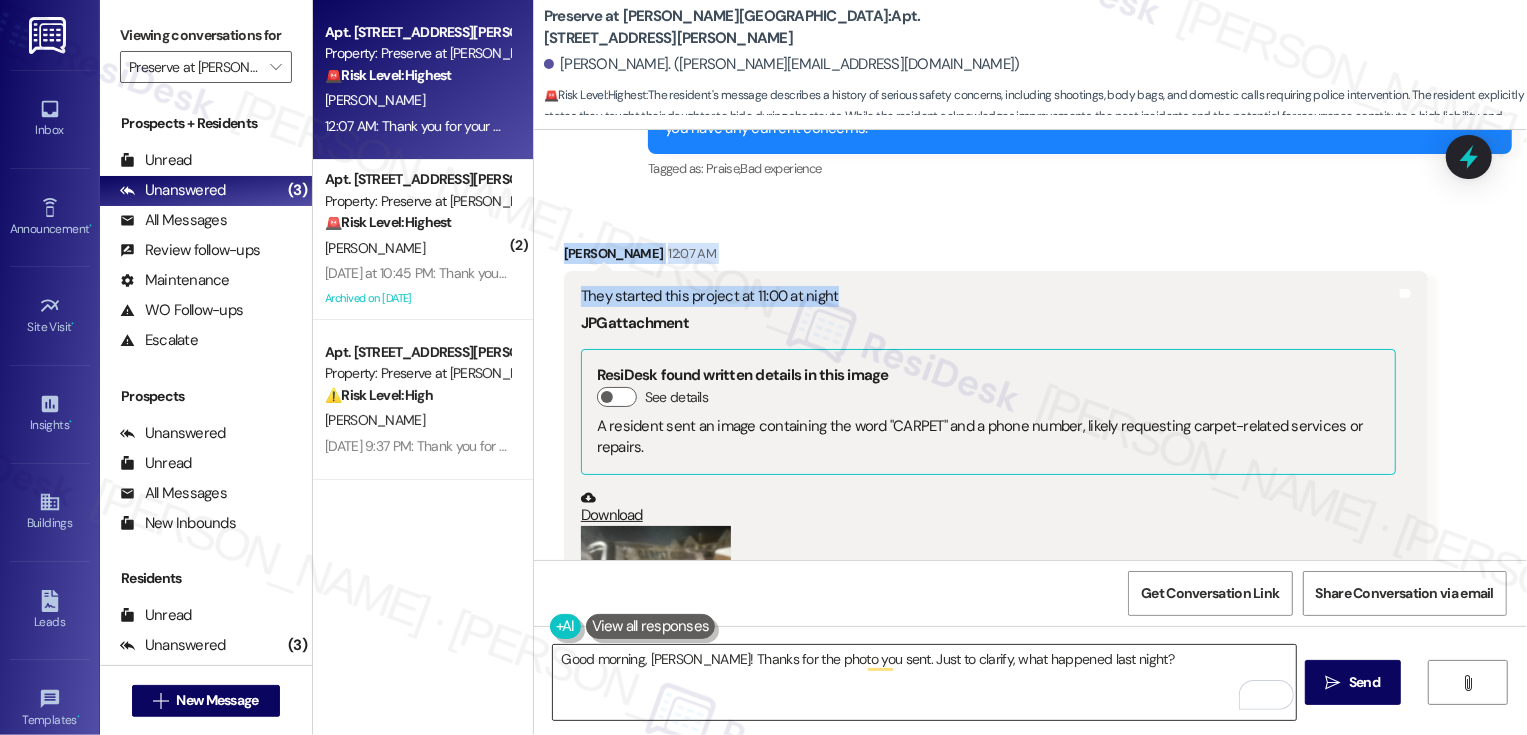 click on "Good morning, David! Thanks for the photo you sent. Just to clarify, what happened last night?" at bounding box center (924, 682) 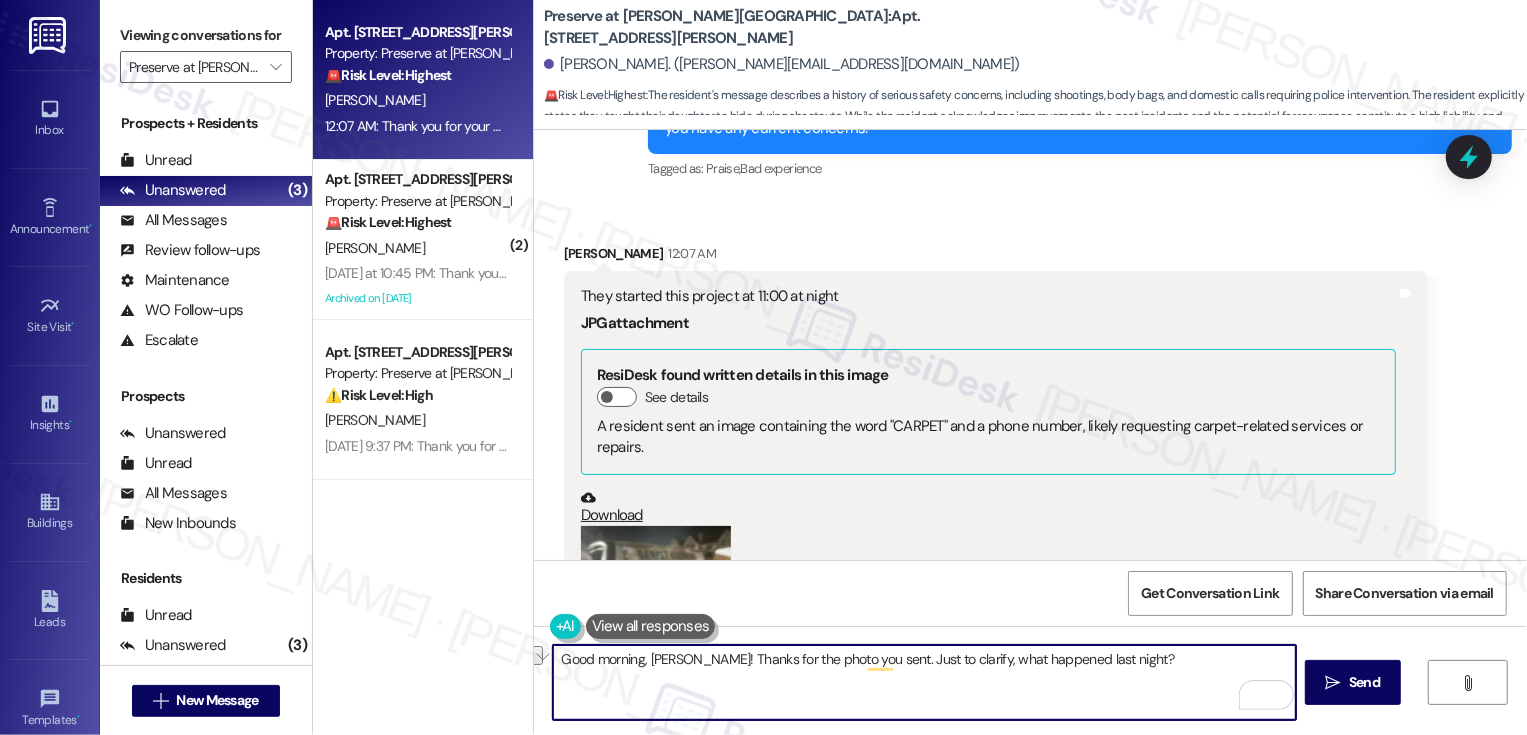 paste on "sending the photo. Just to clarify — was the work outside your building starting around 11 PM last night? Let me know what you noticed so I can make sure it's passed along." 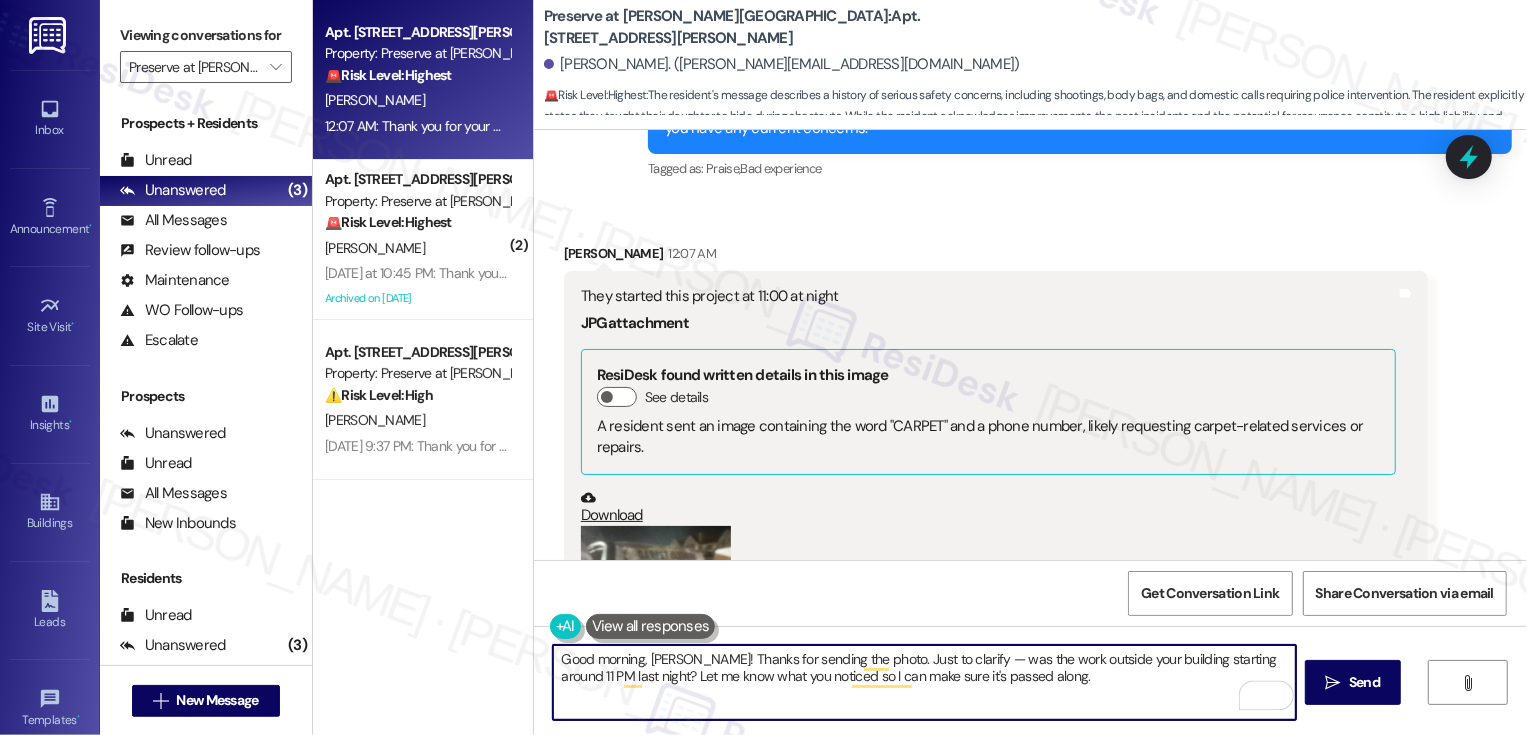 click on "Good morning, David! Thanks for sending the photo. Just to clarify — was the work outside your building starting around 11 PM last night? Let me know what you noticed so I can make sure it's passed along." at bounding box center (924, 682) 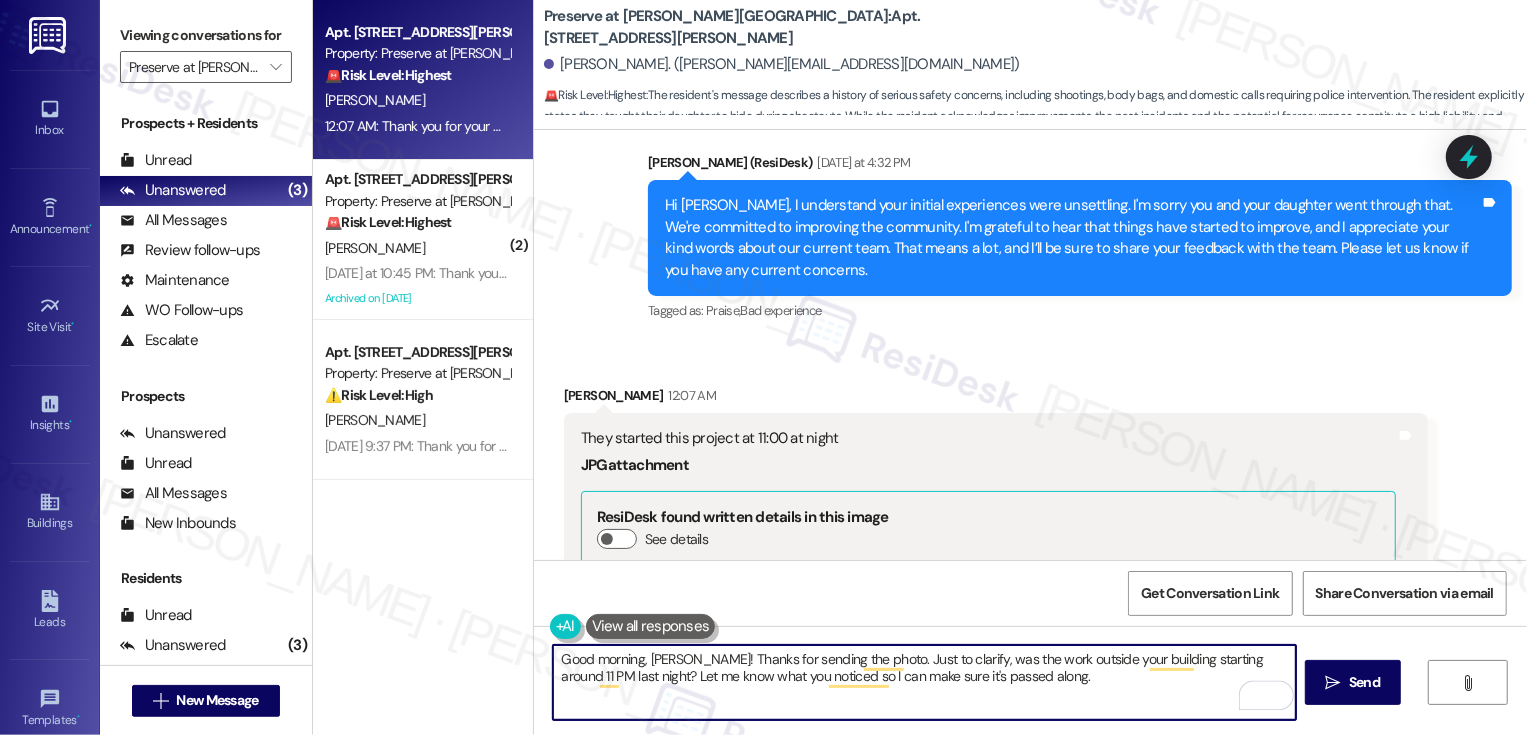 scroll, scrollTop: 6168, scrollLeft: 0, axis: vertical 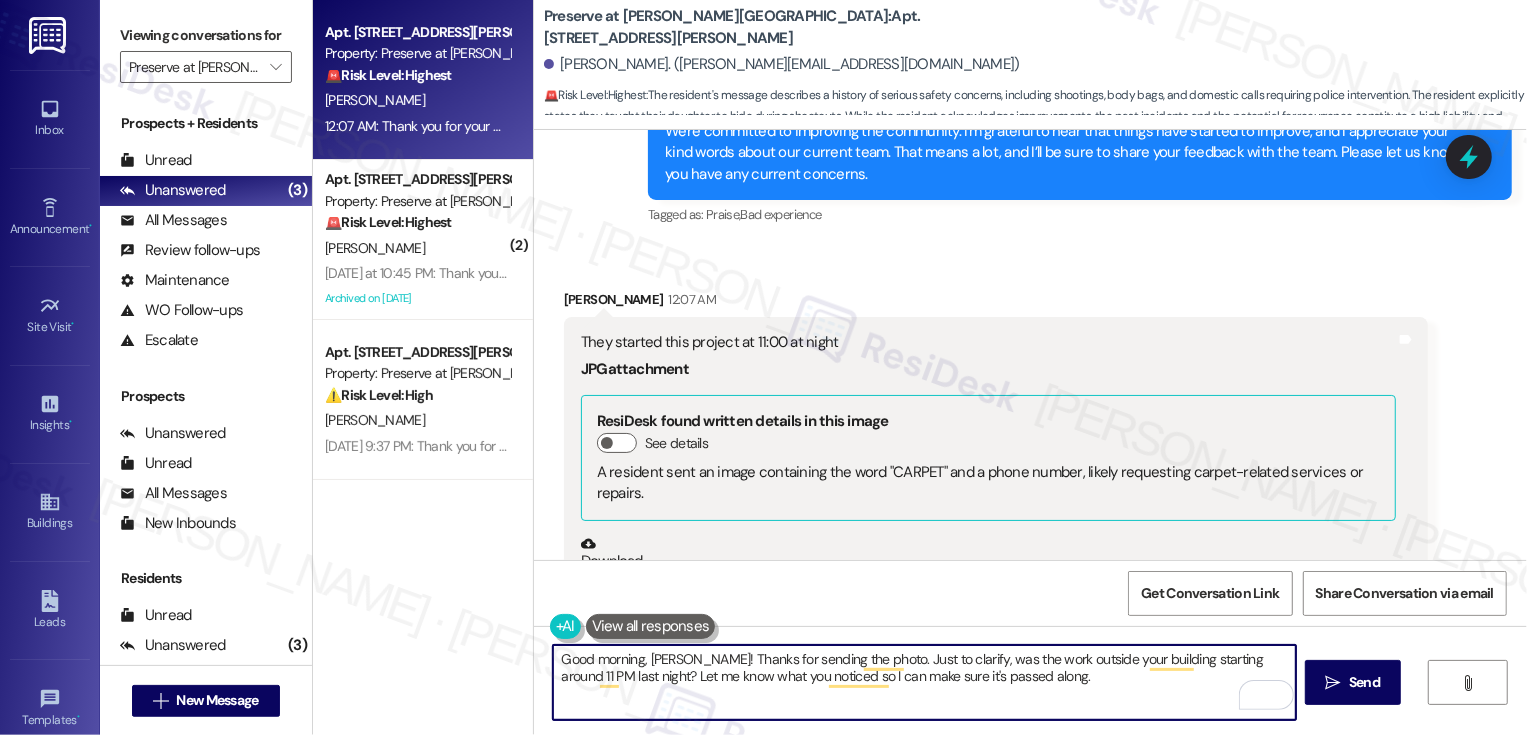 click on "Good morning, David! Thanks for sending the photo. Just to clarify, was the work outside your building starting around 11 PM last night? Let me know what you noticed so I can make sure it's passed along." at bounding box center [924, 682] 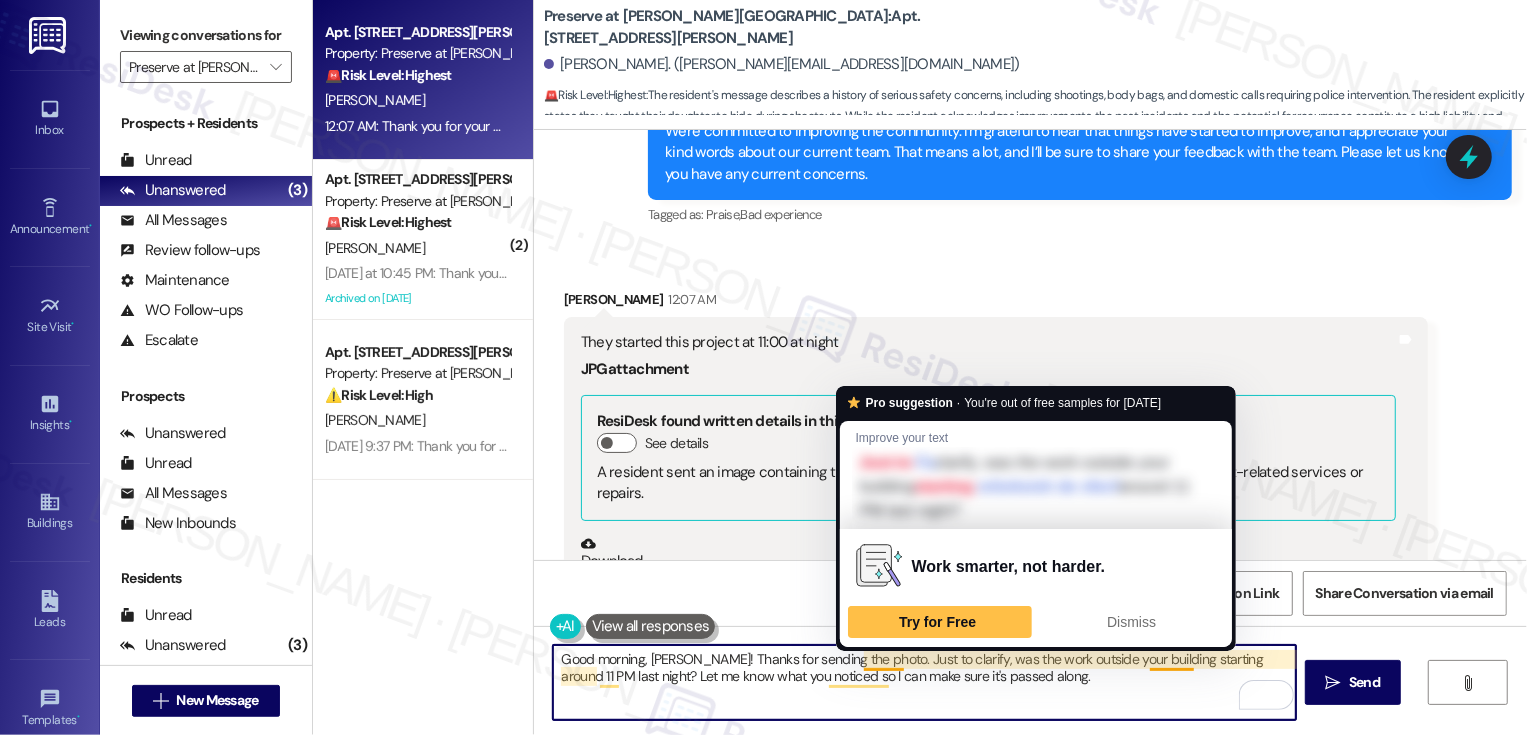 drag, startPoint x: 853, startPoint y: 658, endPoint x: 1042, endPoint y: 699, distance: 193.39597 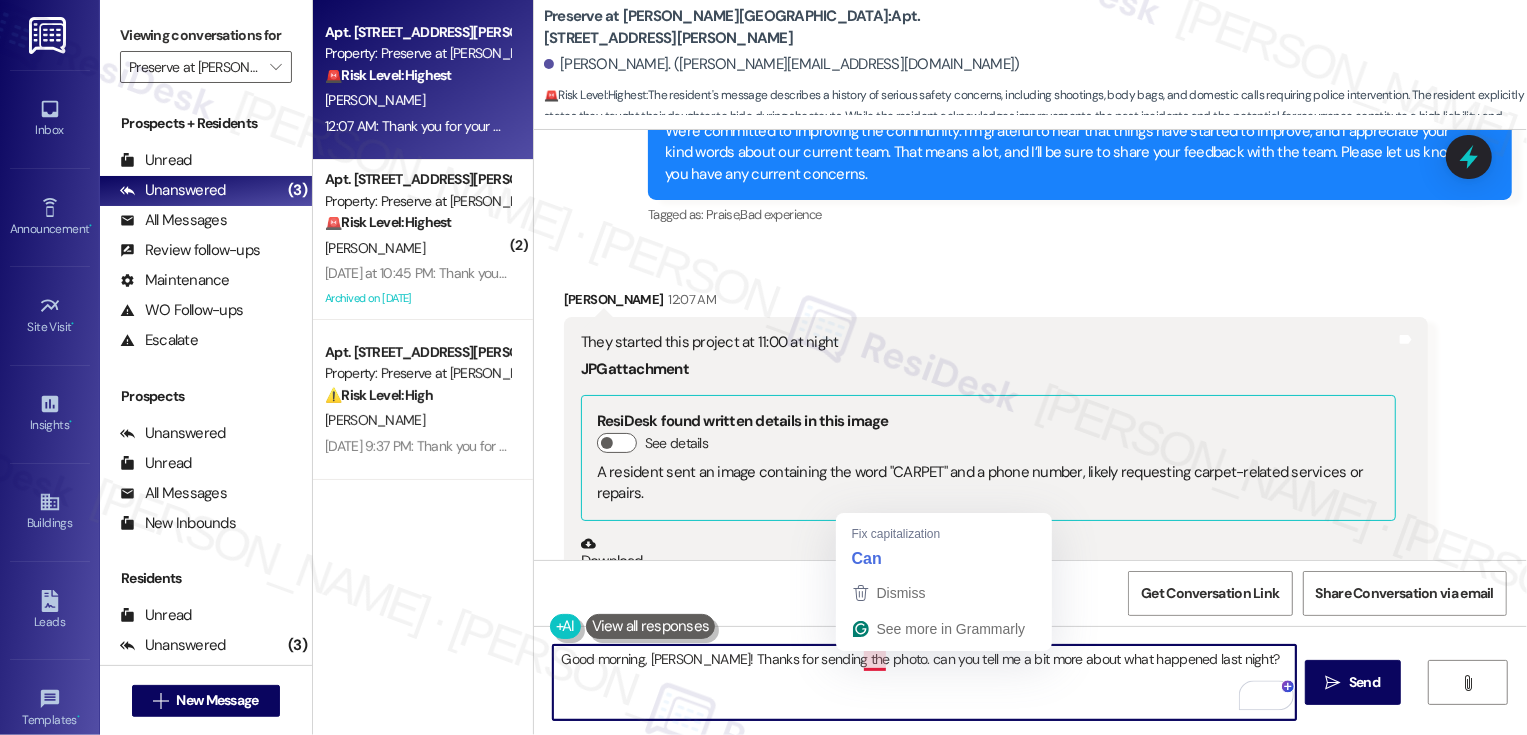 click on "Good morning, David! Thanks for sending the photo. can you tell me a bit more about what happened last night?" at bounding box center (924, 682) 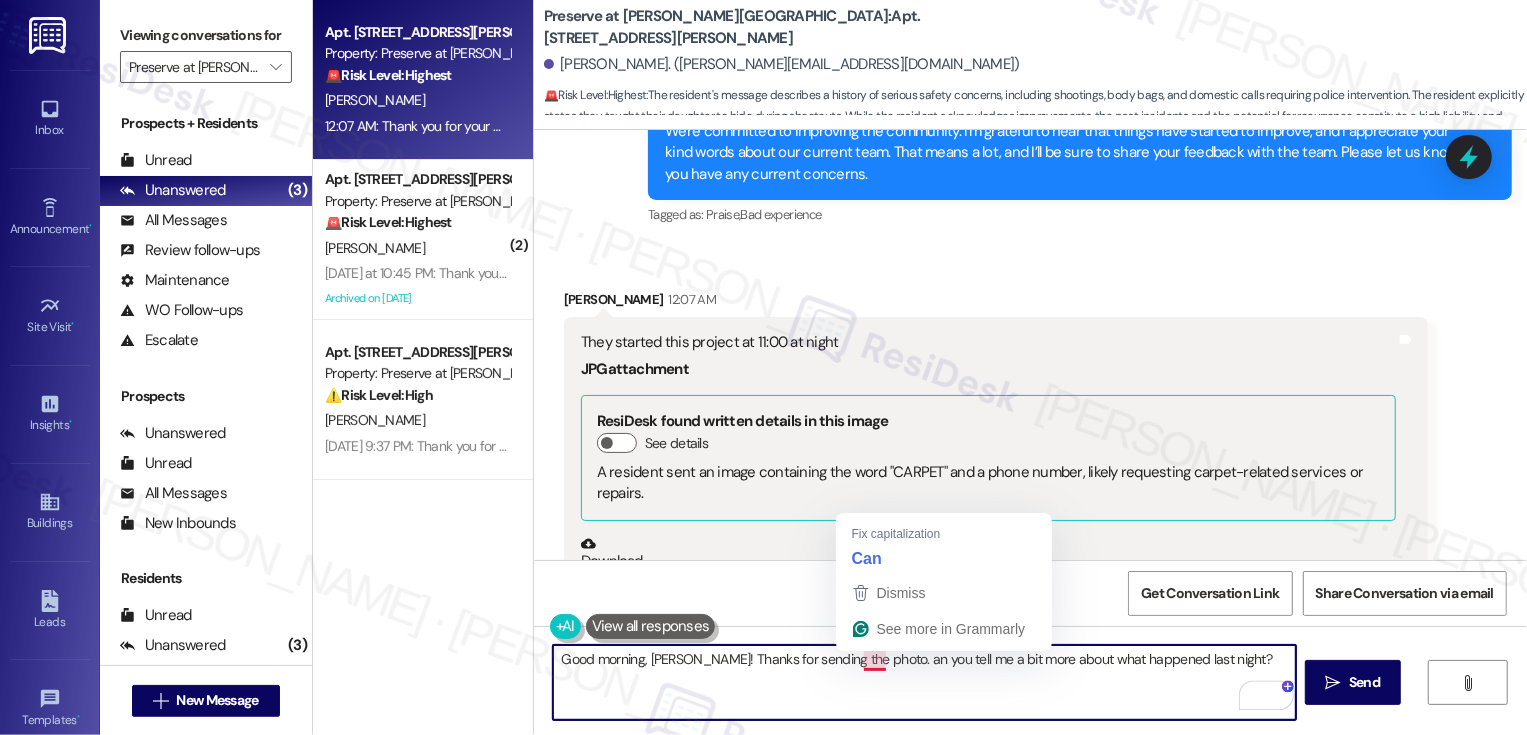 type on "Good morning, David! Thanks for sending the photo. Can you tell me a bit more about what happened last night?" 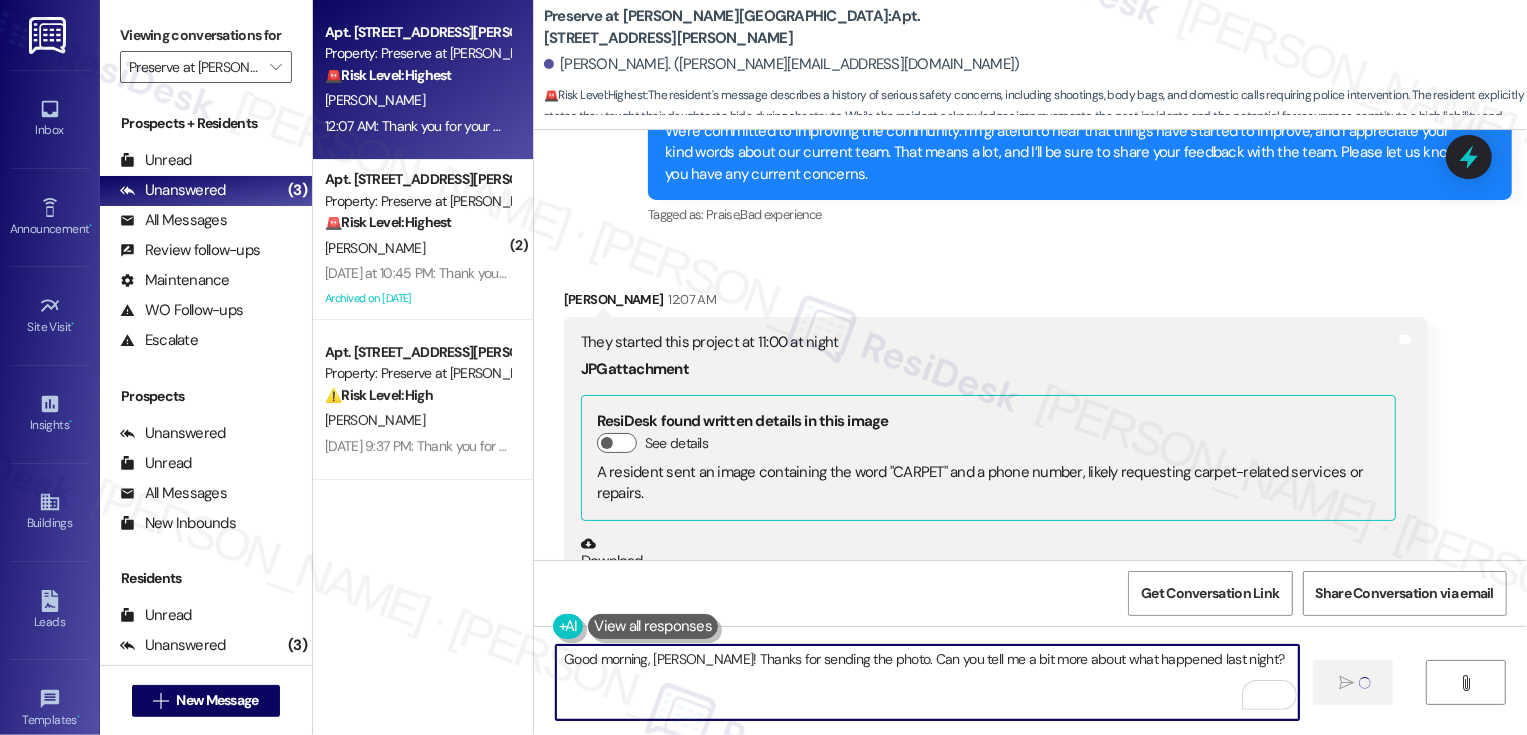 type 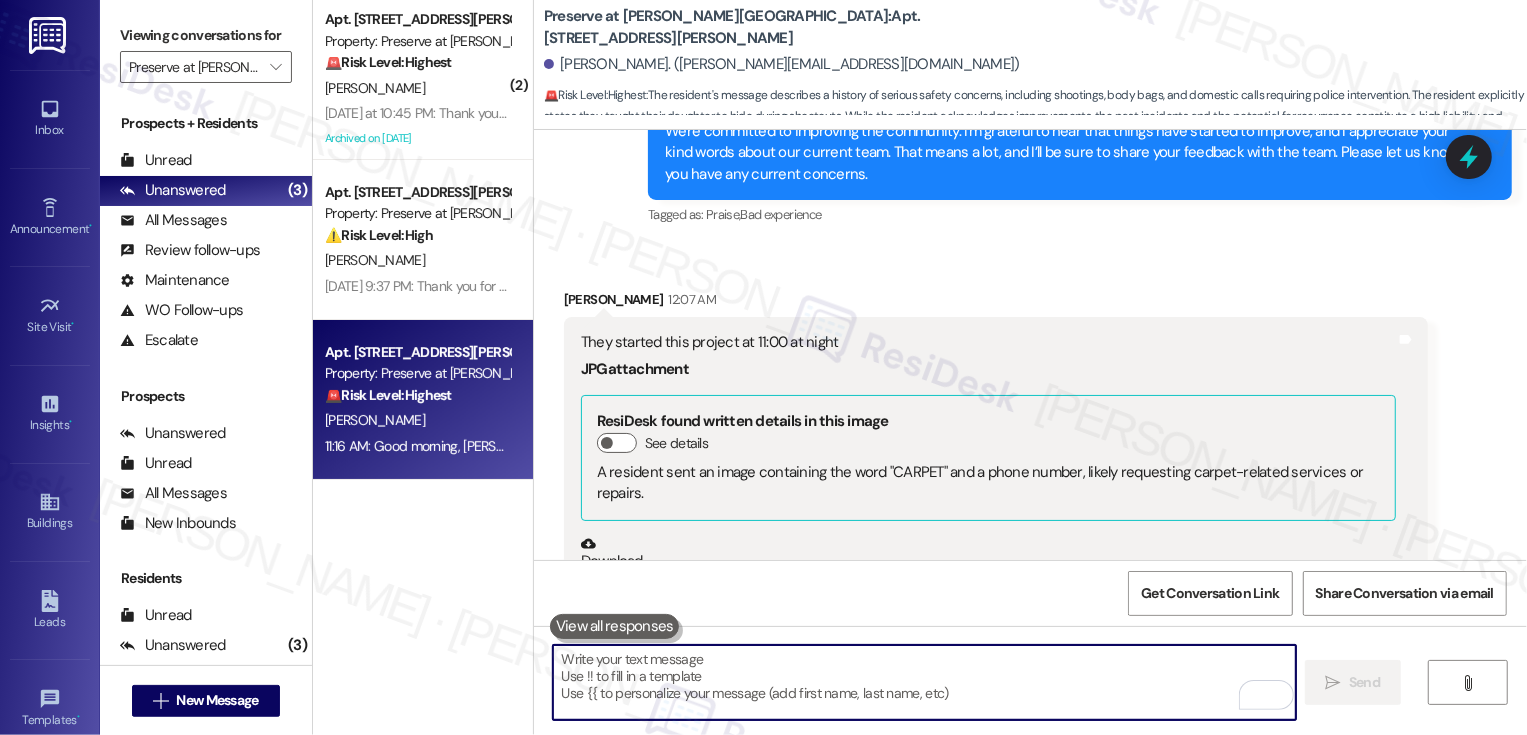 scroll, scrollTop: 6686, scrollLeft: 0, axis: vertical 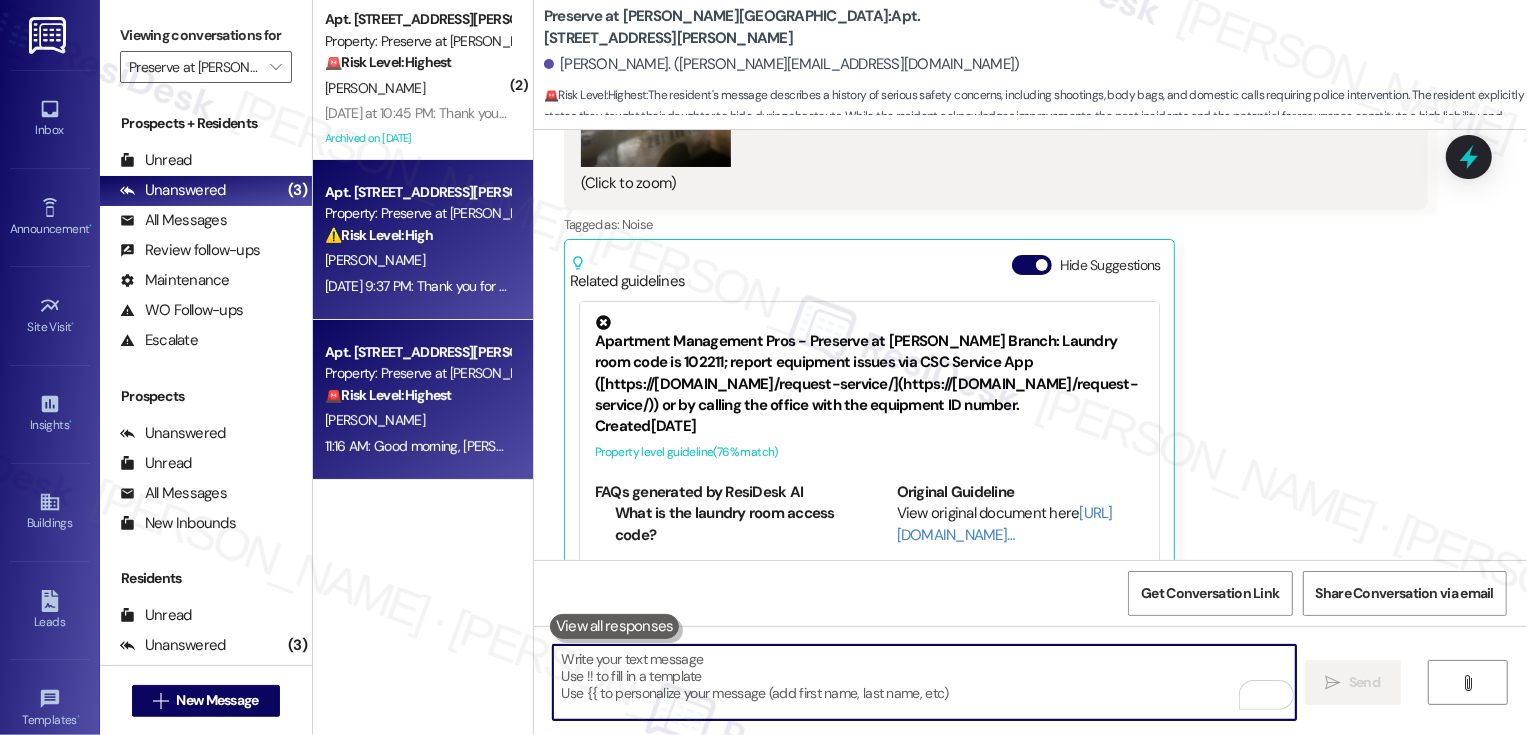 click on "J. Johnson" at bounding box center [417, 260] 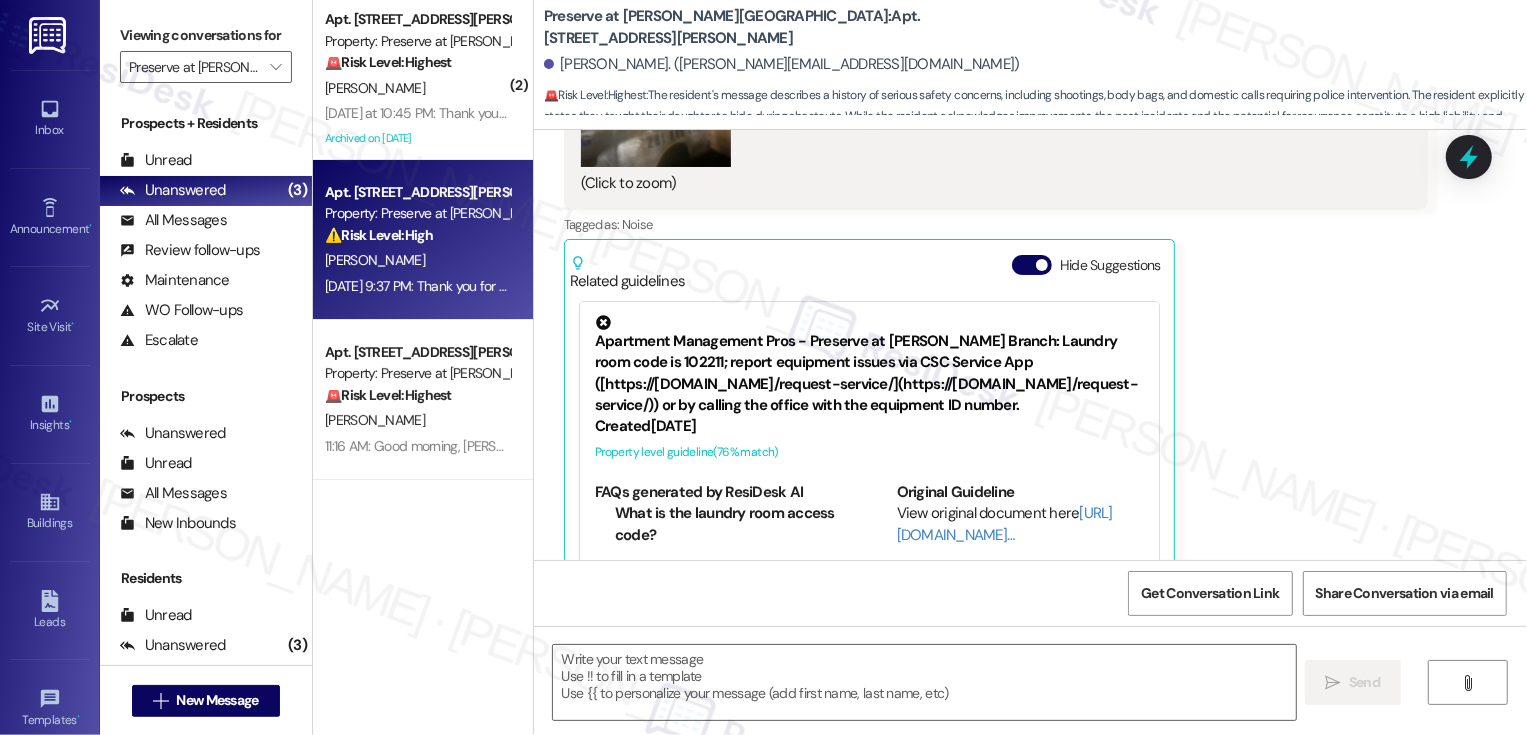 type on "Fetching suggested responses. Please feel free to read through the conversation in the meantime." 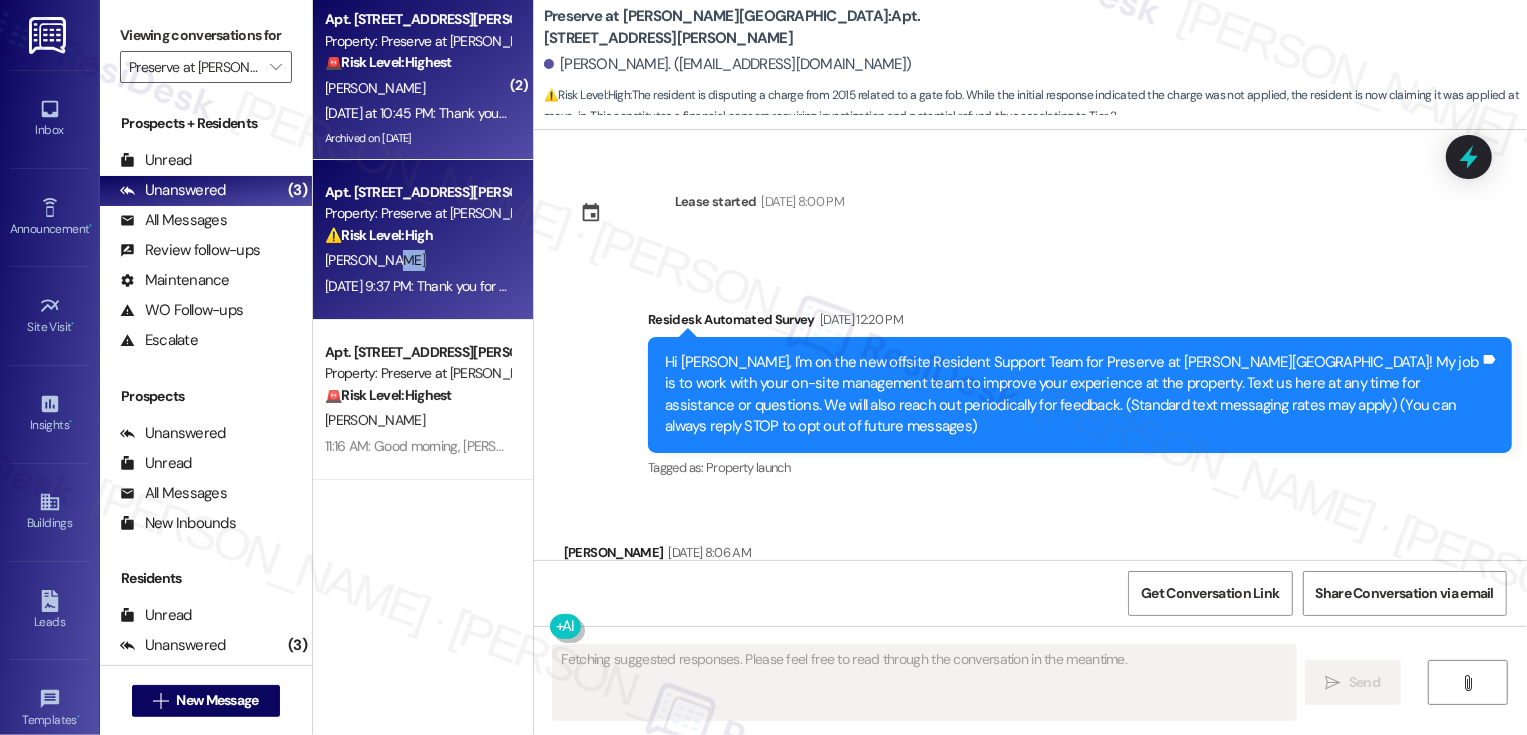 type on "Fetching suggested responses. Please feel free to read through the conversation in the meantime." 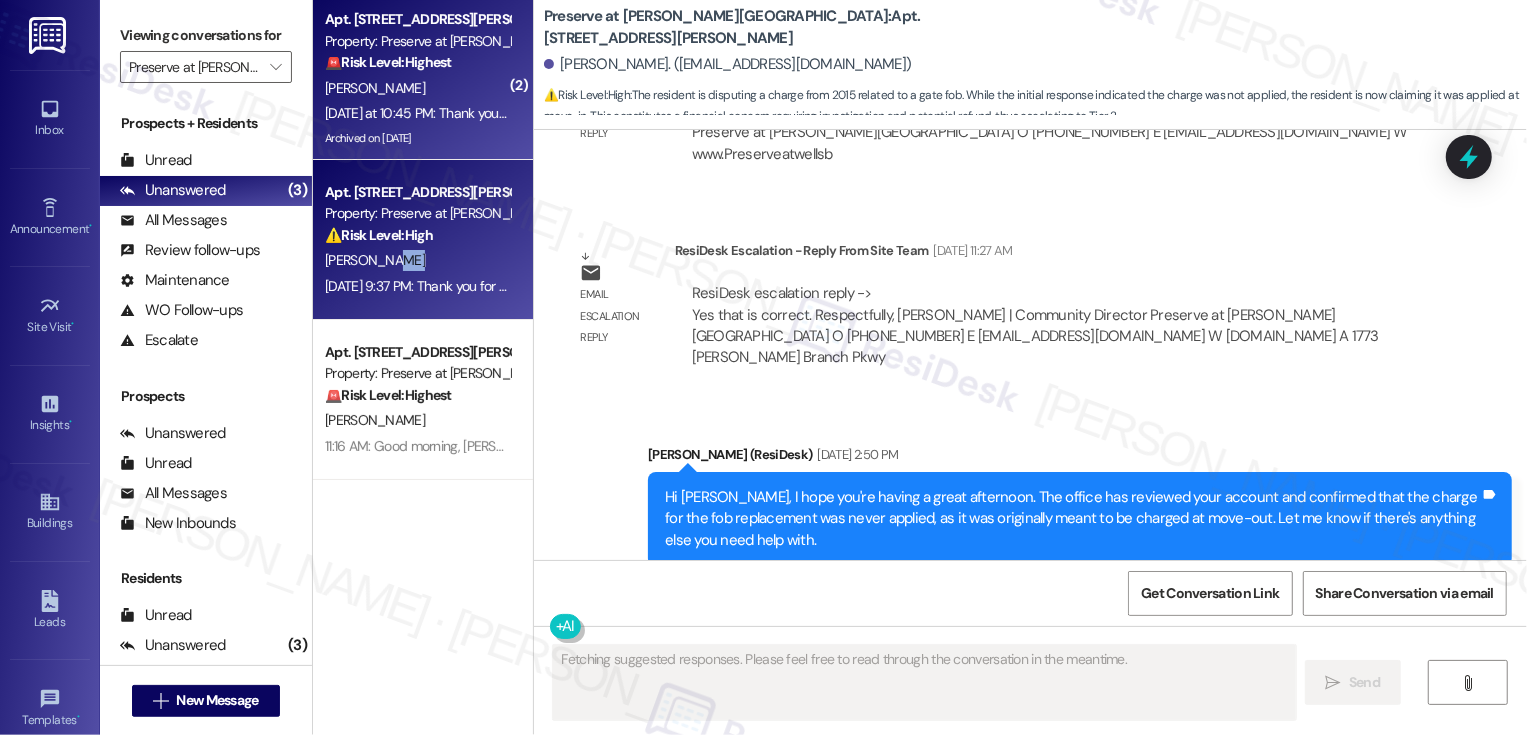 click on "🚨  Risk Level:  Highest" at bounding box center (388, 62) 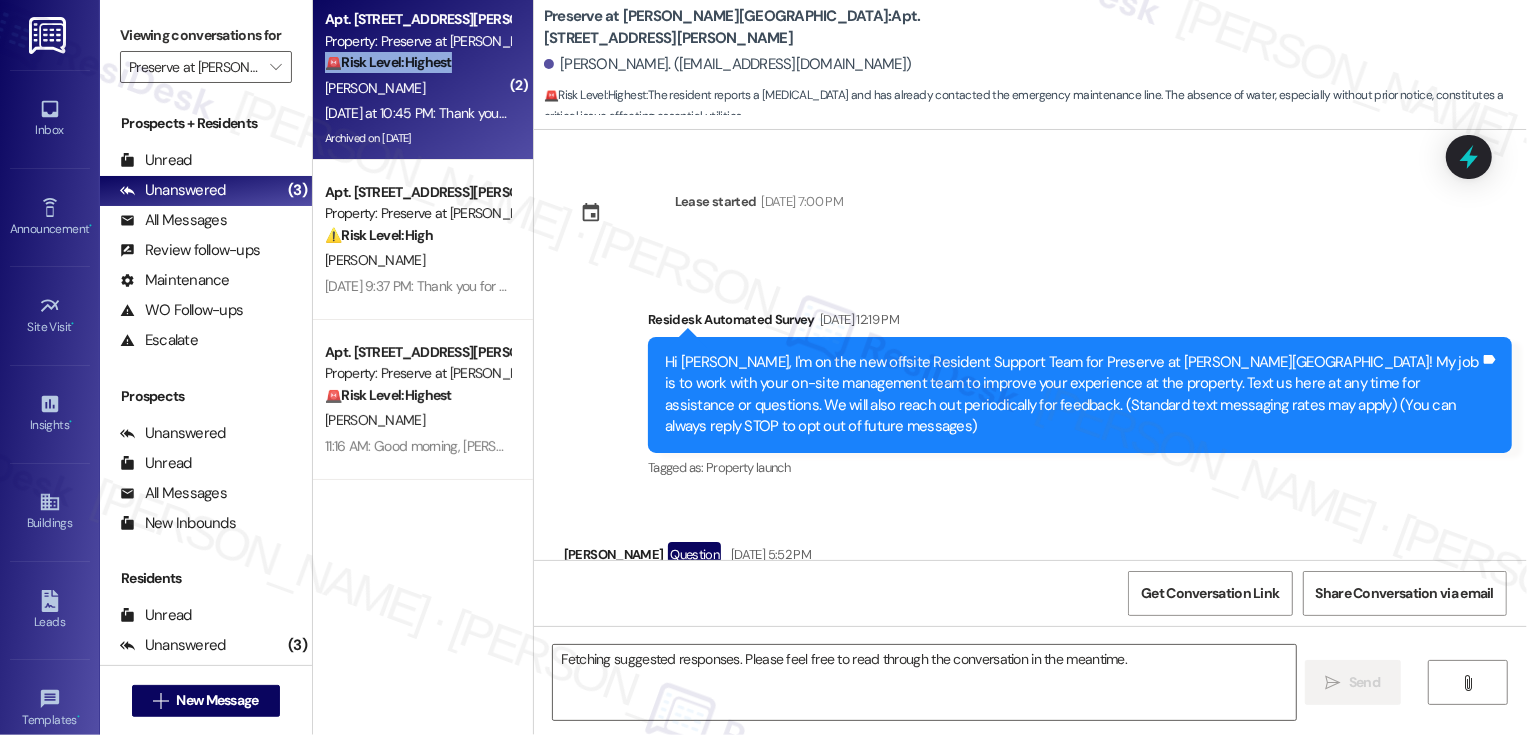 scroll, scrollTop: 10764, scrollLeft: 0, axis: vertical 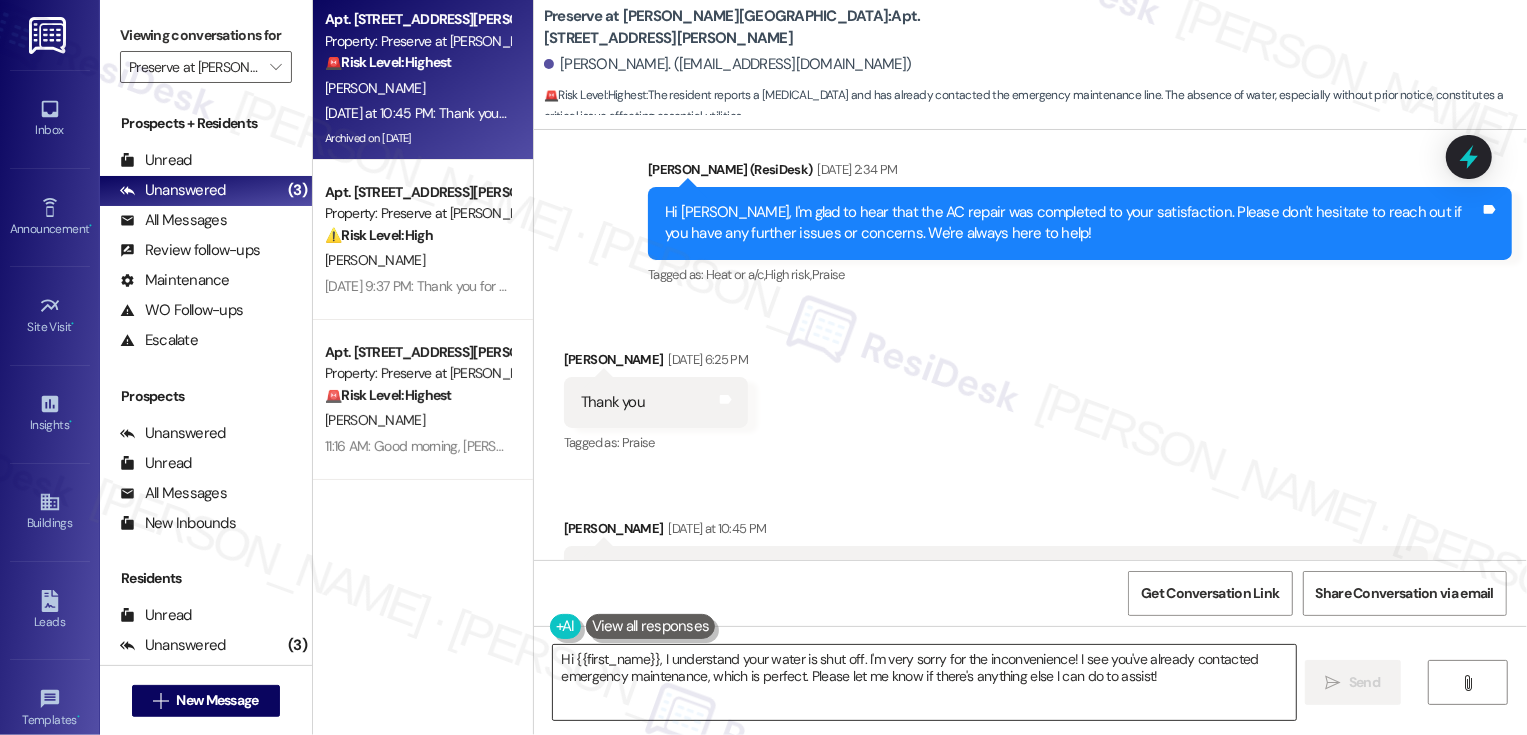 click on "Hi {{first_name}}, I understand your water is shut off. I'm very sorry for the inconvenience! I see you've already contacted emergency maintenance, which is perfect. Please let me know if there's anything else I can do to assist!" at bounding box center [924, 682] 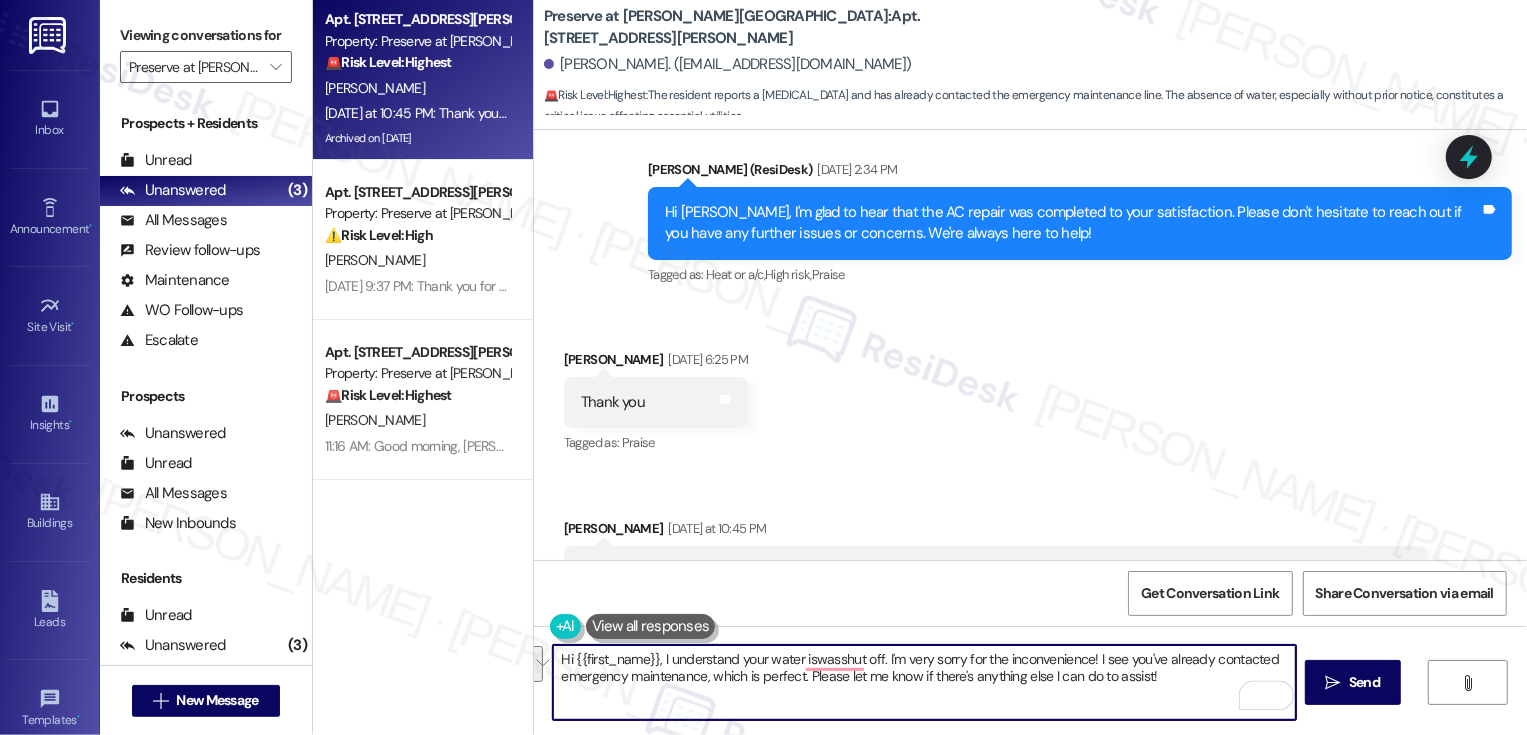drag, startPoint x: 687, startPoint y: 659, endPoint x: 1135, endPoint y: 686, distance: 448.81287 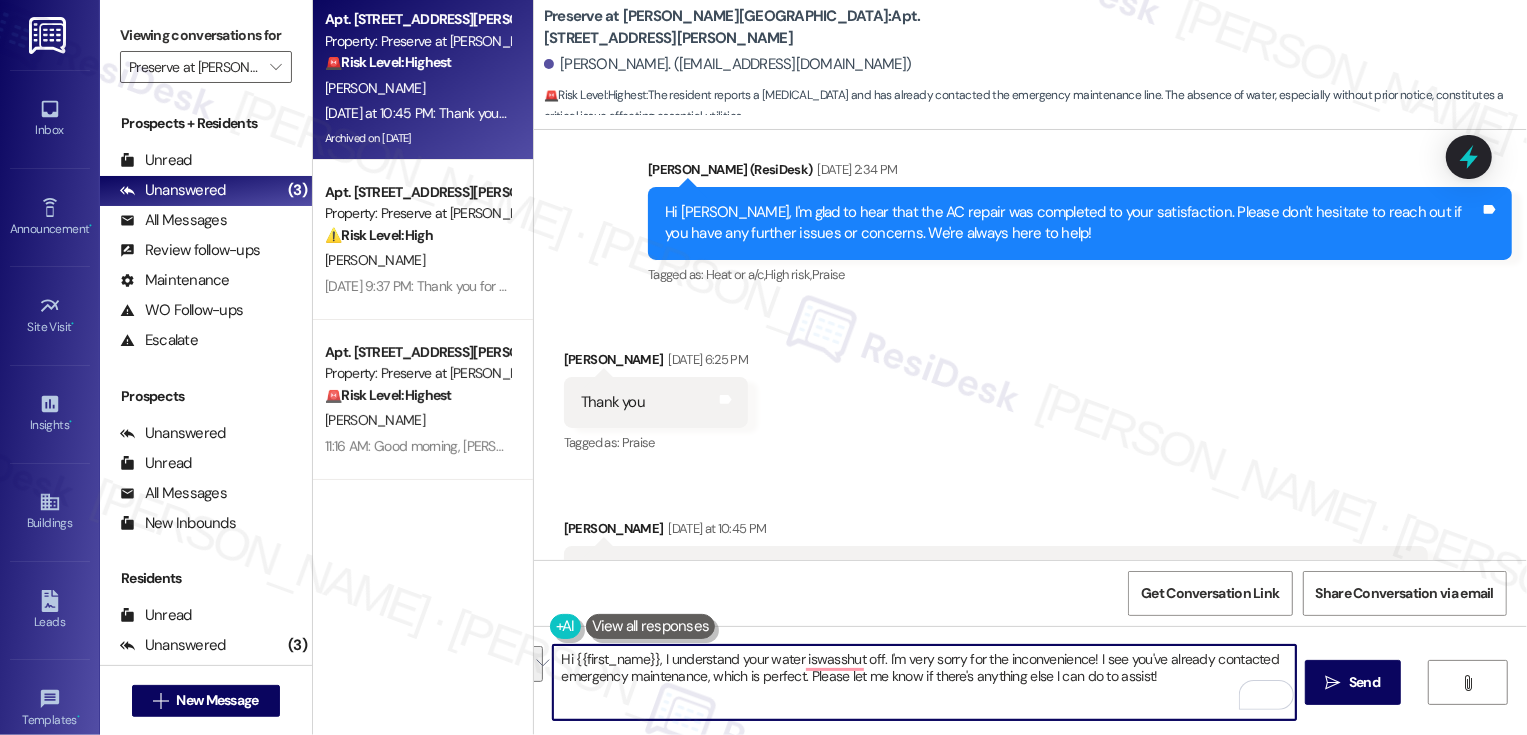 click on "Hi {{first_name}}, I understand your water iswasshut off. I'm very sorry for the inconvenience! I see you've already contacted emergency maintenance, which is perfect. Please let me know if there's anything else I can do to assist!" at bounding box center [924, 682] 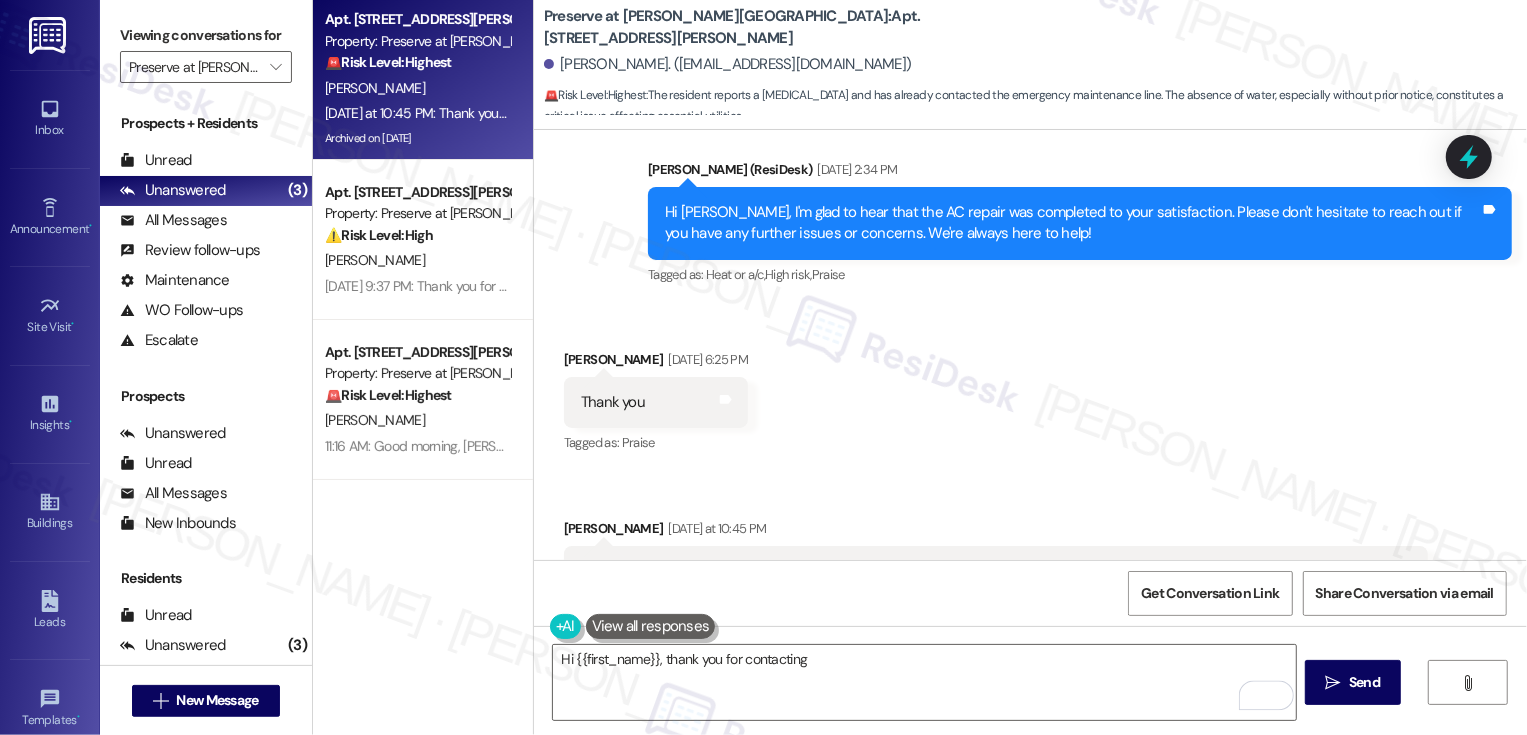 drag, startPoint x: 856, startPoint y: 525, endPoint x: 1013, endPoint y: 529, distance: 157.05095 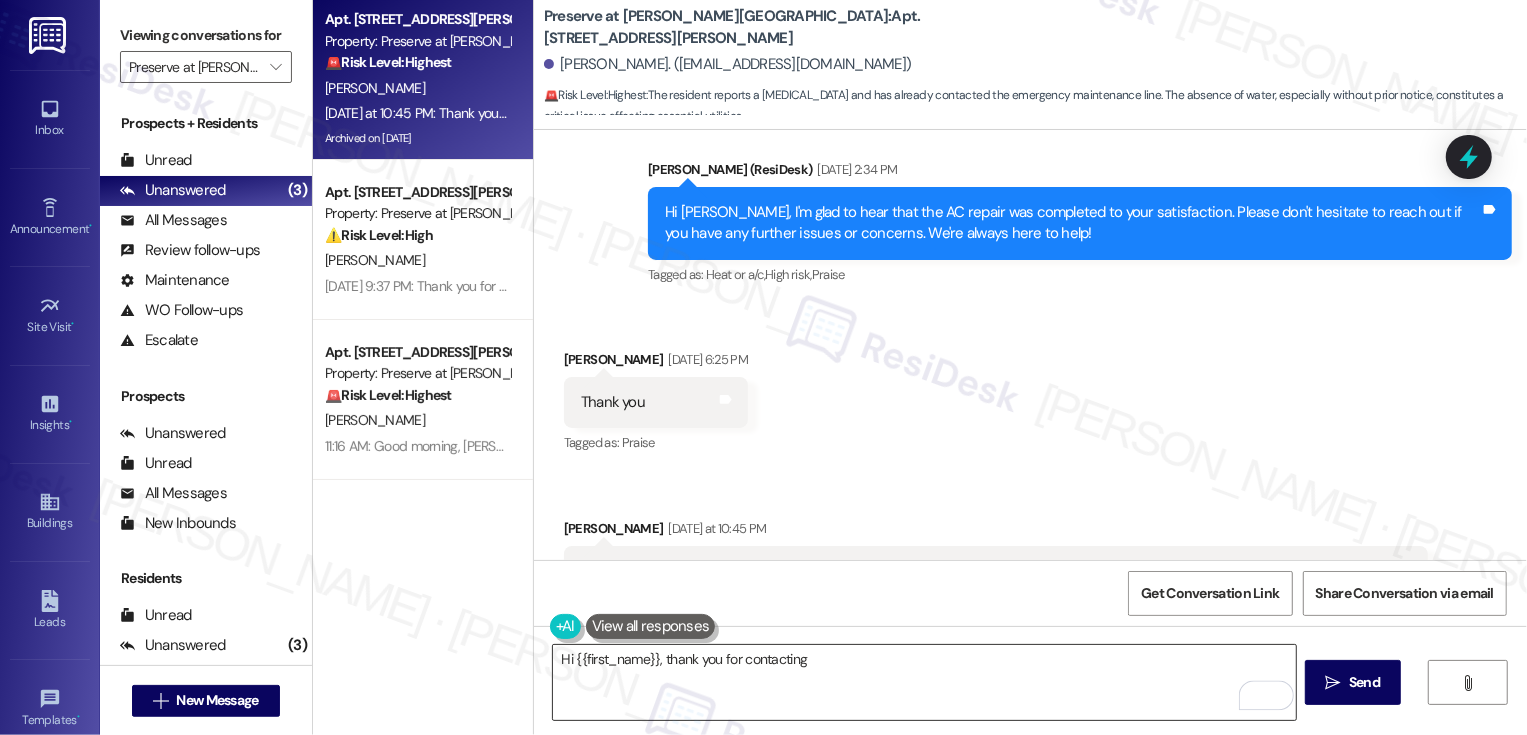 click on "Hi {{first_name}}, thank you for contacting" at bounding box center (924, 682) 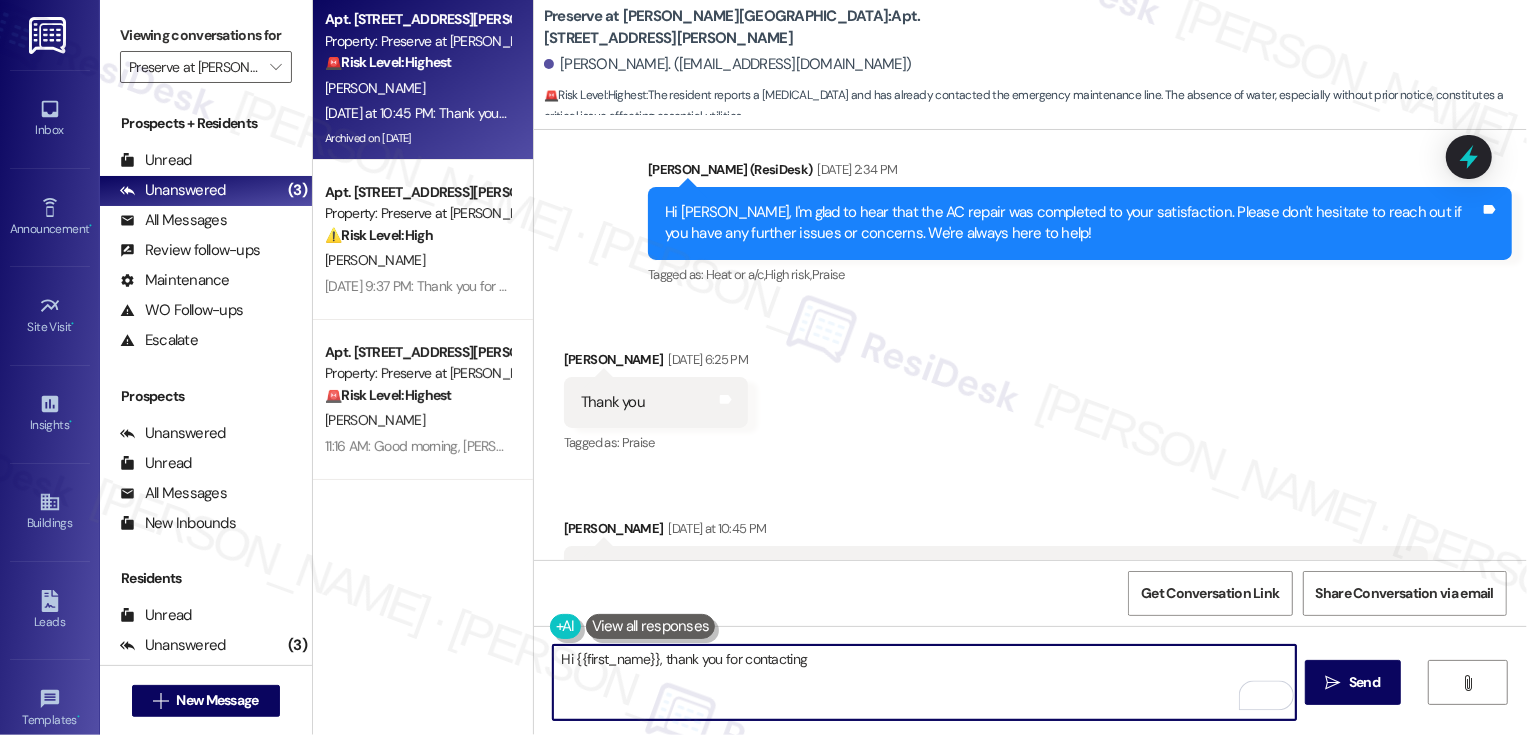 paste on "emergency maintenance" 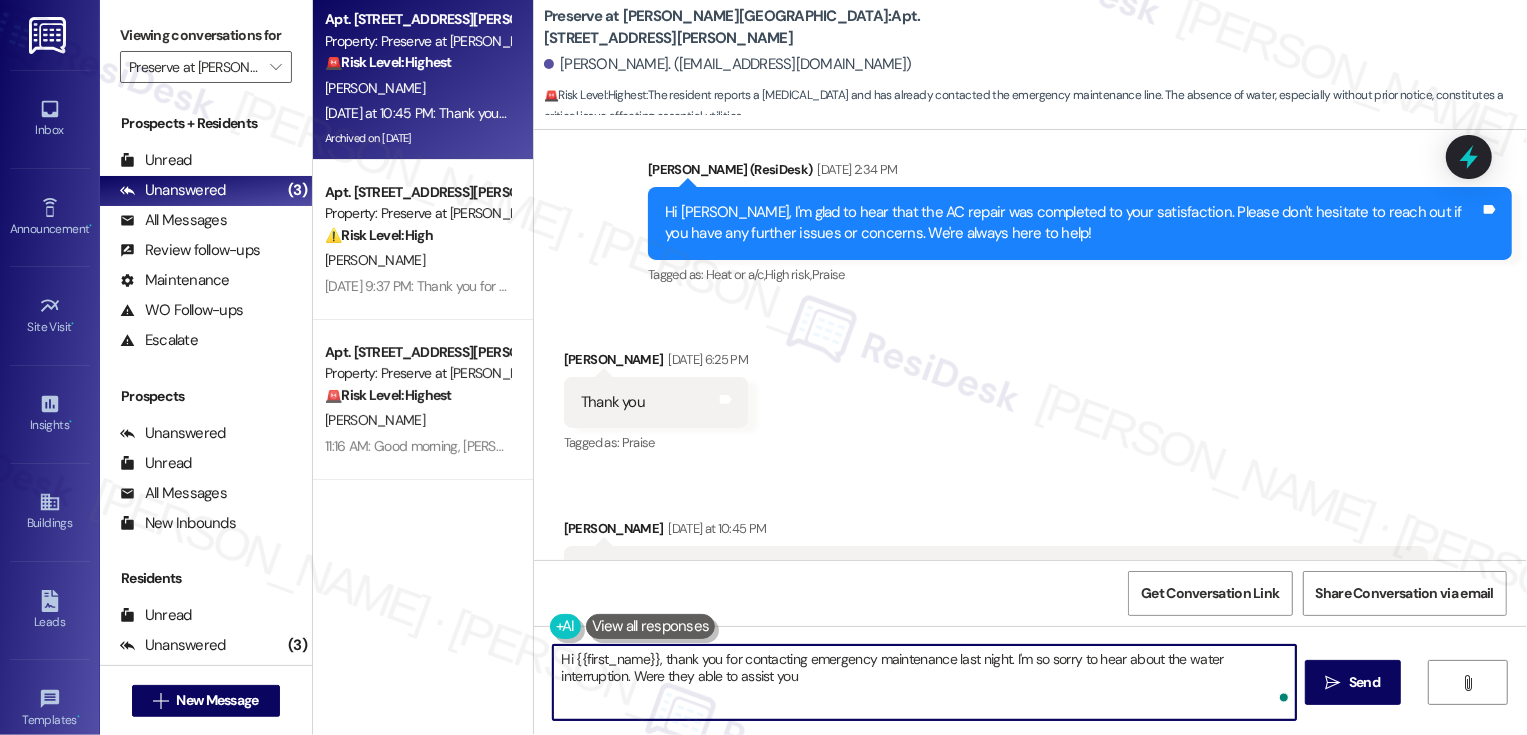type on "Hi {{first_name}}, thank you for contacting emergency maintenance last night. I'm so sorry to hear about the water interruption. Were they able to assist you?" 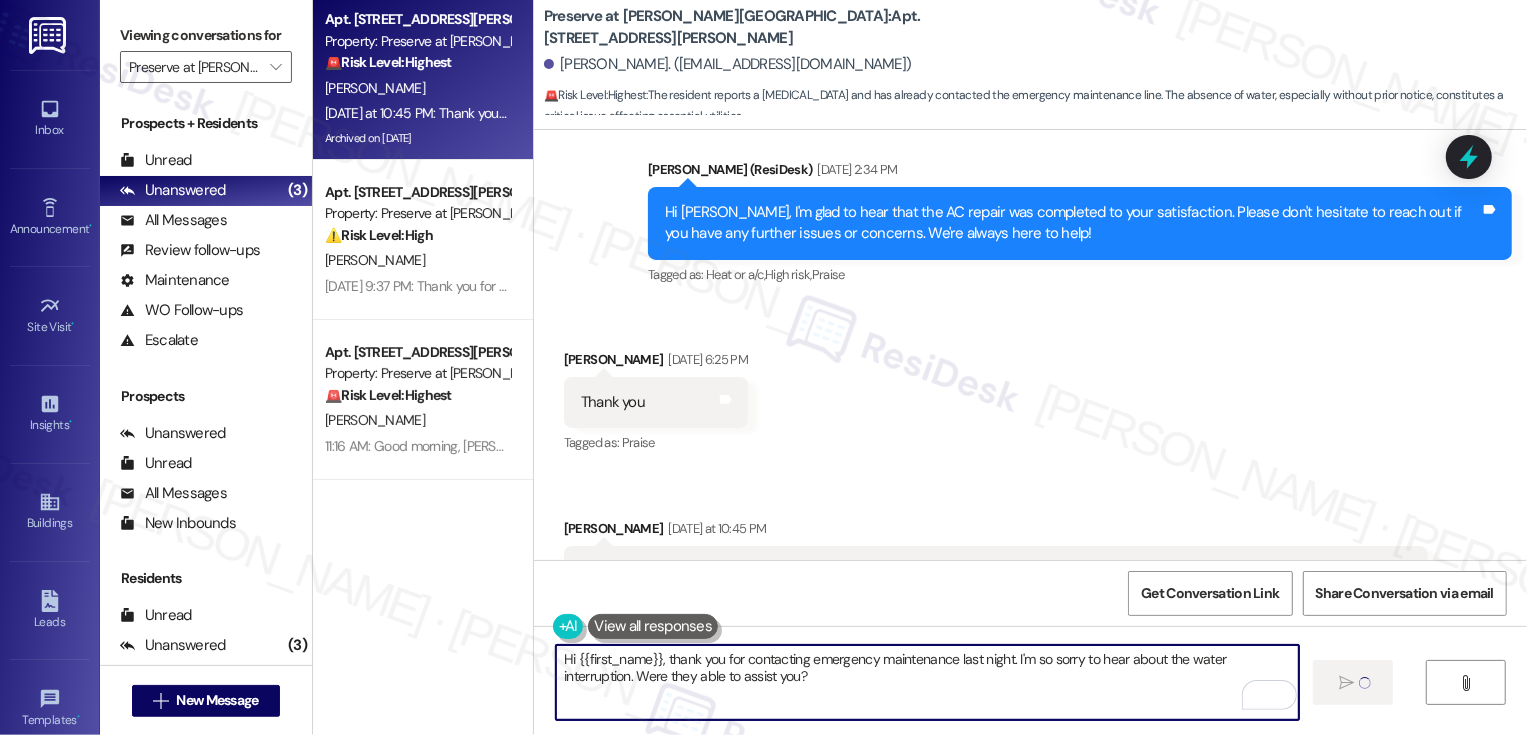 type 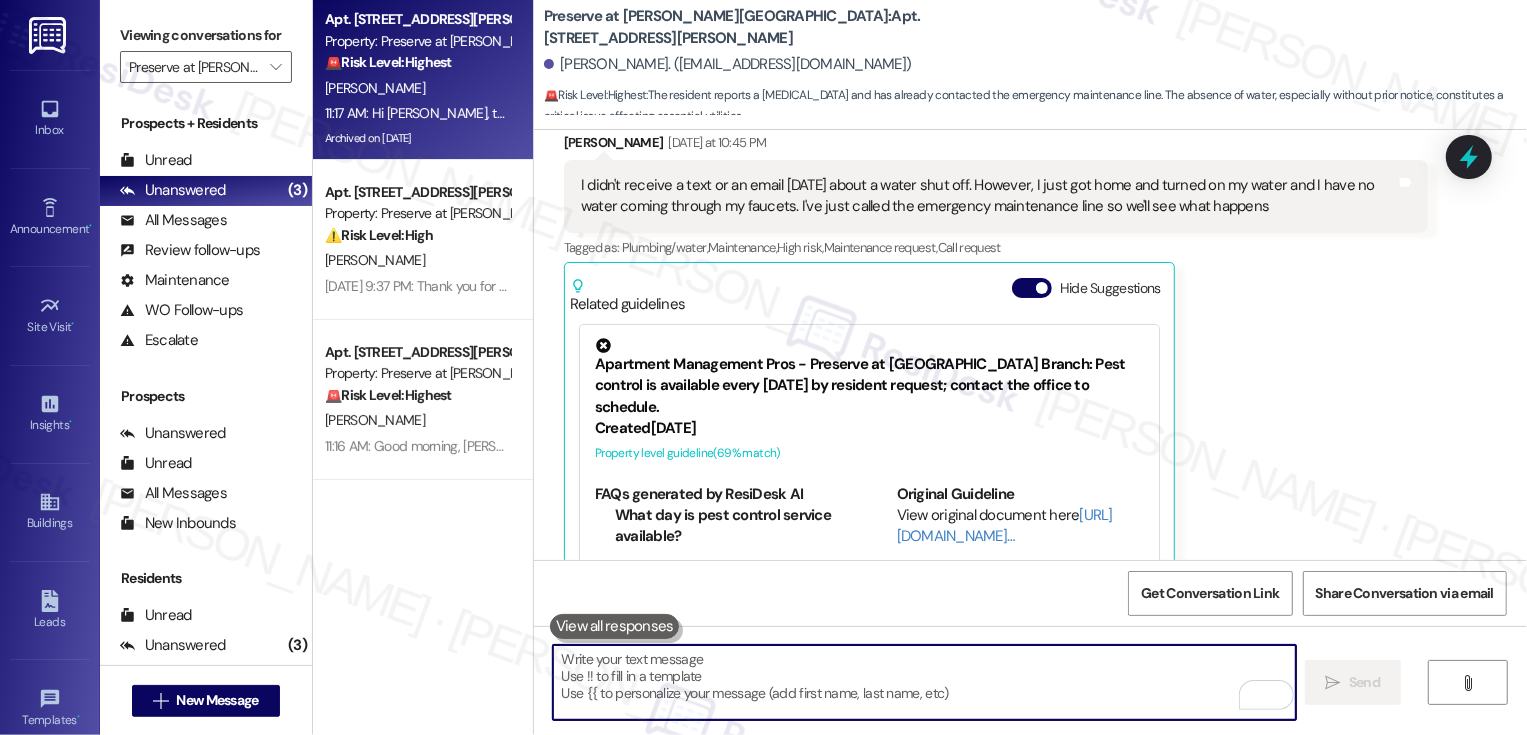 scroll, scrollTop: 10573, scrollLeft: 0, axis: vertical 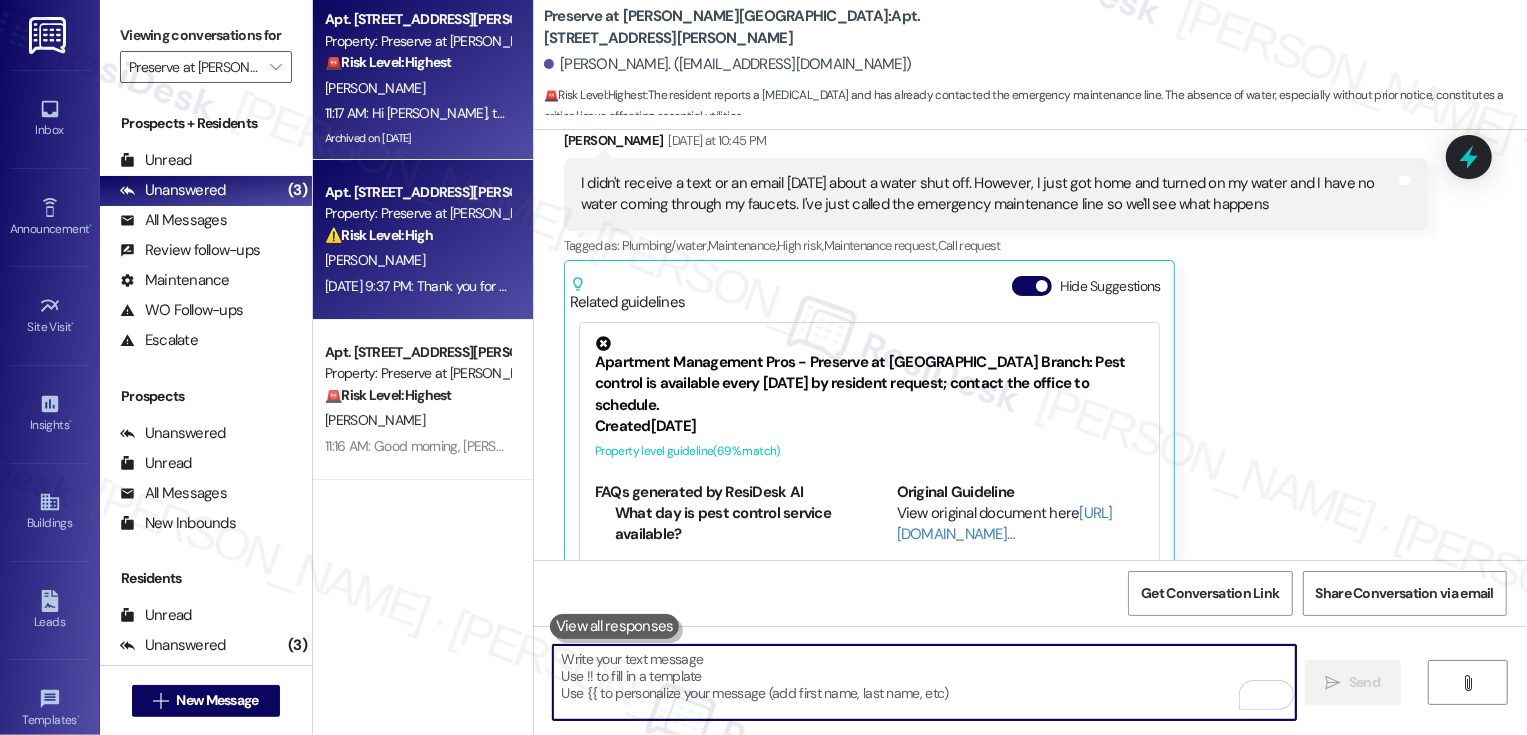 click on "Jul 16, 2025 at 9:37 PM: Thank you for your message. Our offices are currently closed, but we will contact you when we resume operations. For emergencies, please contact your emergency number 512-251-7784. Jul 16, 2025 at 9:37 PM: Thank you for your message. Our offices are currently closed, but we will contact you when we resume operations. For emergencies, please contact your emergency number 512-251-7784." at bounding box center (417, 286) 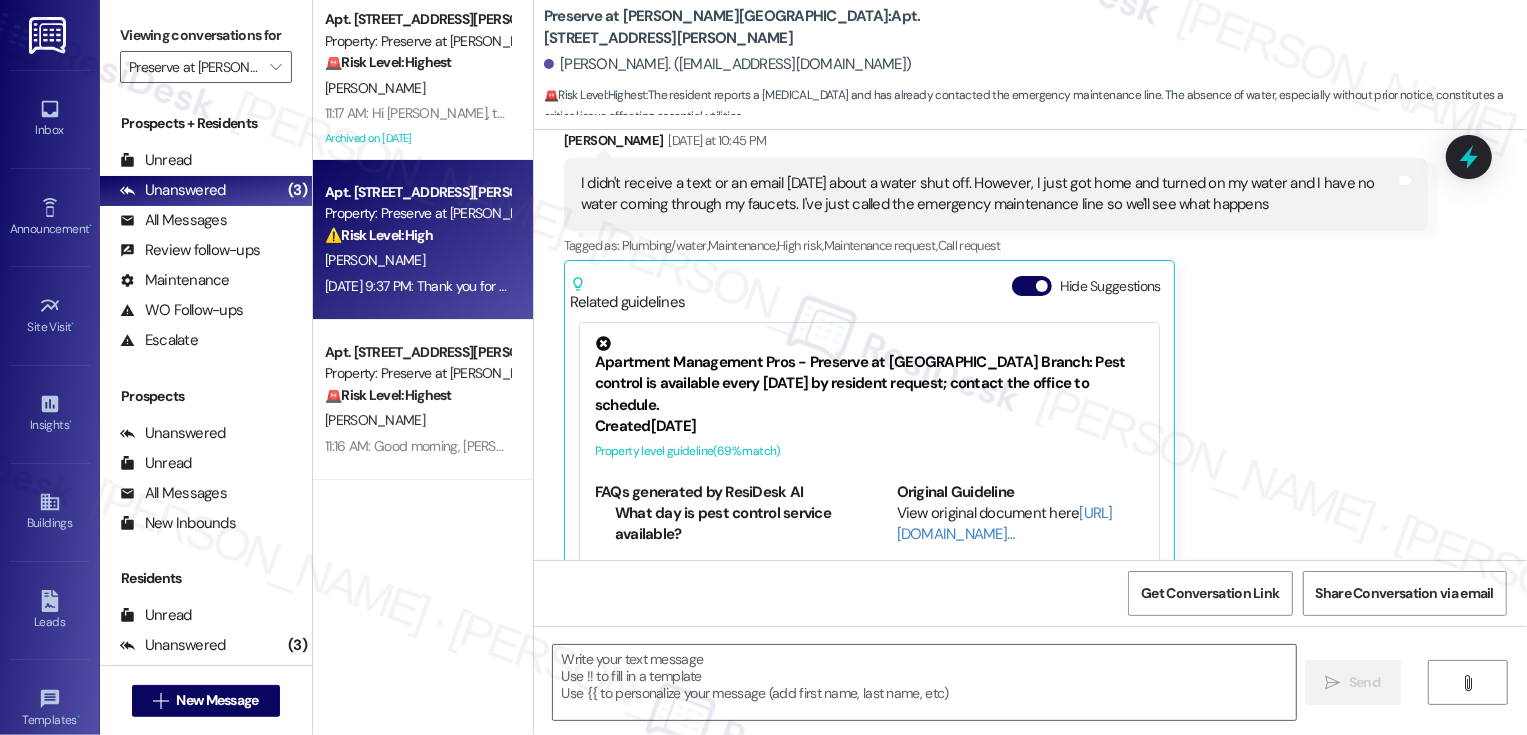 type on "Fetching suggested responses. Please feel free to read through the conversation in the meantime." 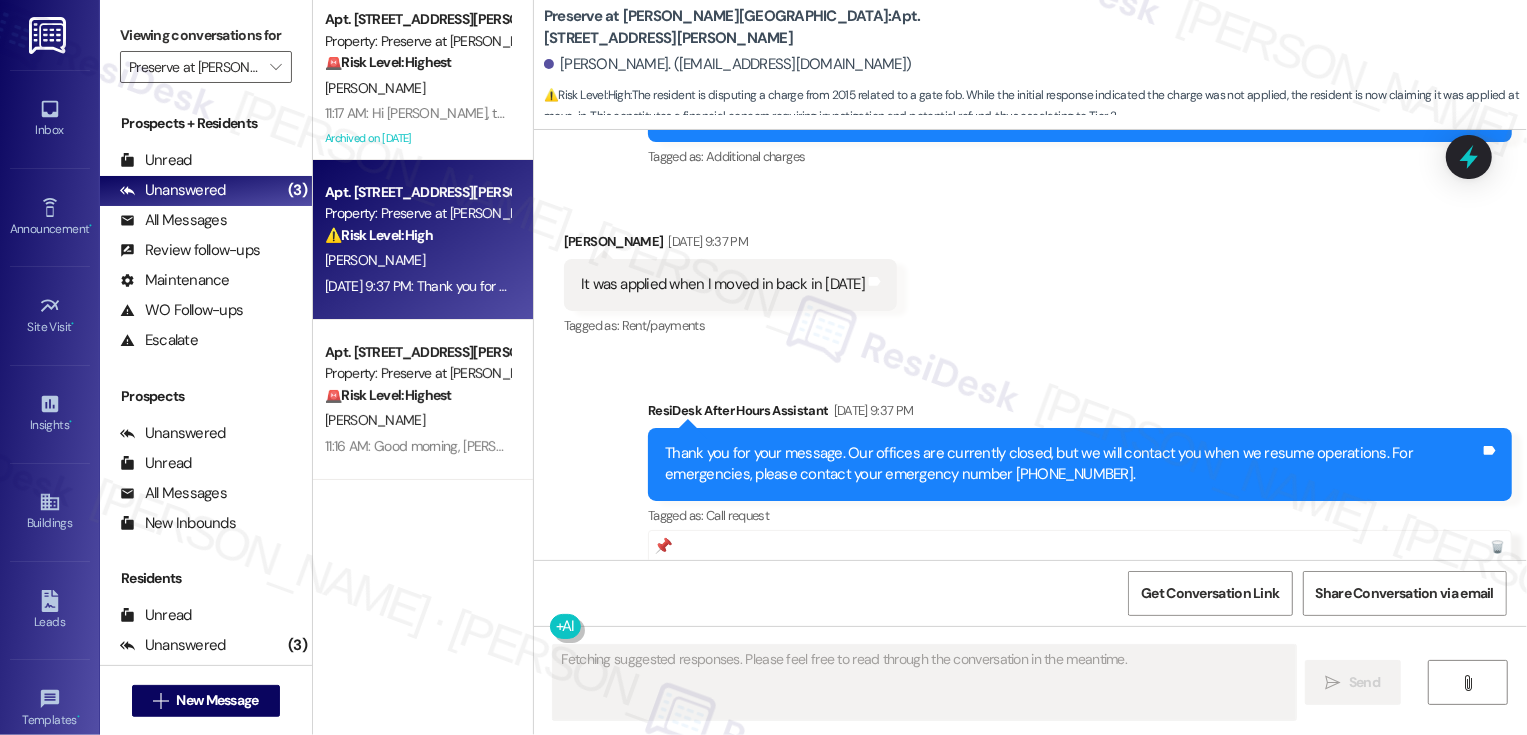 scroll, scrollTop: 20814, scrollLeft: 0, axis: vertical 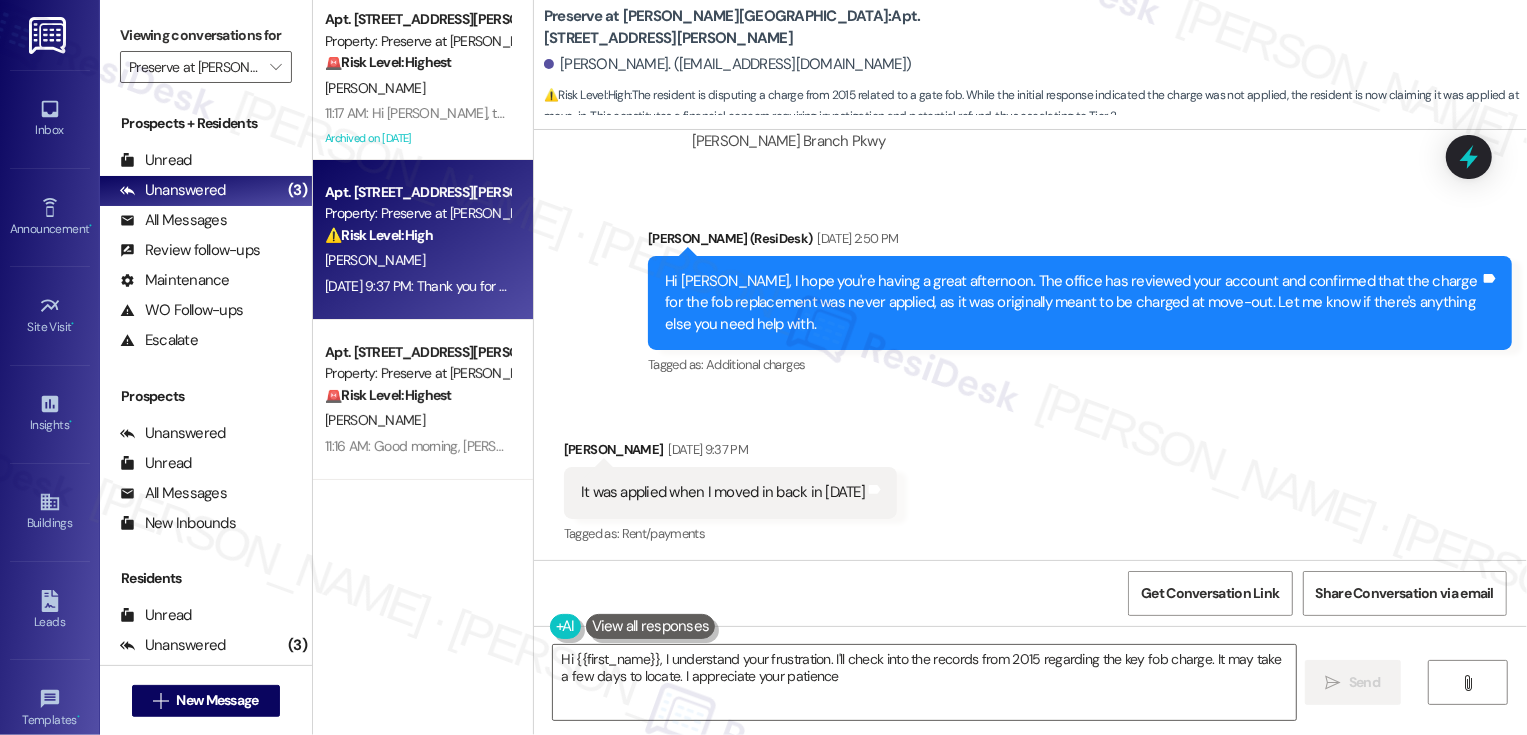 type on "Hi {{first_name}}, I understand your frustration. I'll check into the records from 2015 regarding the key fob charge. It may take a few days to locate. I appreciate your patience!" 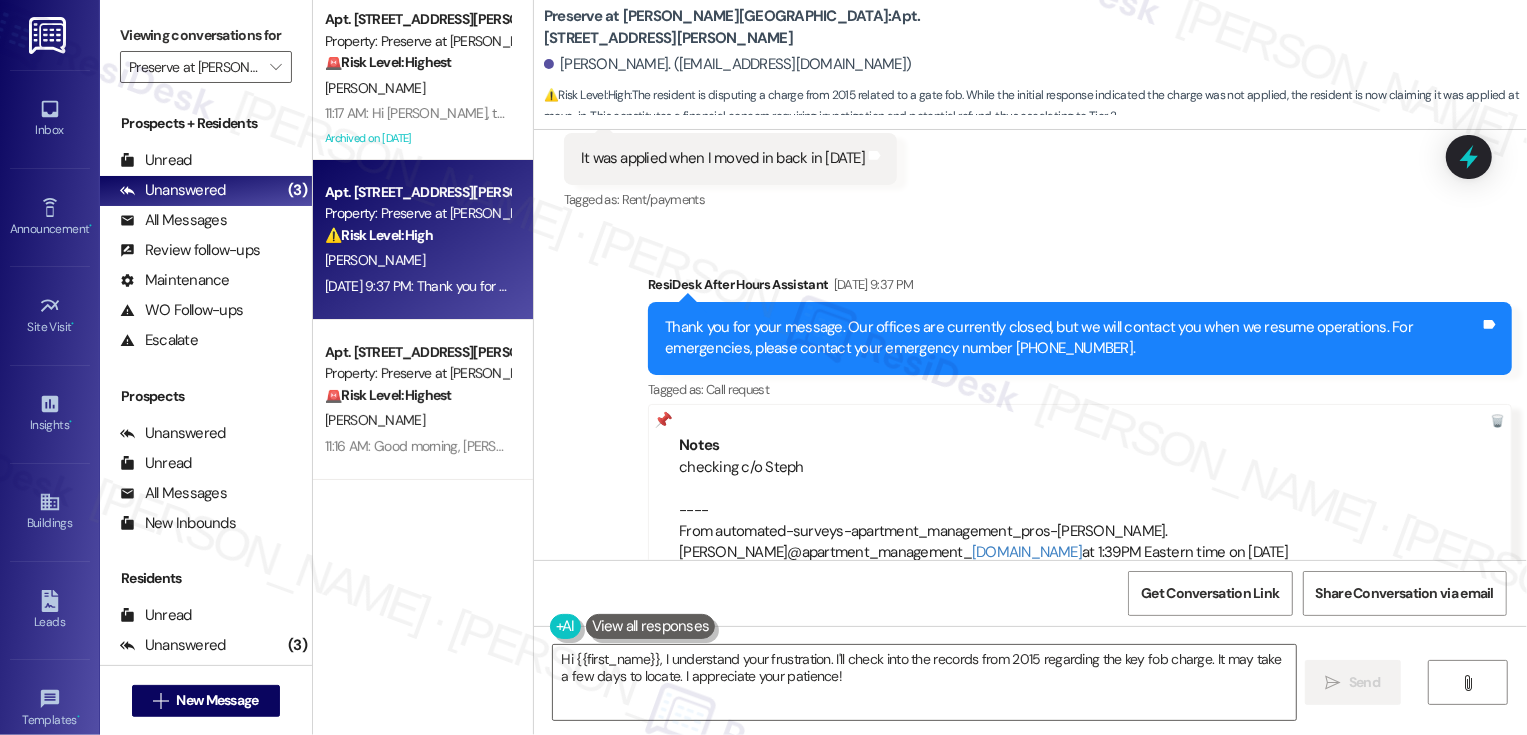 scroll, scrollTop: 21006, scrollLeft: 0, axis: vertical 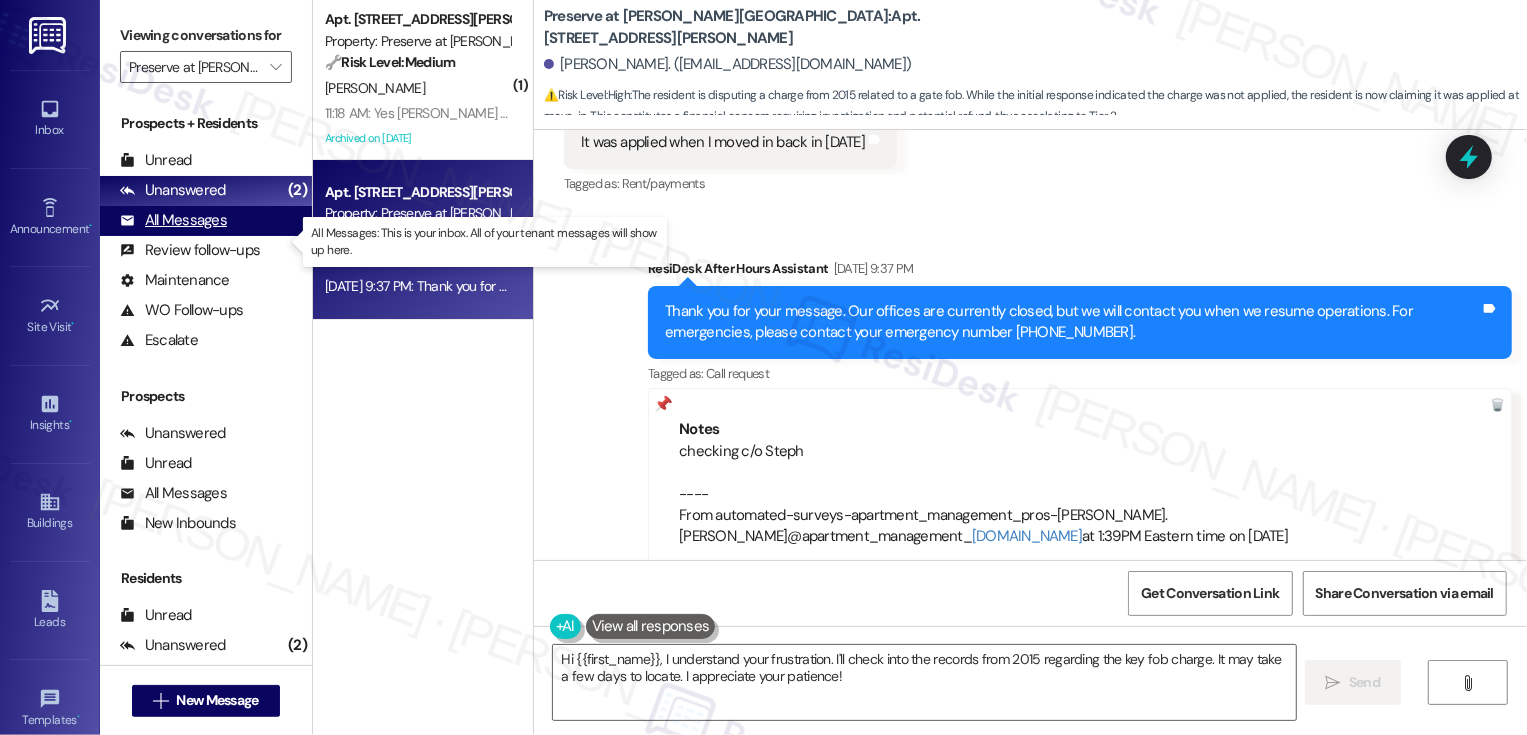 click on "All Messages (undefined)" at bounding box center [206, 221] 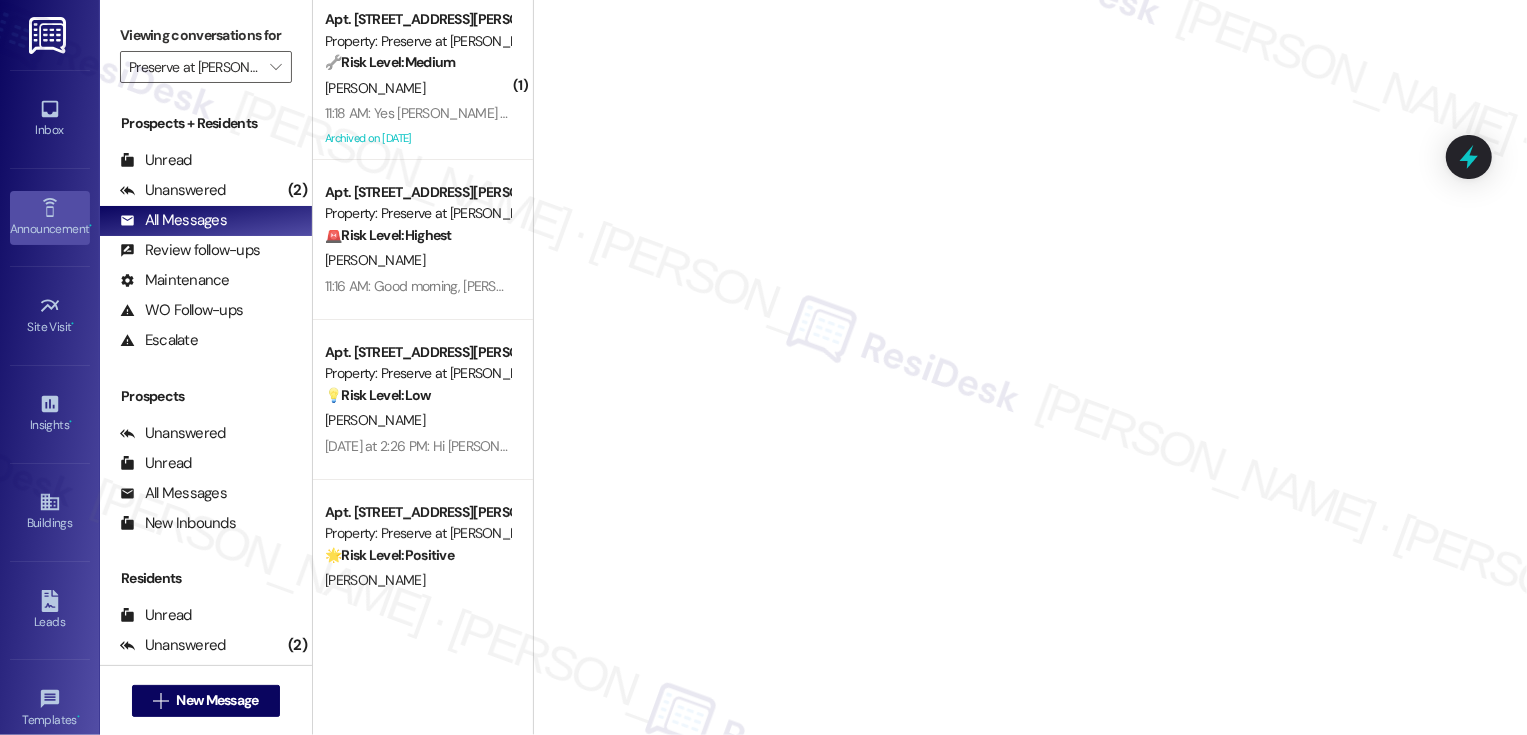 click 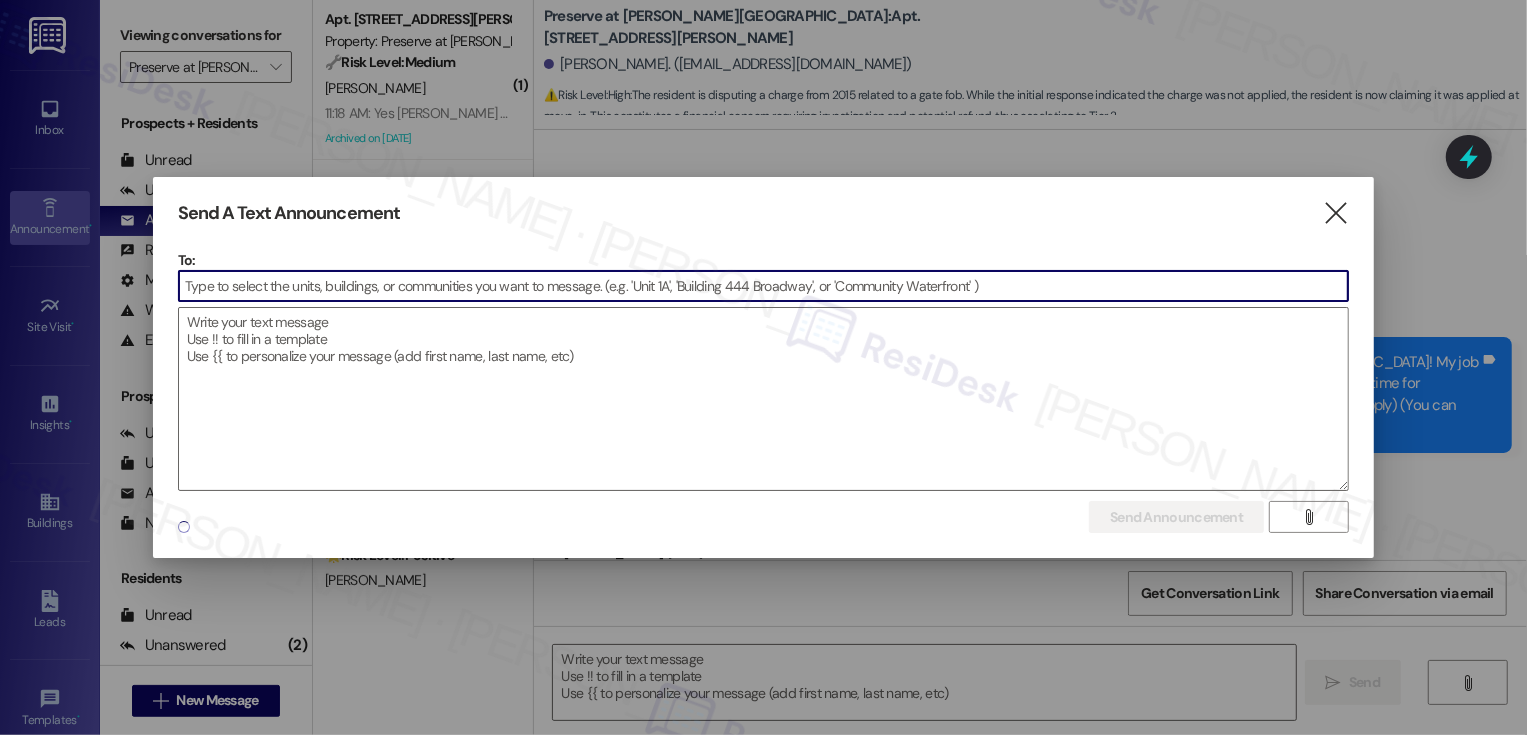 type on "Fetching suggested responses. Please feel free to read through the conversation in the meantime." 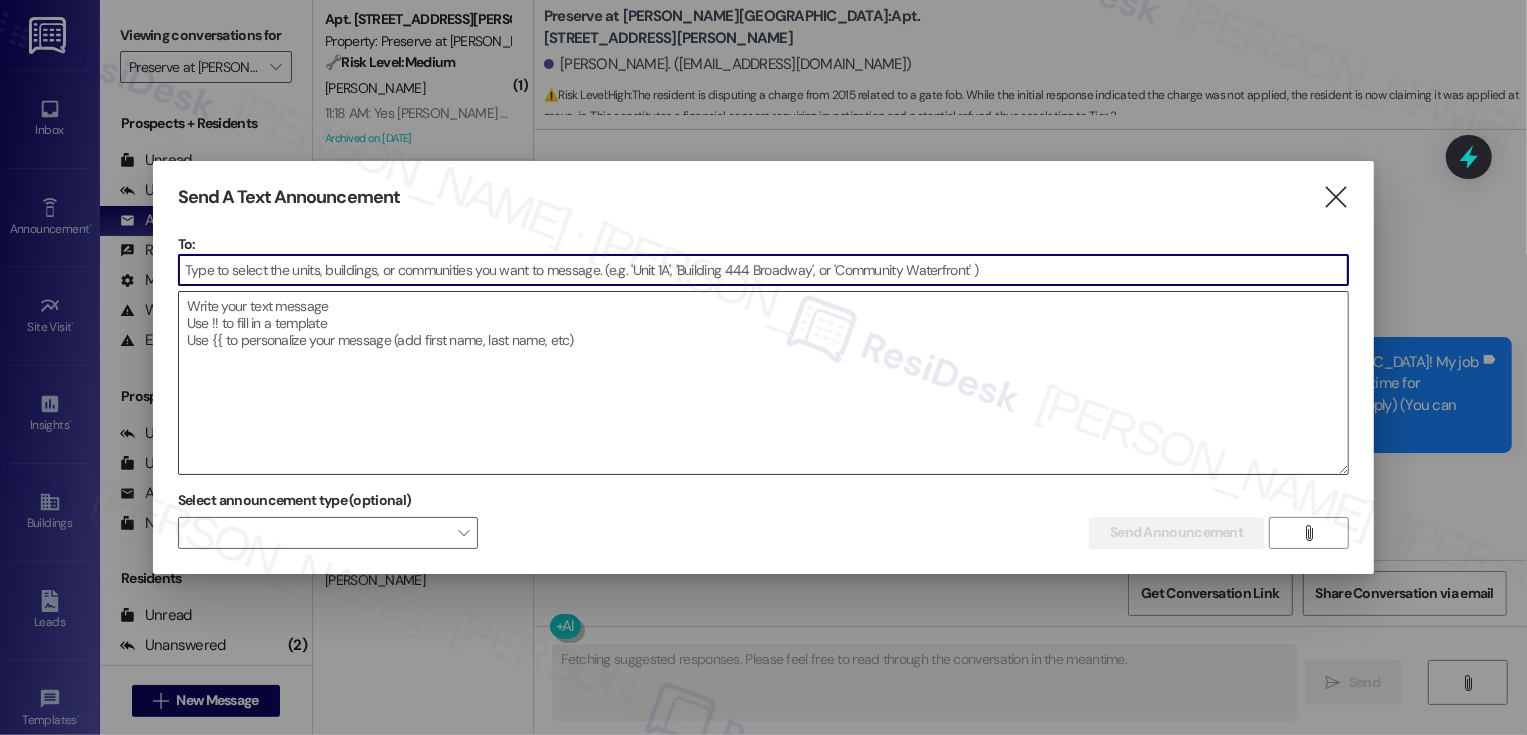scroll, scrollTop: 21006, scrollLeft: 0, axis: vertical 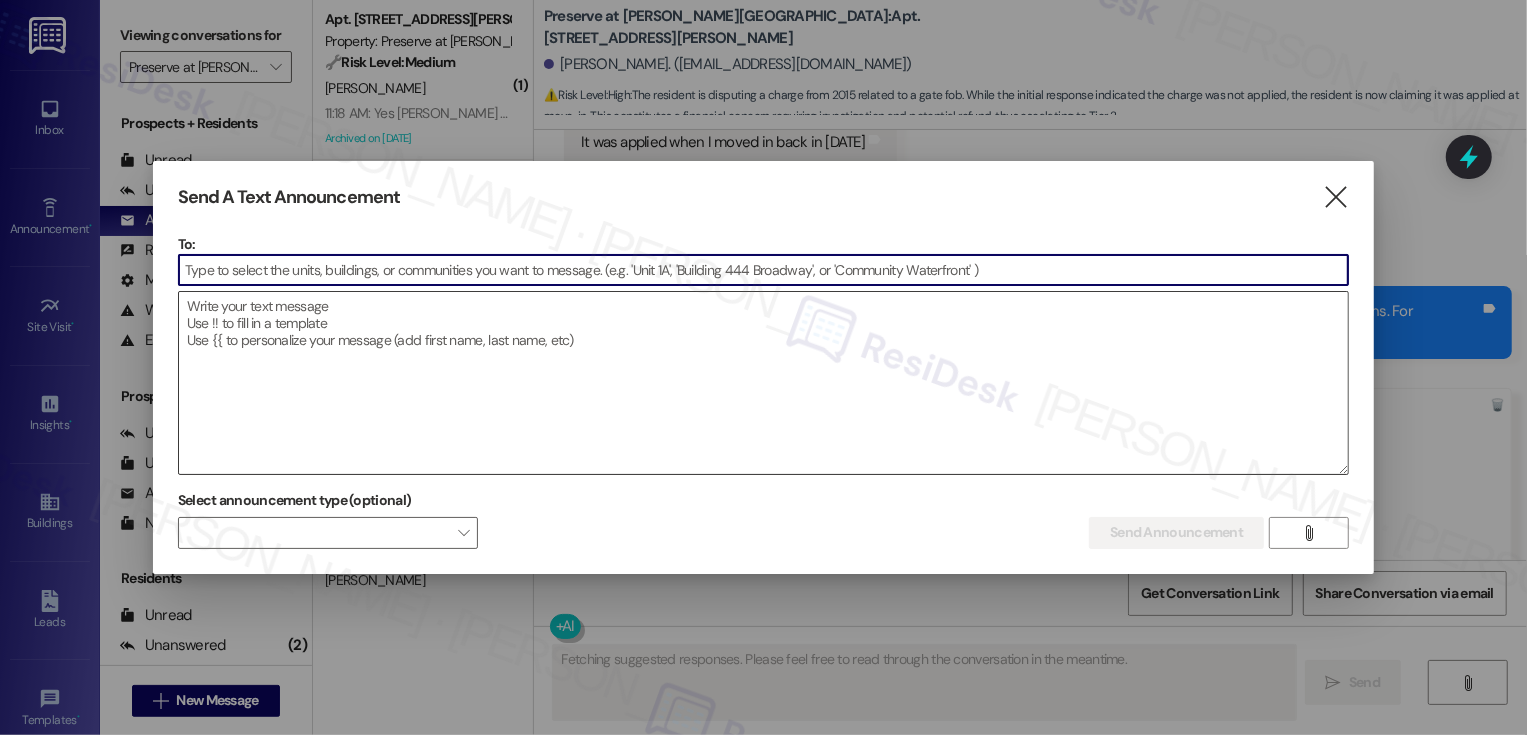 click at bounding box center (764, 383) 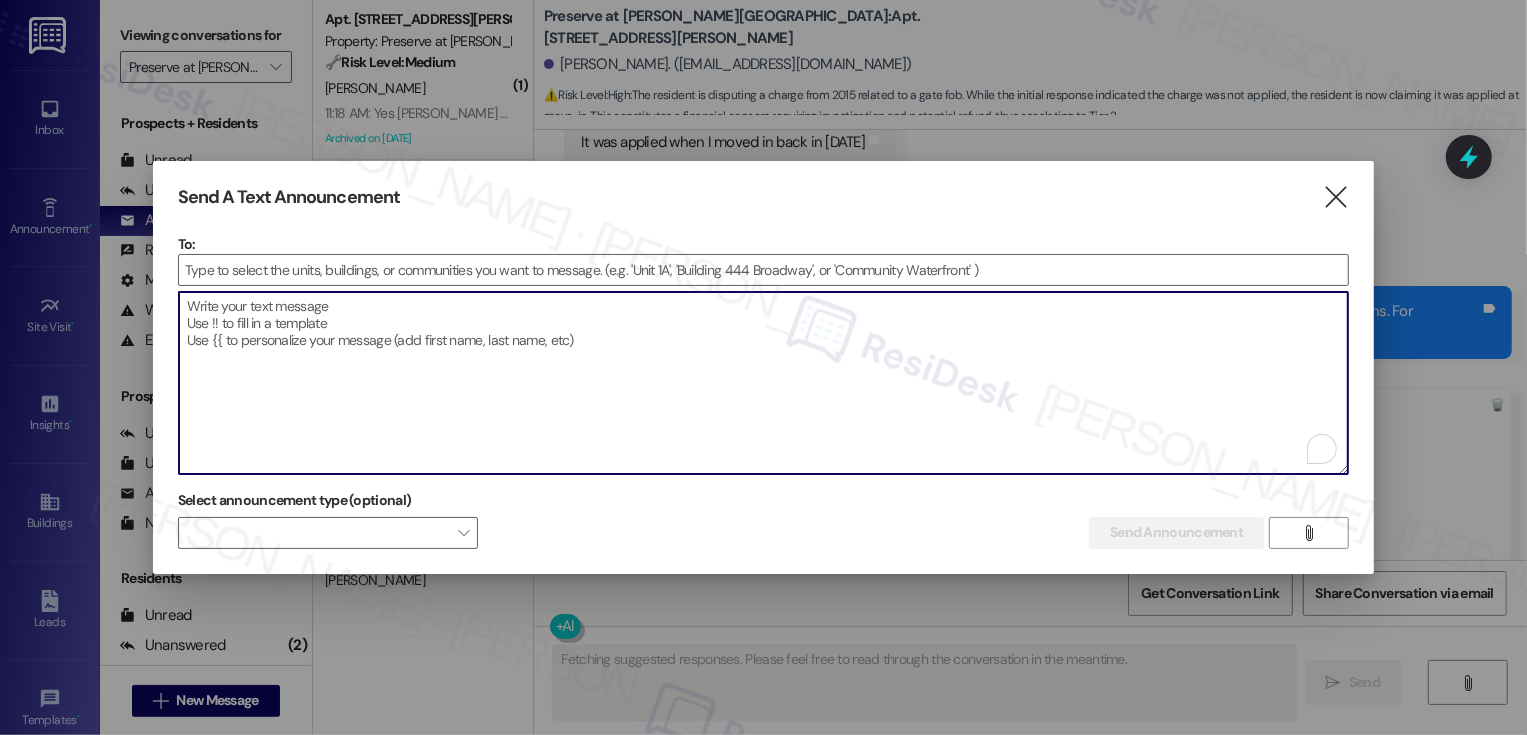 paste on "Hi {{first_name}}! Great news — you can earn a $400 rent discount for every friend you refer who moves in! There’s no limit on how many referrals you can send our way. We’d love to welcome more amazing people like you to our community" 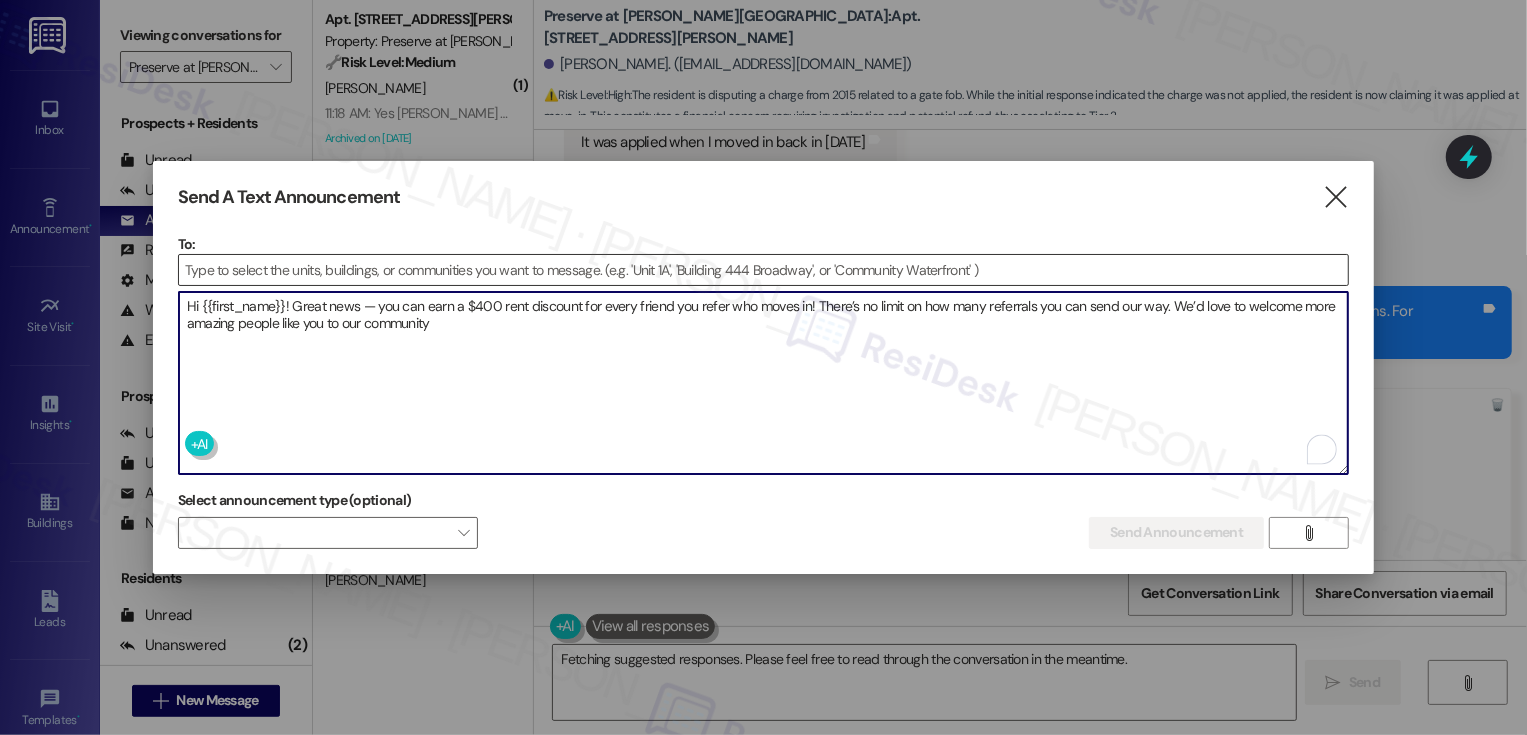 type on "Updating..." 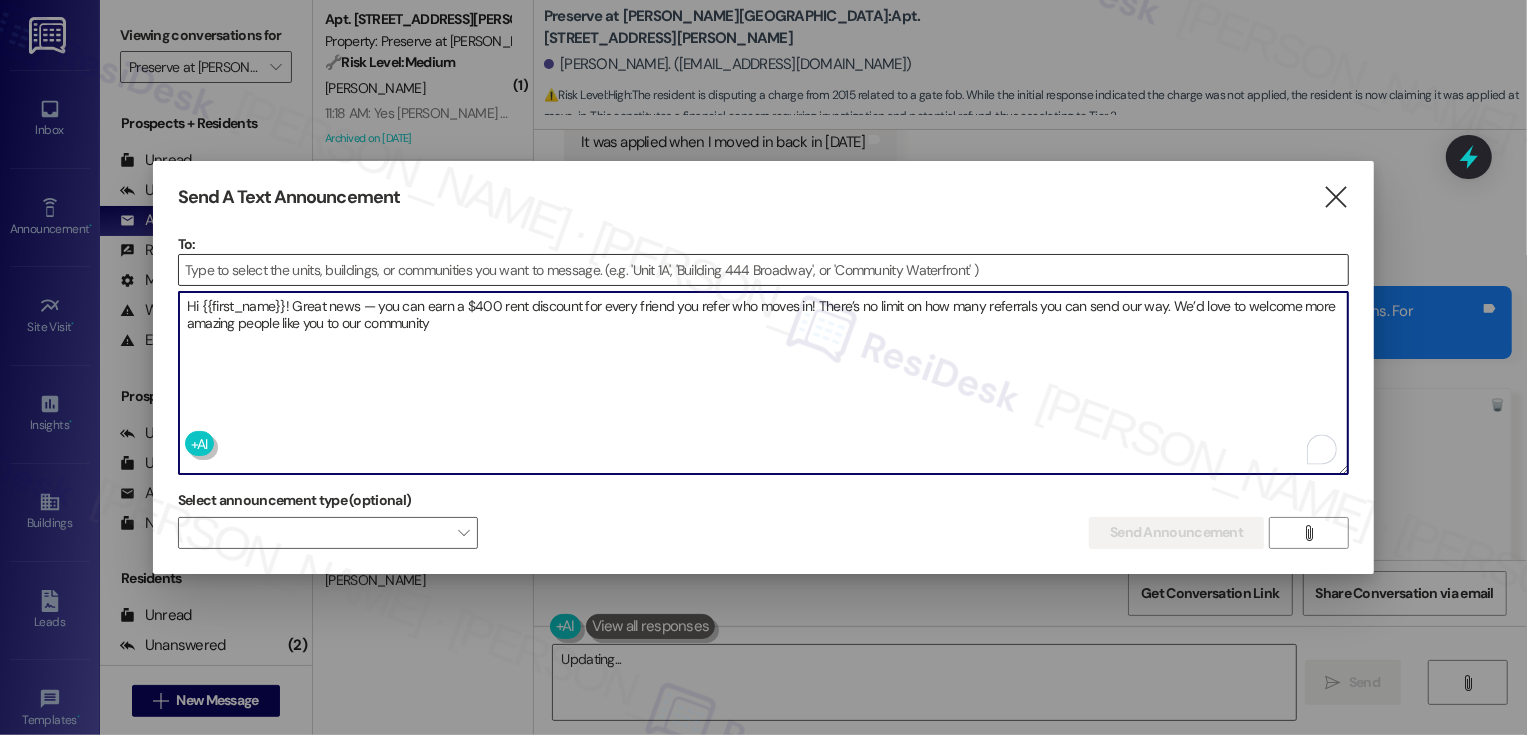 type on "Hi {{first_name}}! Great news — you can earn a $400 rent discount for every friend you refer who moves in! There’s no limit on how many referrals you can send our way. We’d love to welcome more amazing people like you to our community" 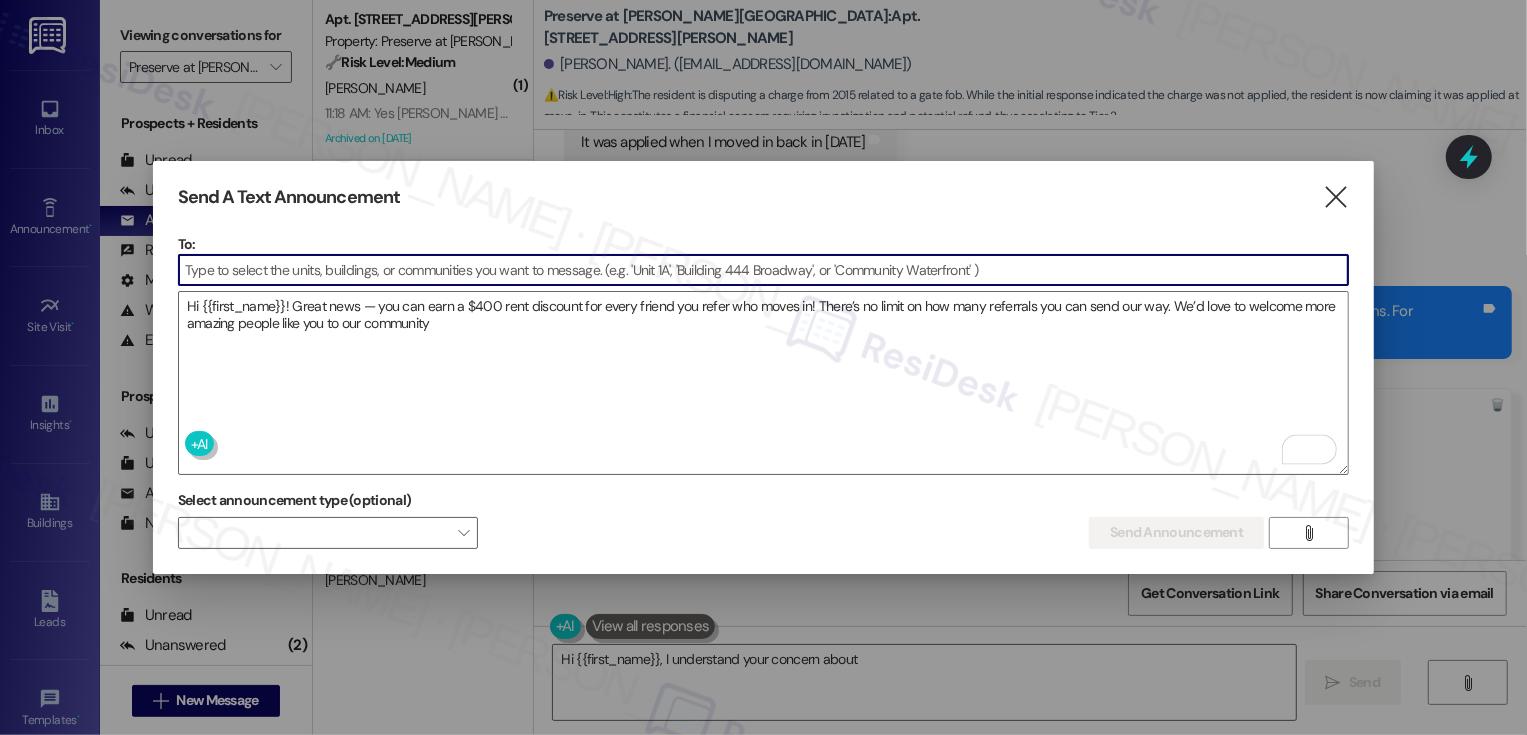 type on "Hi {{first_name}}, I understand your concern about" 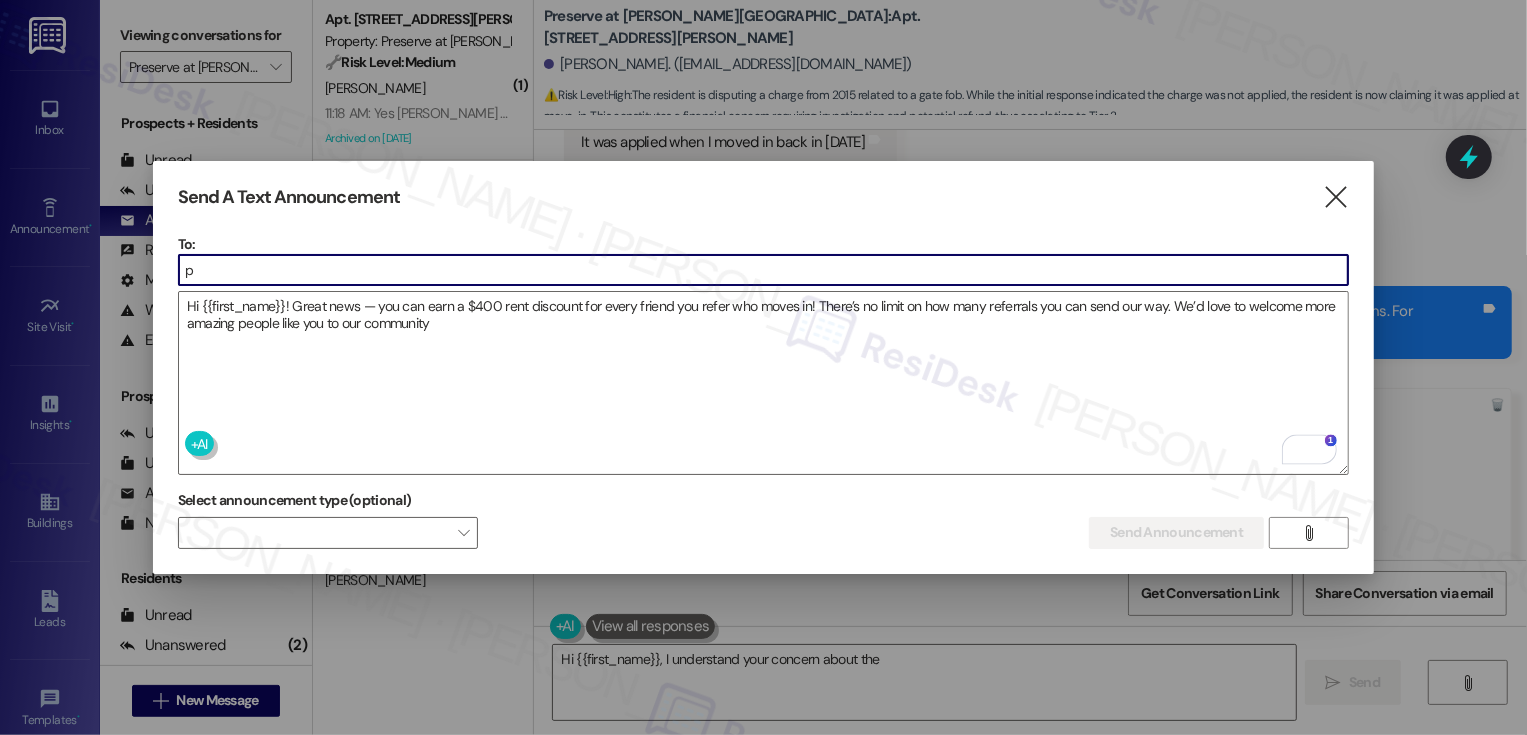 type on "pe" 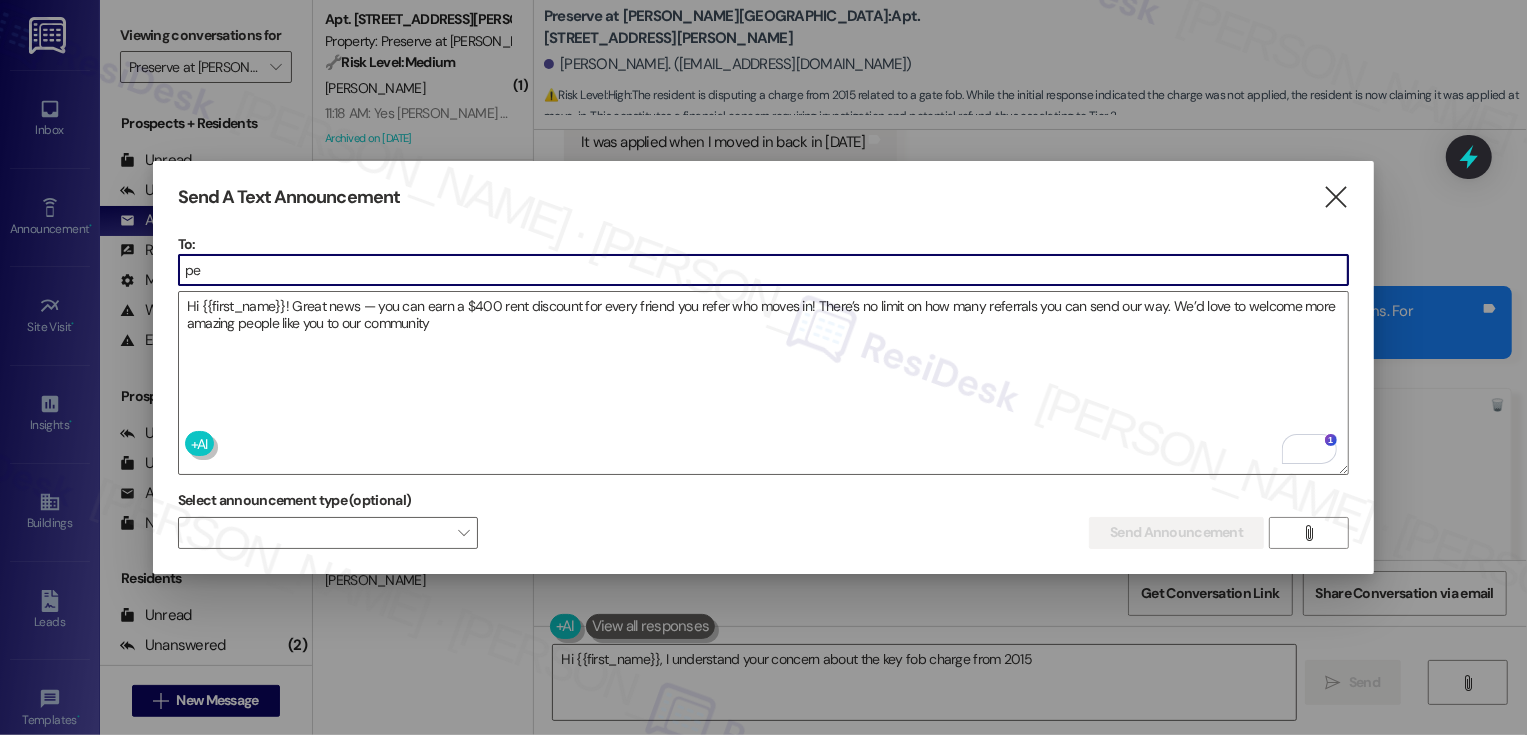 type on "Hi {{first_name}}, I understand your concern about the key fob charge from 2015." 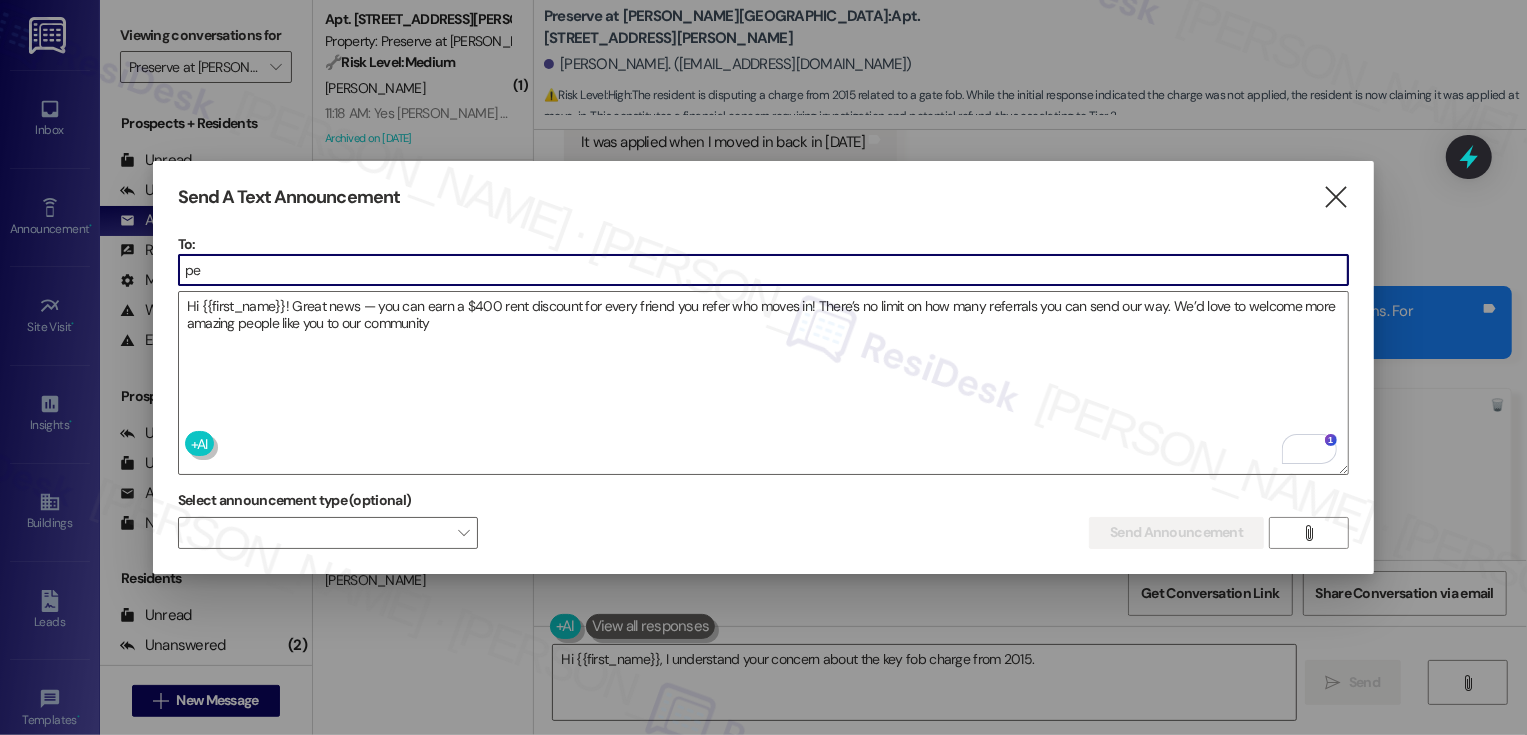 type on "p" 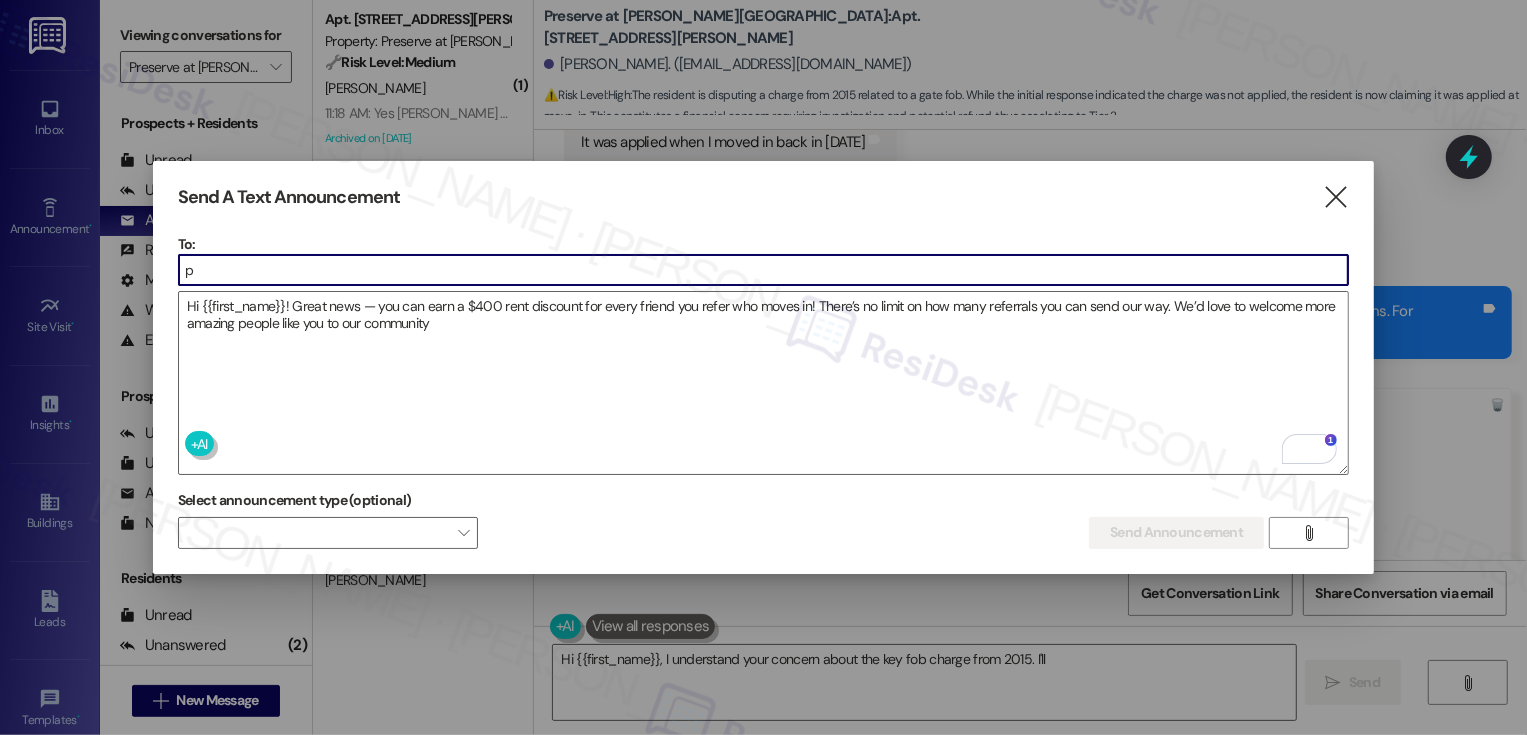 type on "Hi {{first_name}}, I understand your concern about the key fob charge from 2015. I'll" 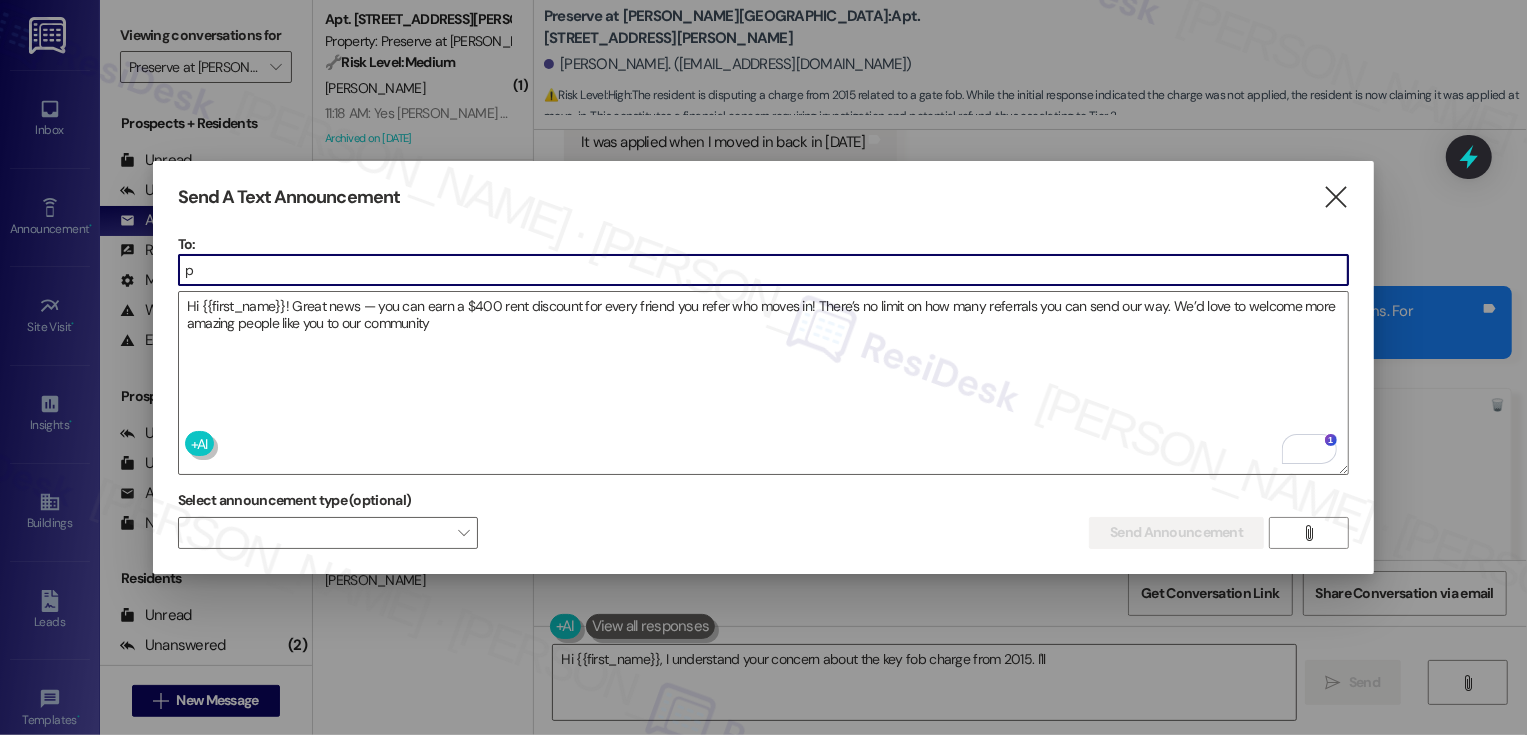 type on "pr" 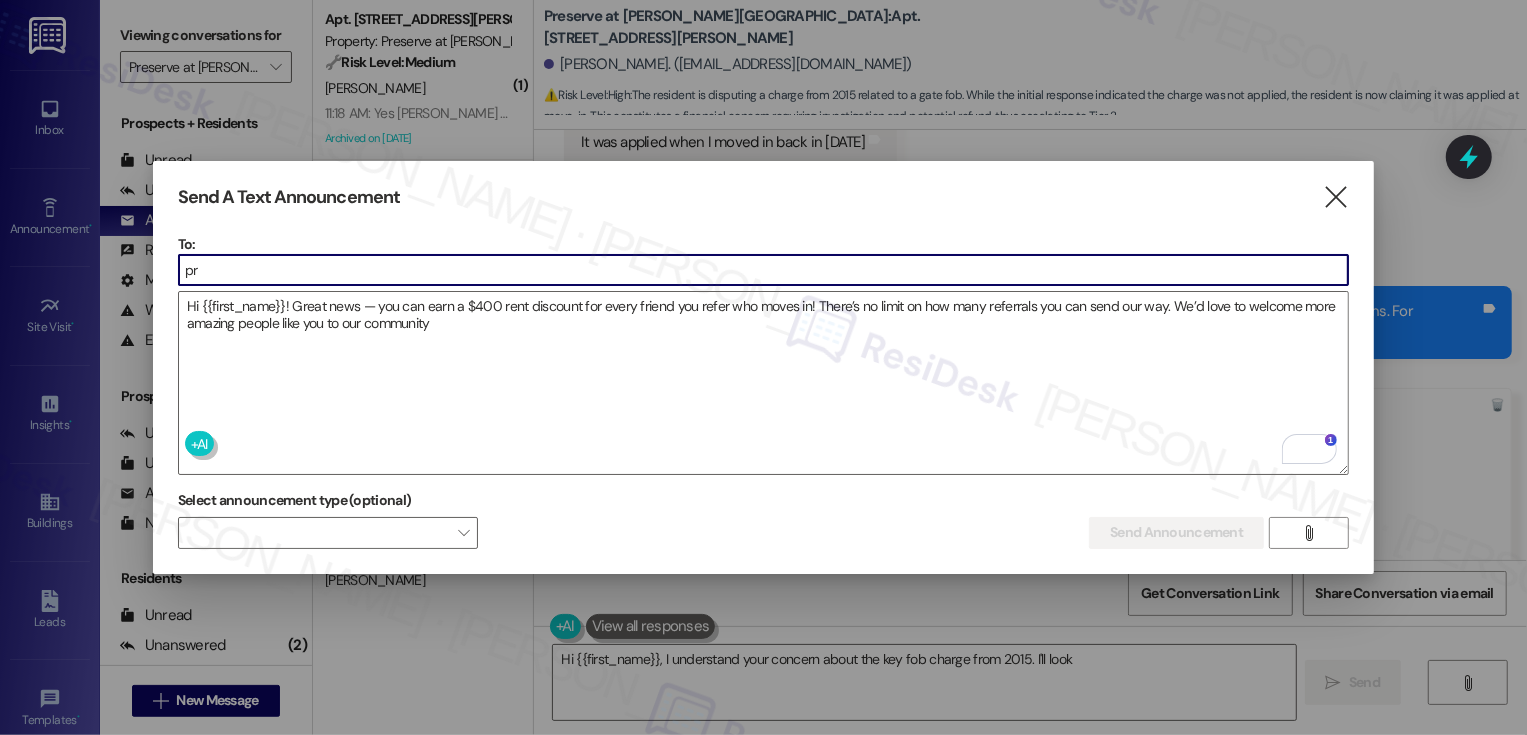 type on "Hi {{first_name}}, I understand your concern about the key fob charge from 2015. I'll look" 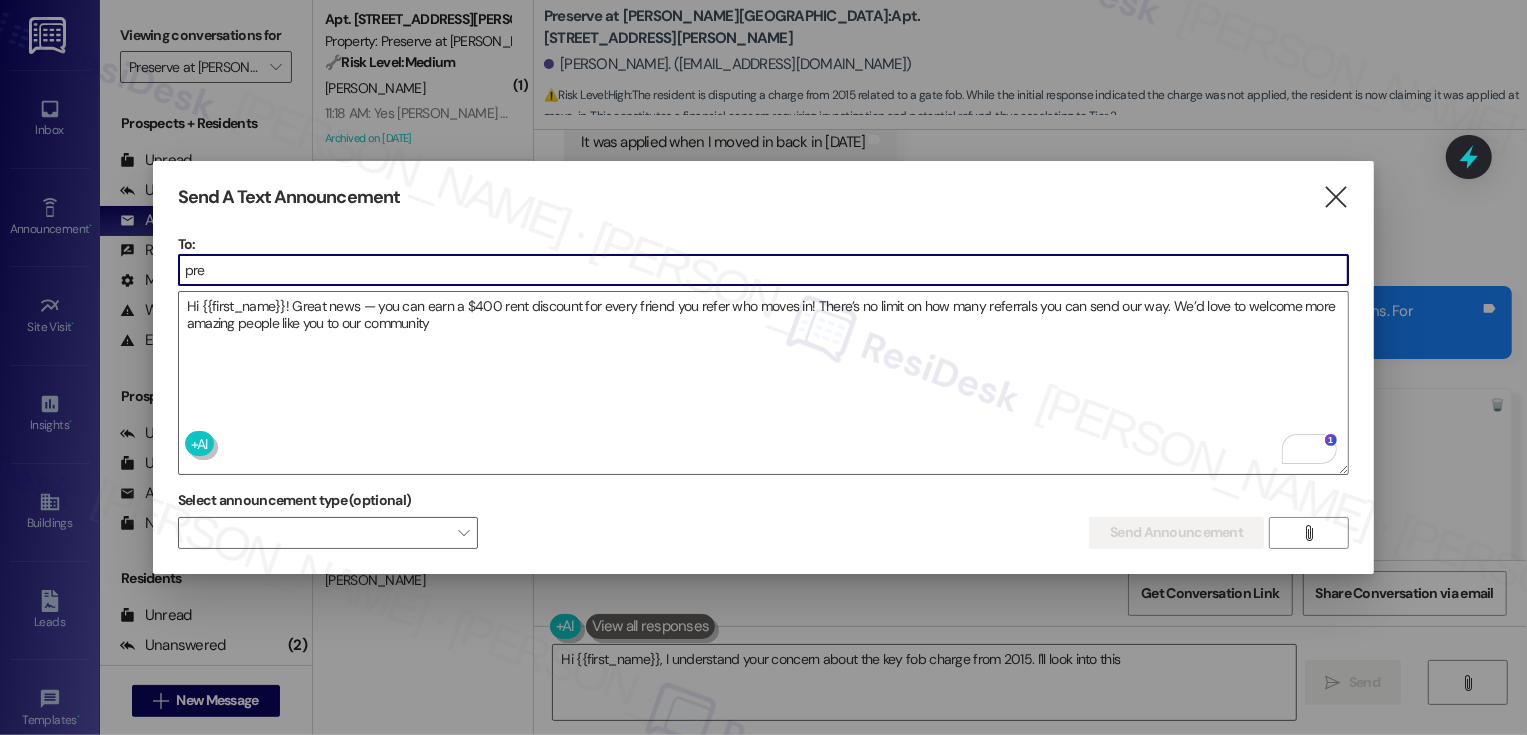 type on "Hi {{first_name}}, I understand your concern about the key fob charge from 2015. I'll look into this further" 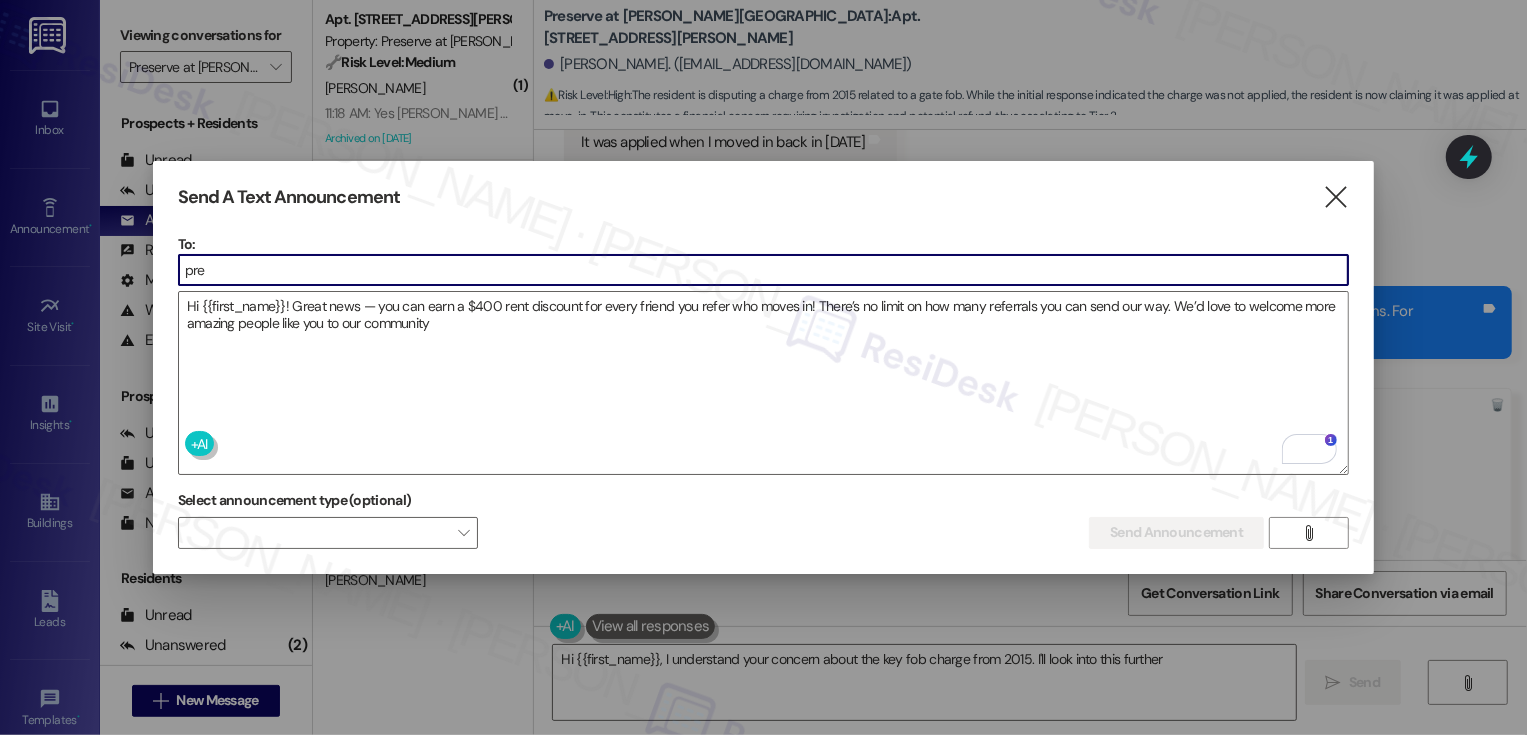 type on "pres" 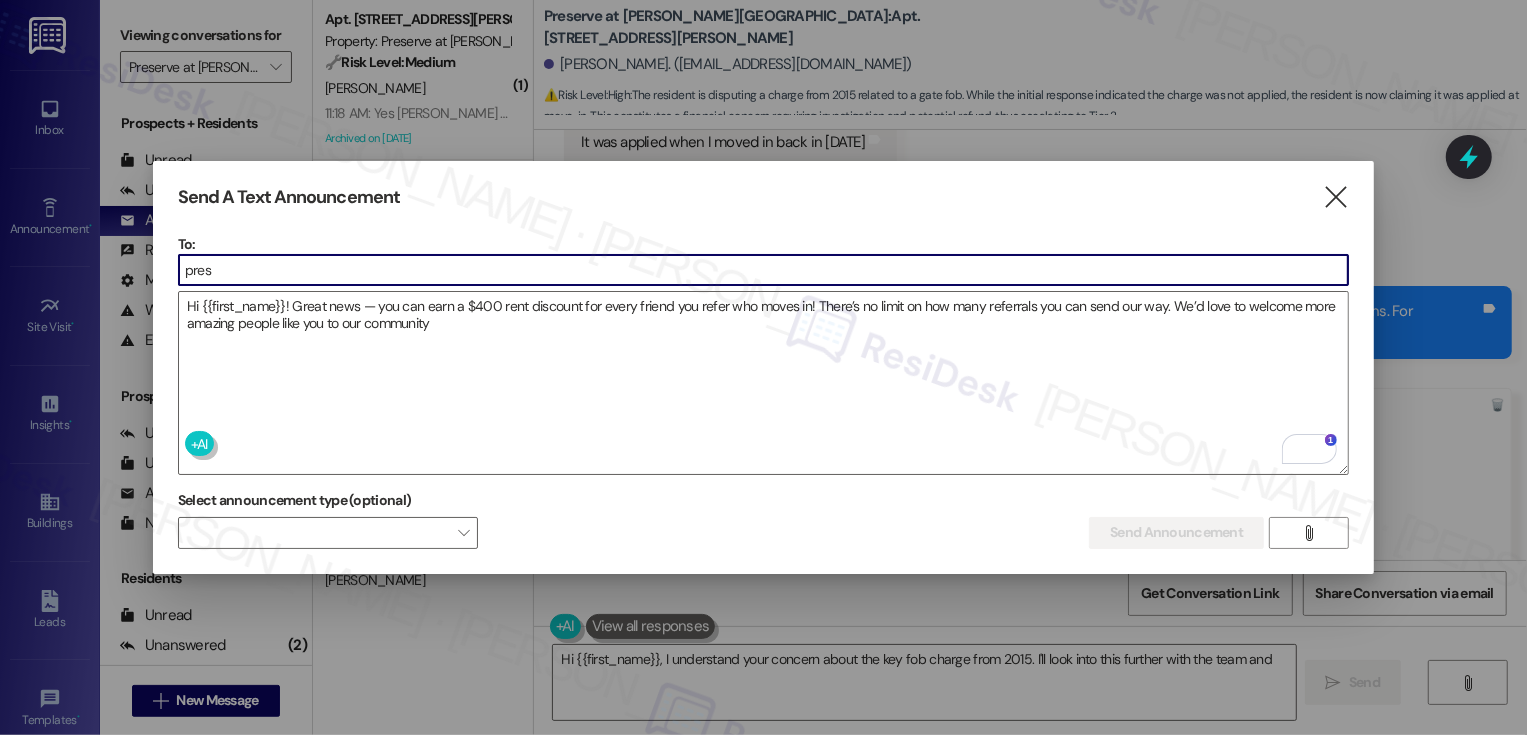 type on "Hi {{first_name}}, I understand your concern about the key fob charge from 2015. I'll look into this further with the team and" 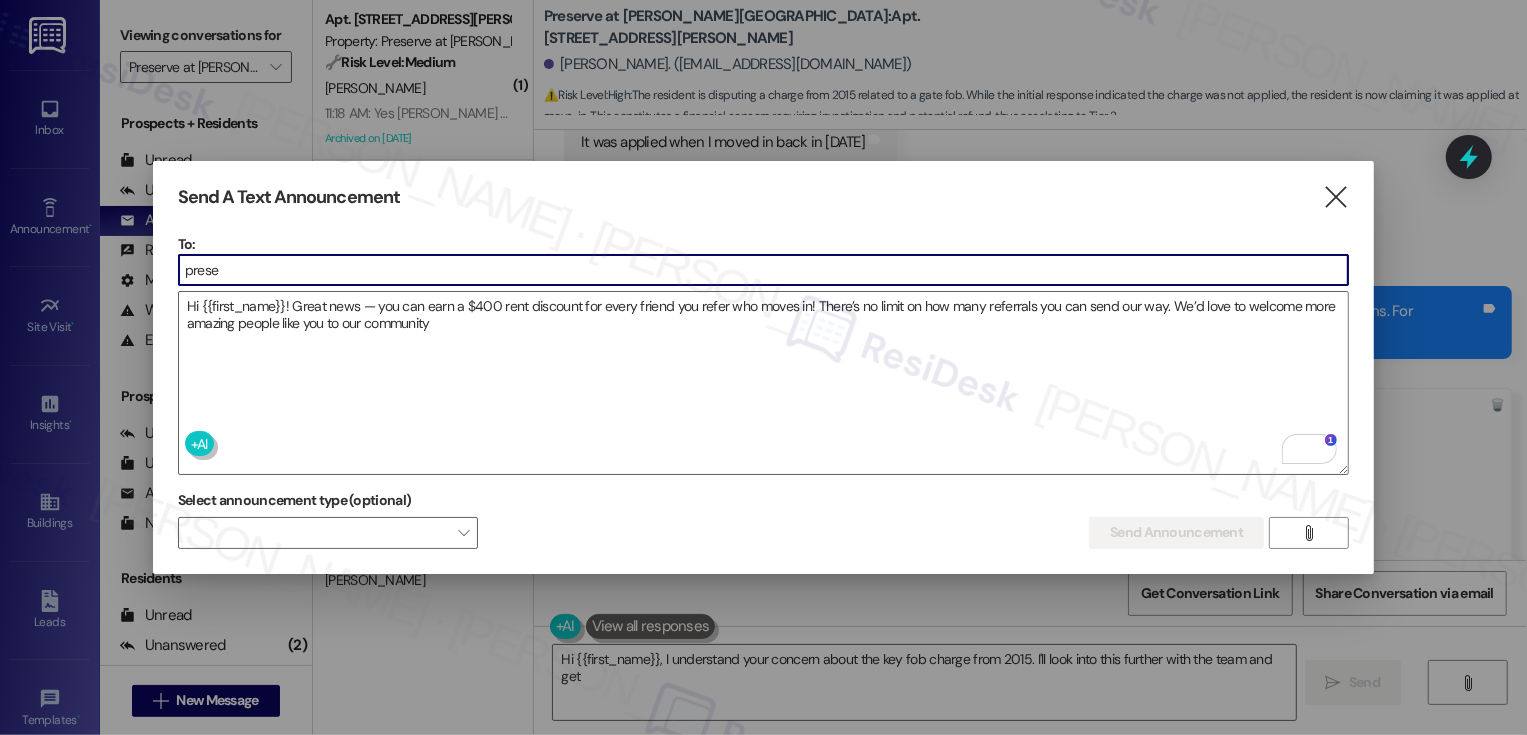 type on "Hi {{first_name}}, I understand your concern about the key fob charge from 2015. I'll look into this further with the team and get back" 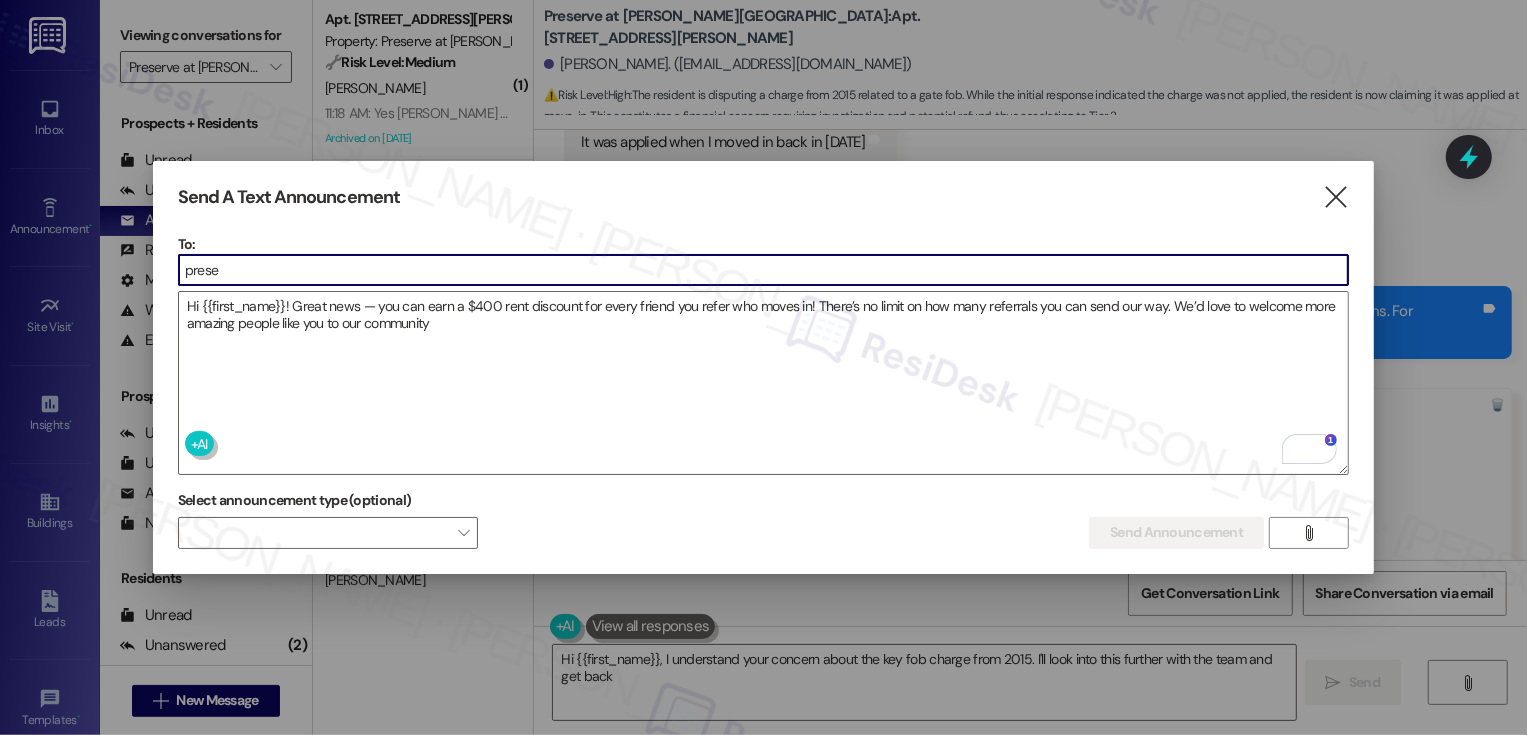 type on "preser" 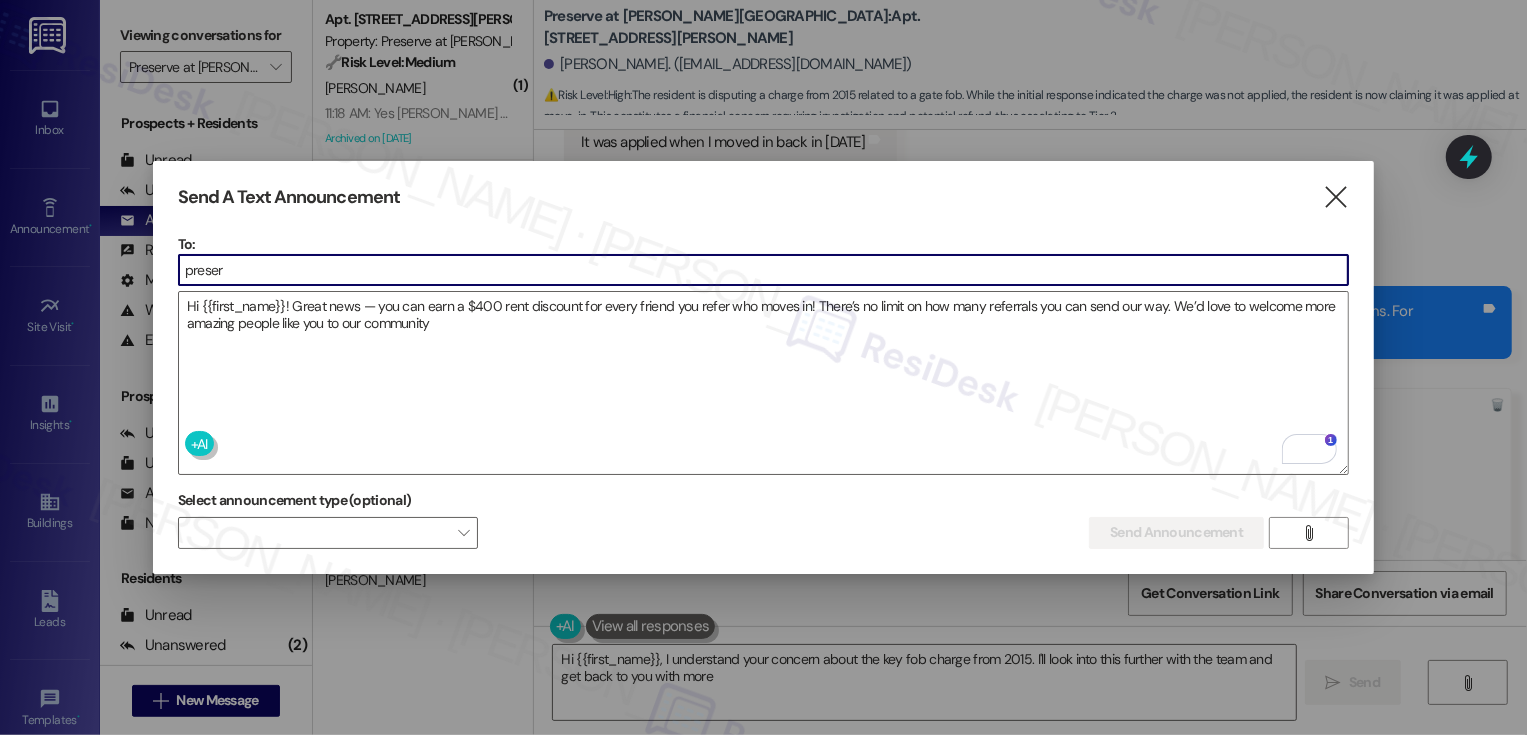 type on "Hi {{first_name}}, I understand your concern about the key fob charge from 2015. I'll look into this further with the team and get back to you with more information" 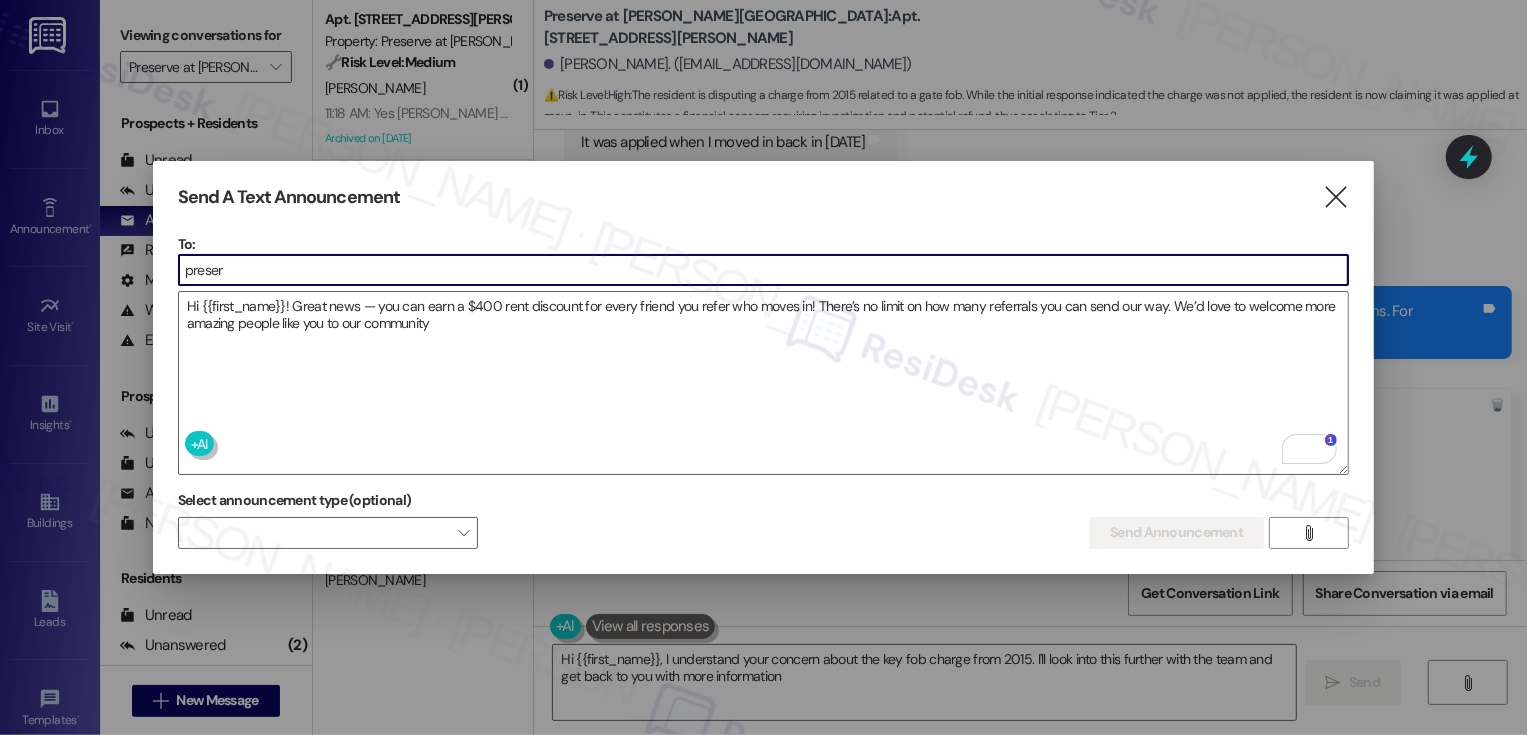 type on "preserv" 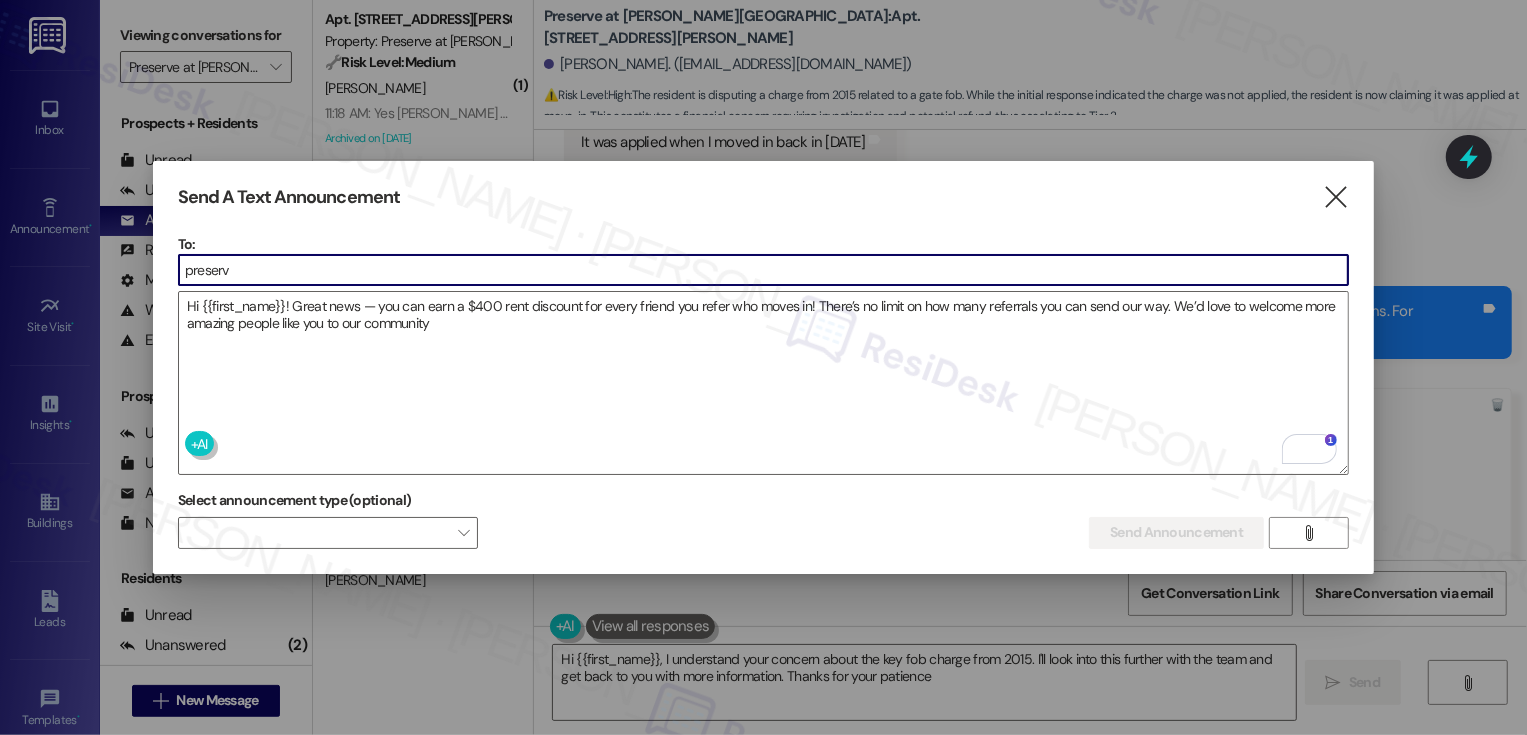type on "Hi {{first_name}}, I understand your concern about the key fob charge from 2015. I'll look into this further with the team and get back to you with more information. Thanks for your patience!" 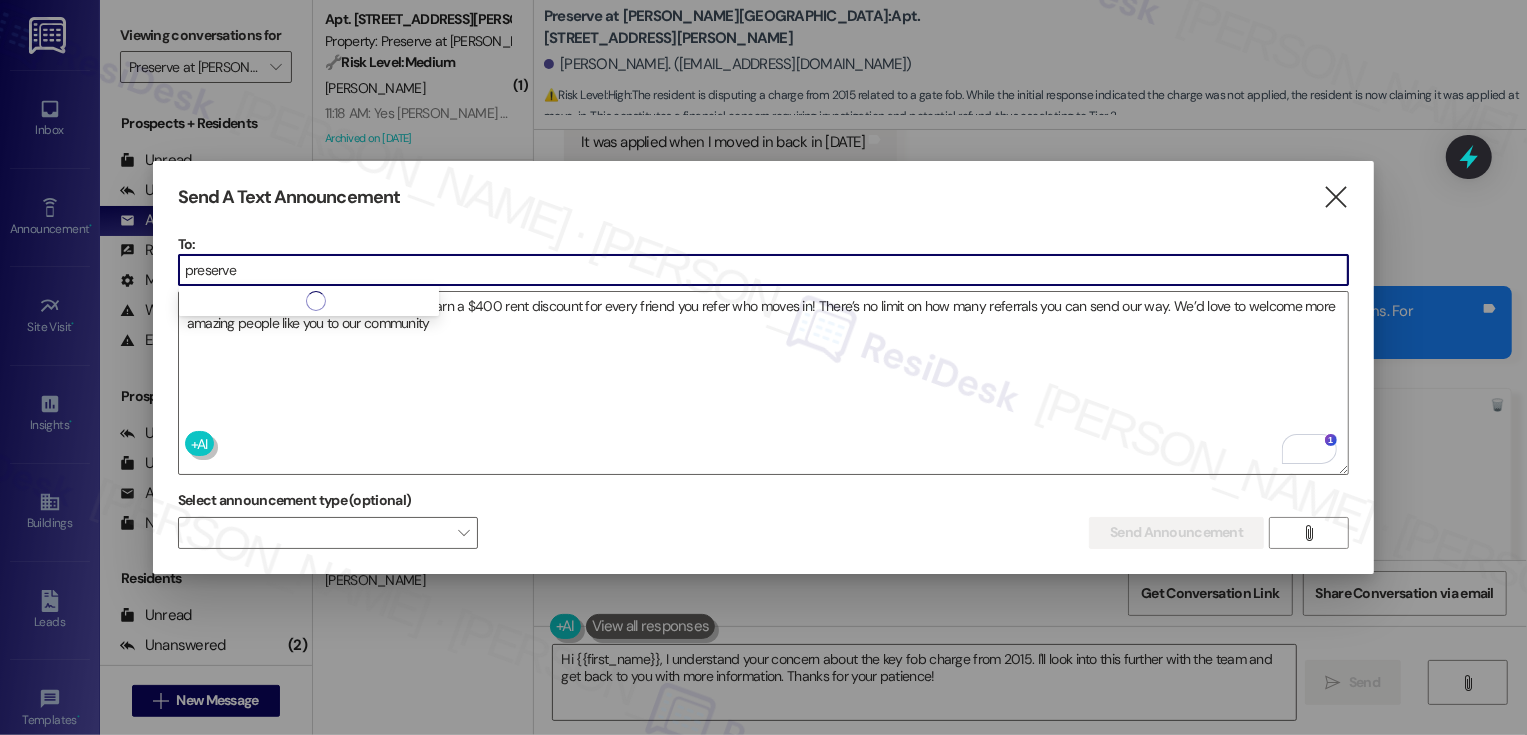 type on "preserve a" 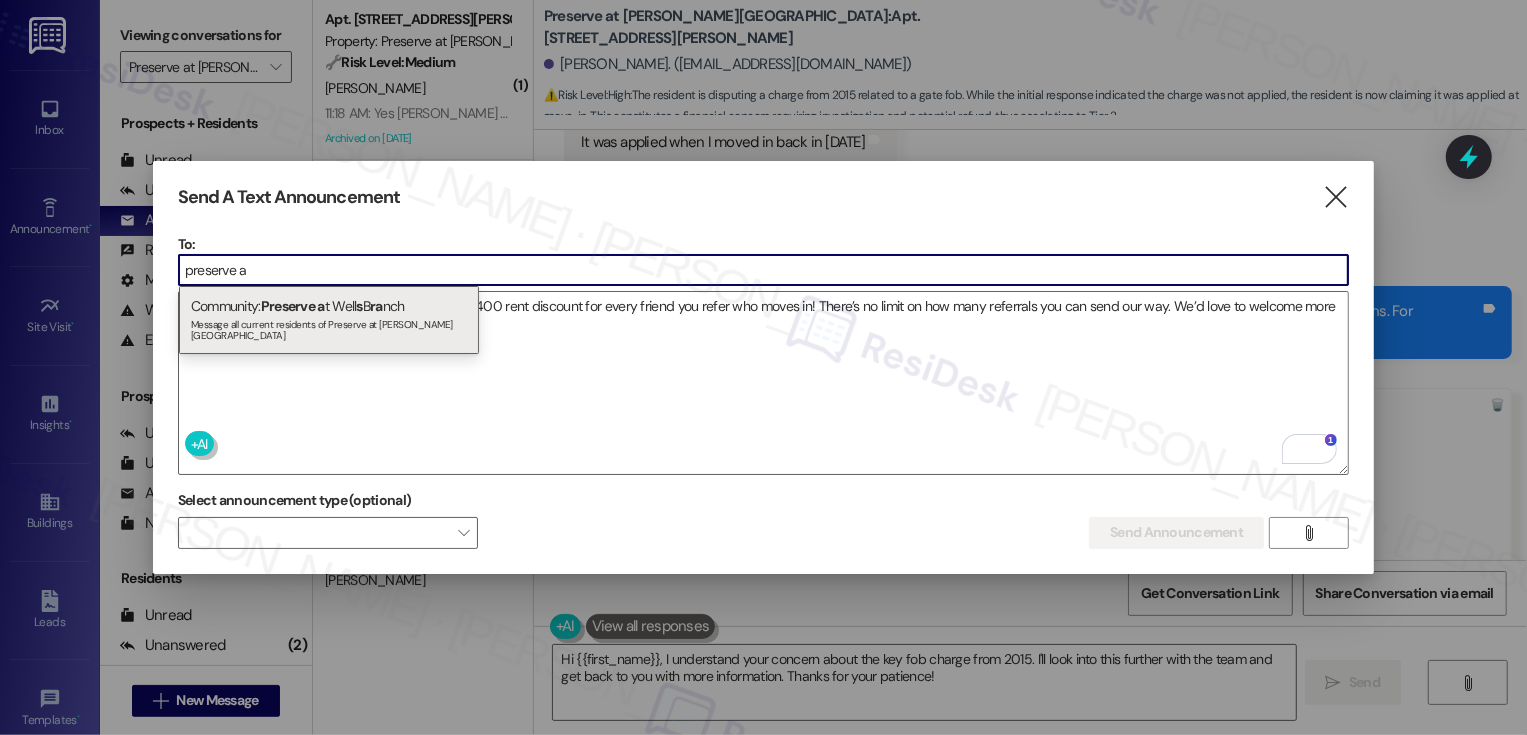type 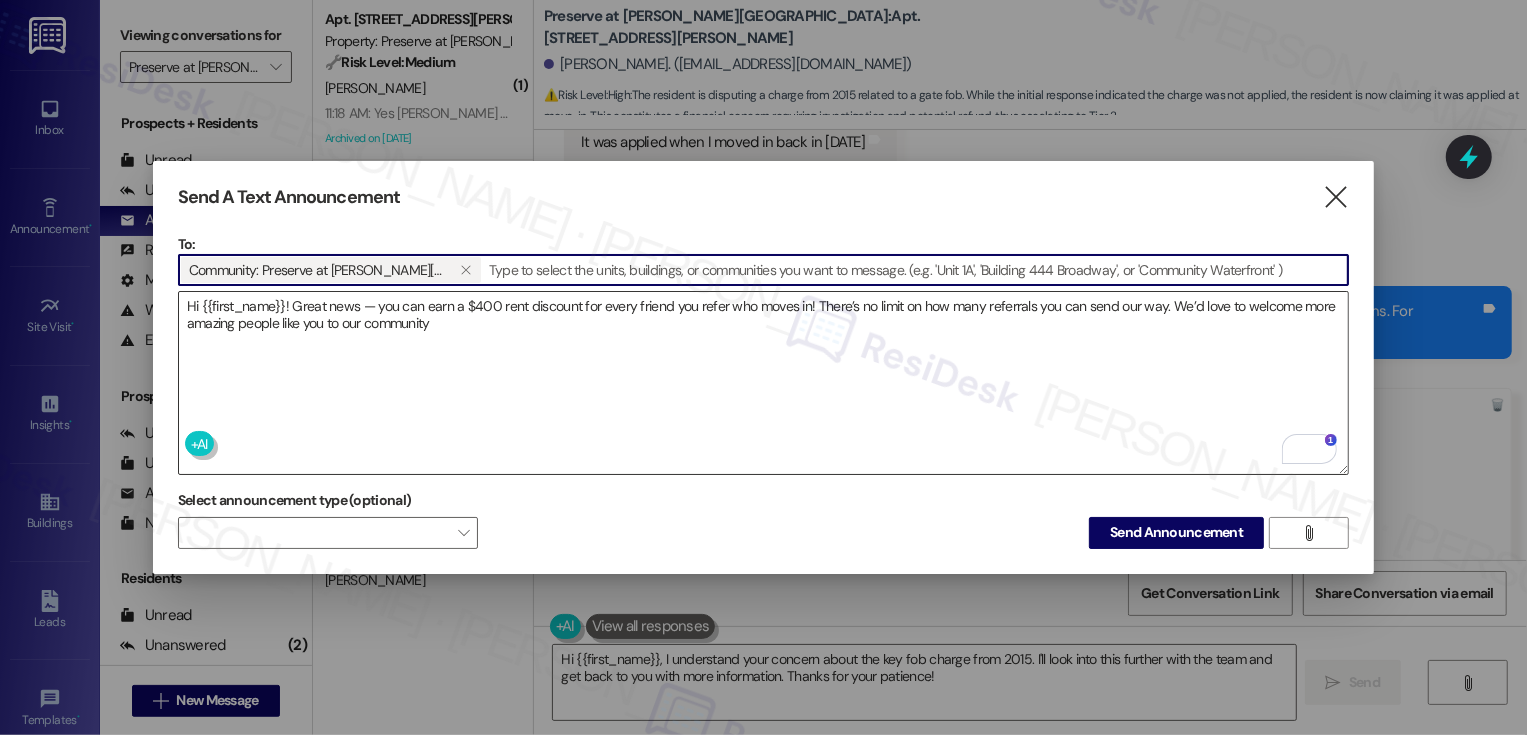 click on "Hi {{first_name}}! Great news — you can earn a $400 rent discount for every friend you refer who moves in! There’s no limit on how many referrals you can send our way. We’d love to welcome more amazing people like you to our community" at bounding box center [764, 383] 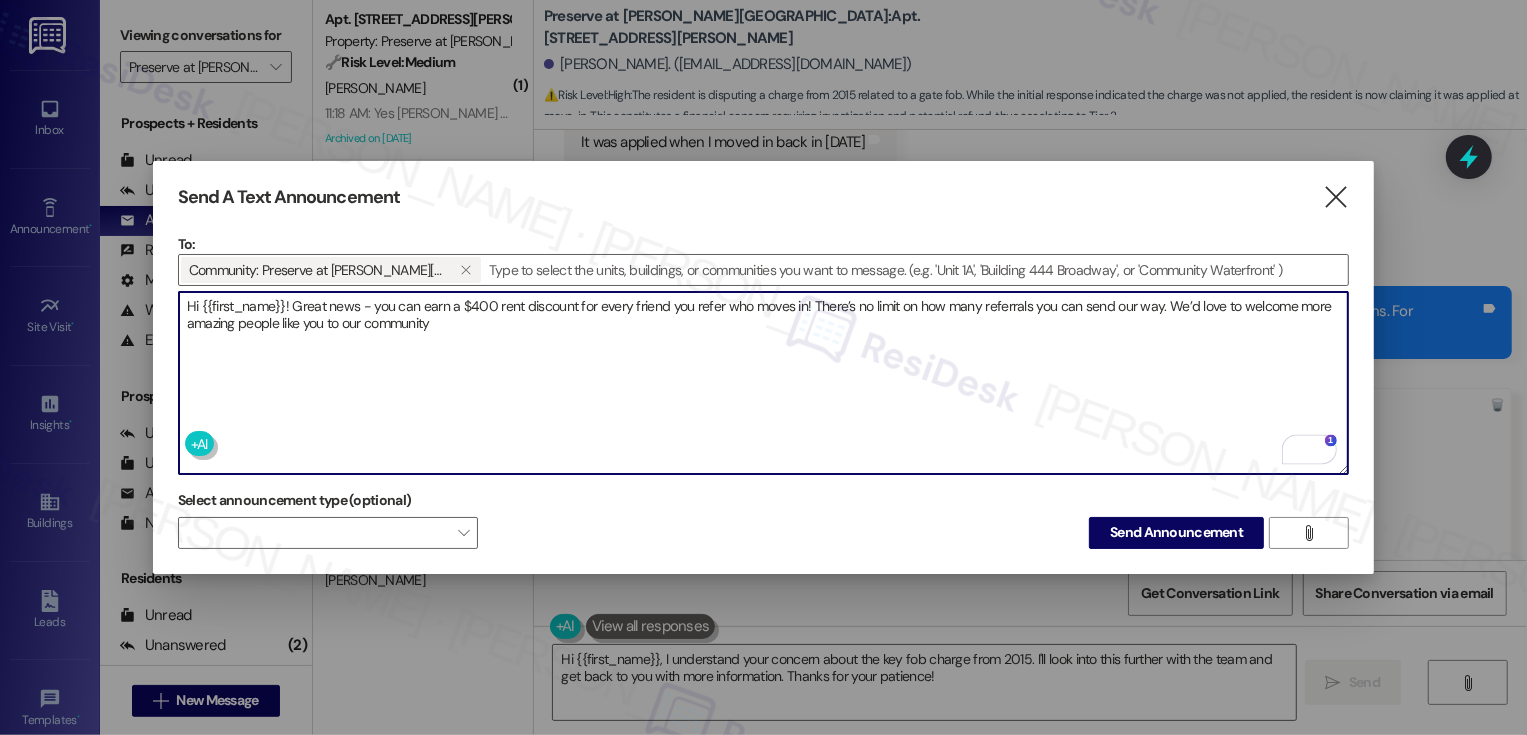 click on "Hi {{first_name}}! Great news - you can earn a $400 rent discount for every friend you refer who moves in! There’s no limit on how many referrals you can send our way. We’d love to welcome more amazing people like you to our community" at bounding box center (764, 383) 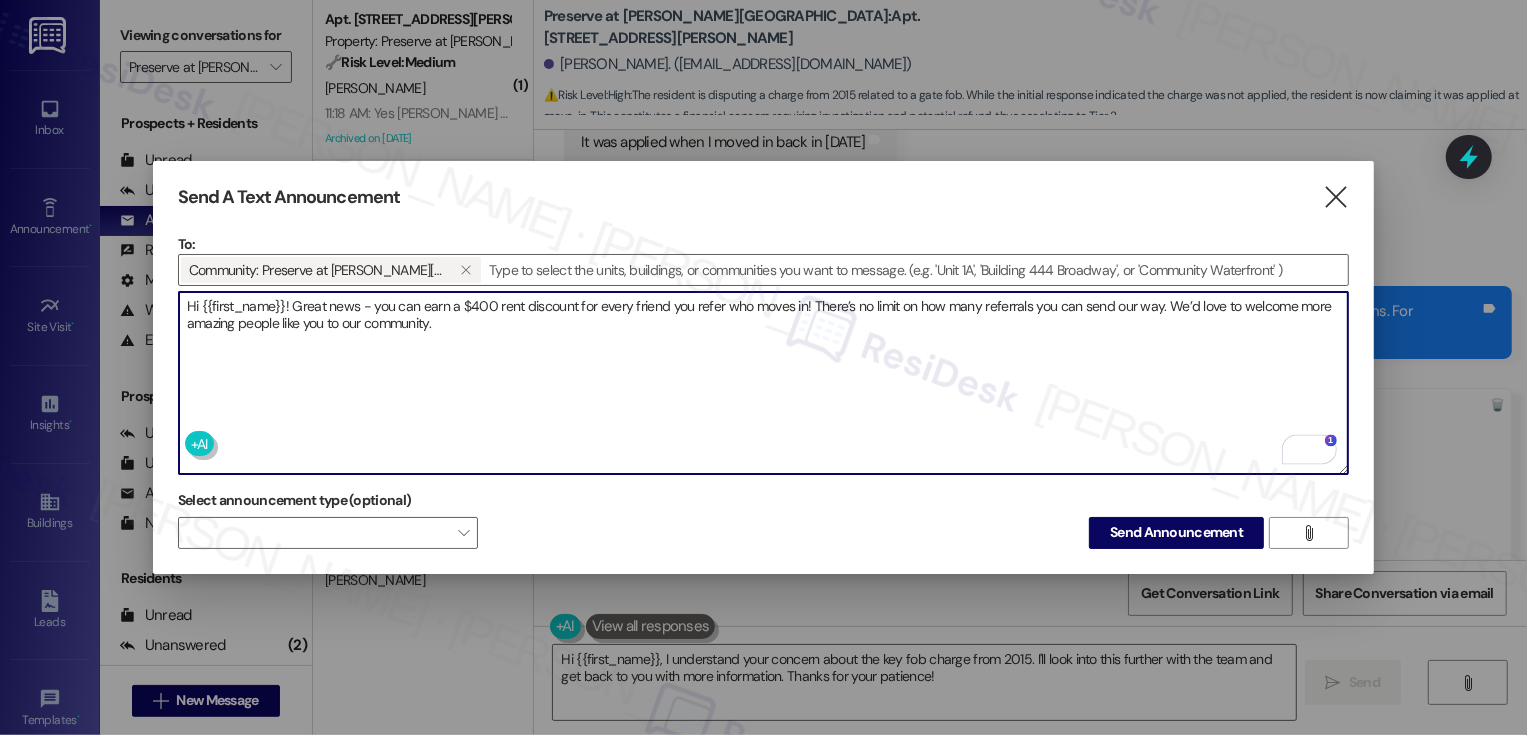 type on "Hi {{first_name}}! Great news - you can earn a $400 rent discount for every friend you refer who moves in! There’s no limit on how many referrals you can send our way. We’d love to welcome more amazing people like you to our community." 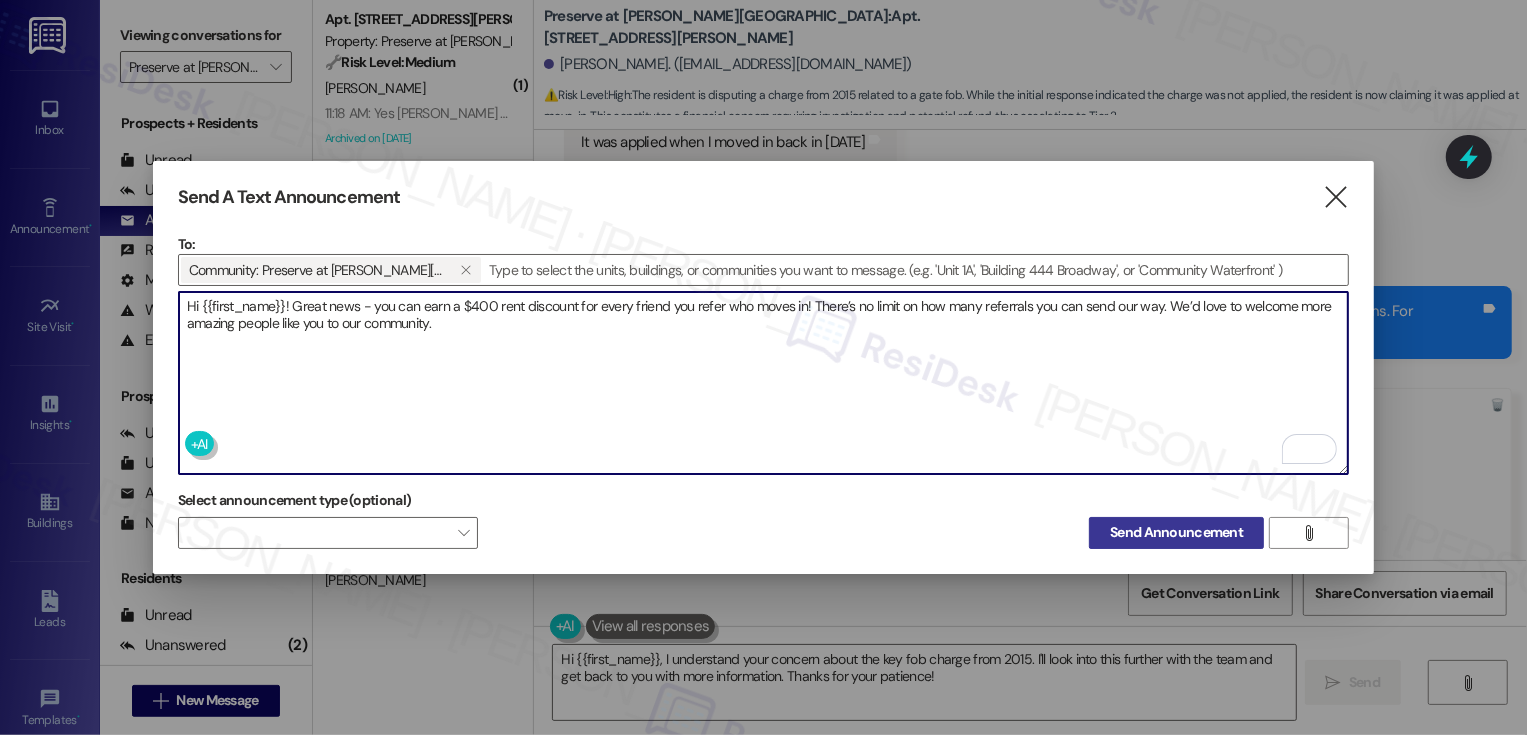 click on "Send Announcement" at bounding box center (1176, 532) 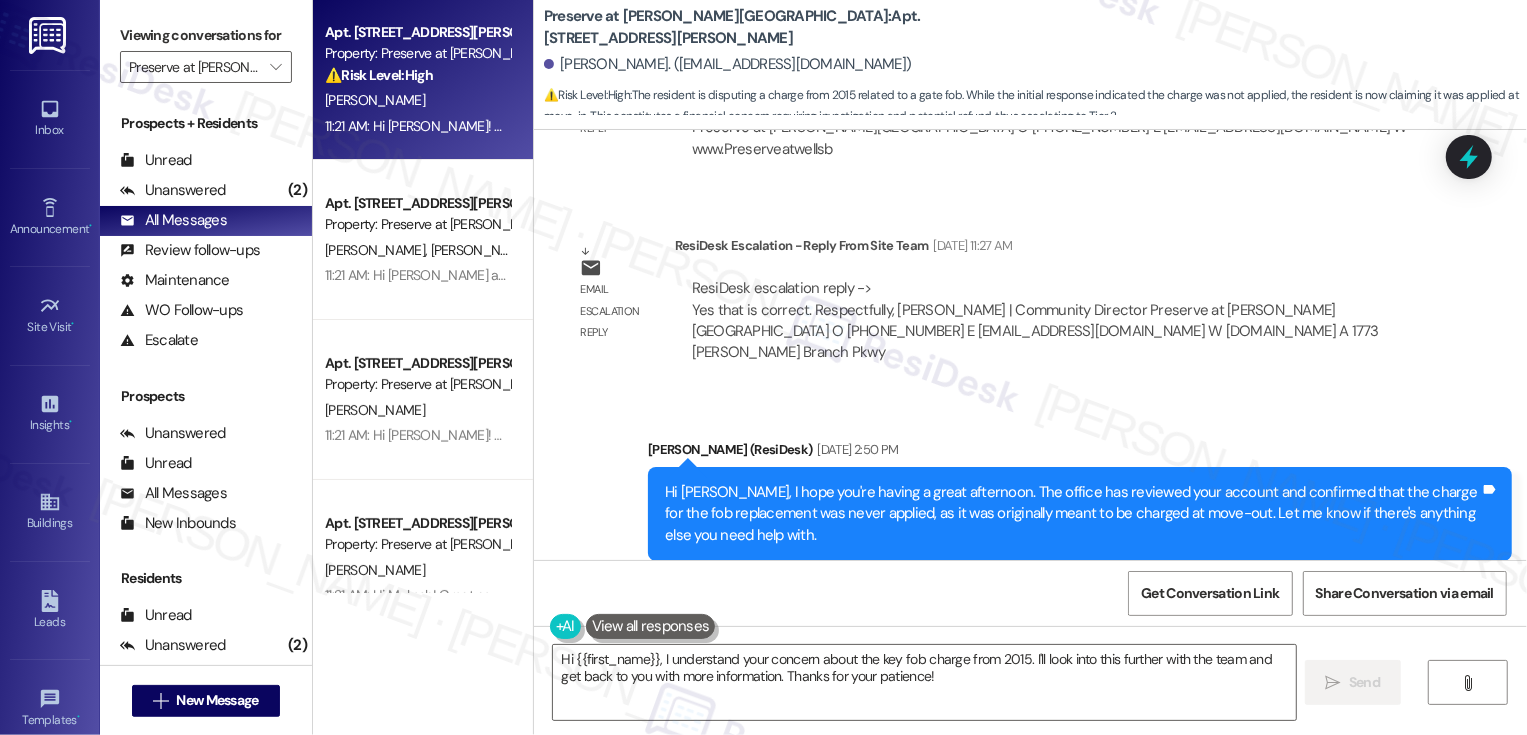 scroll, scrollTop: 20440, scrollLeft: 0, axis: vertical 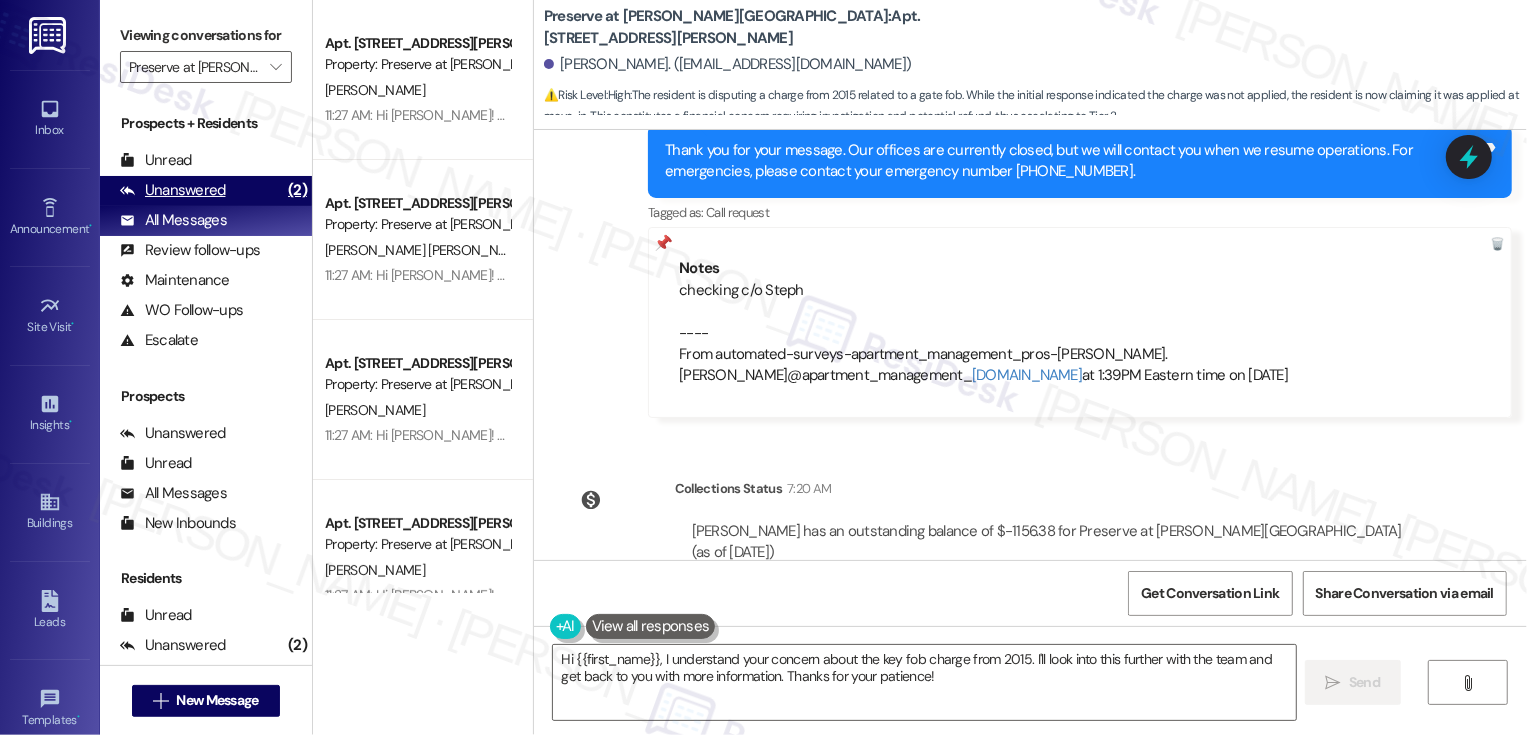 click on "Unanswered (2)" at bounding box center [206, 191] 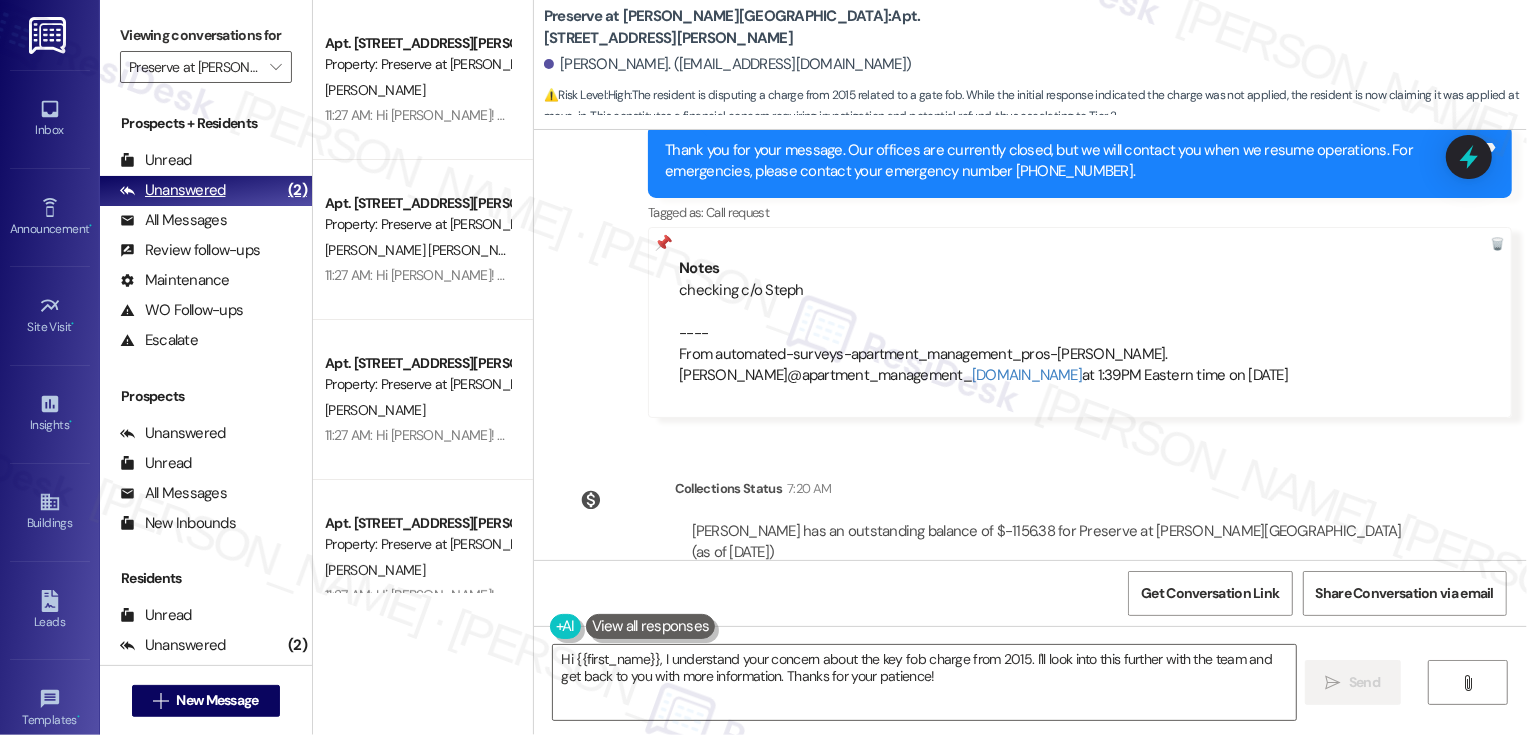 click on "Unanswered (2)" at bounding box center (206, 191) 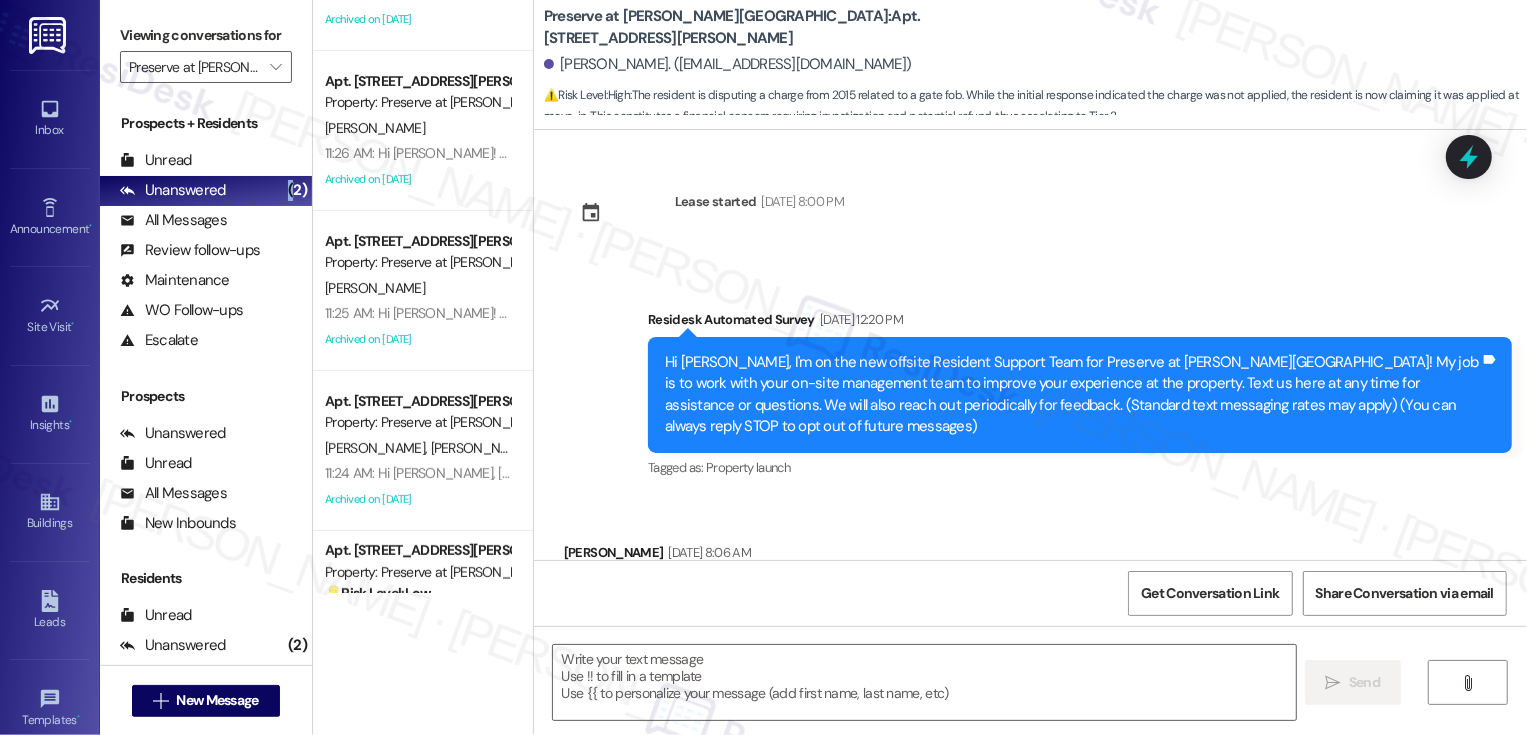 scroll, scrollTop: 606, scrollLeft: 0, axis: vertical 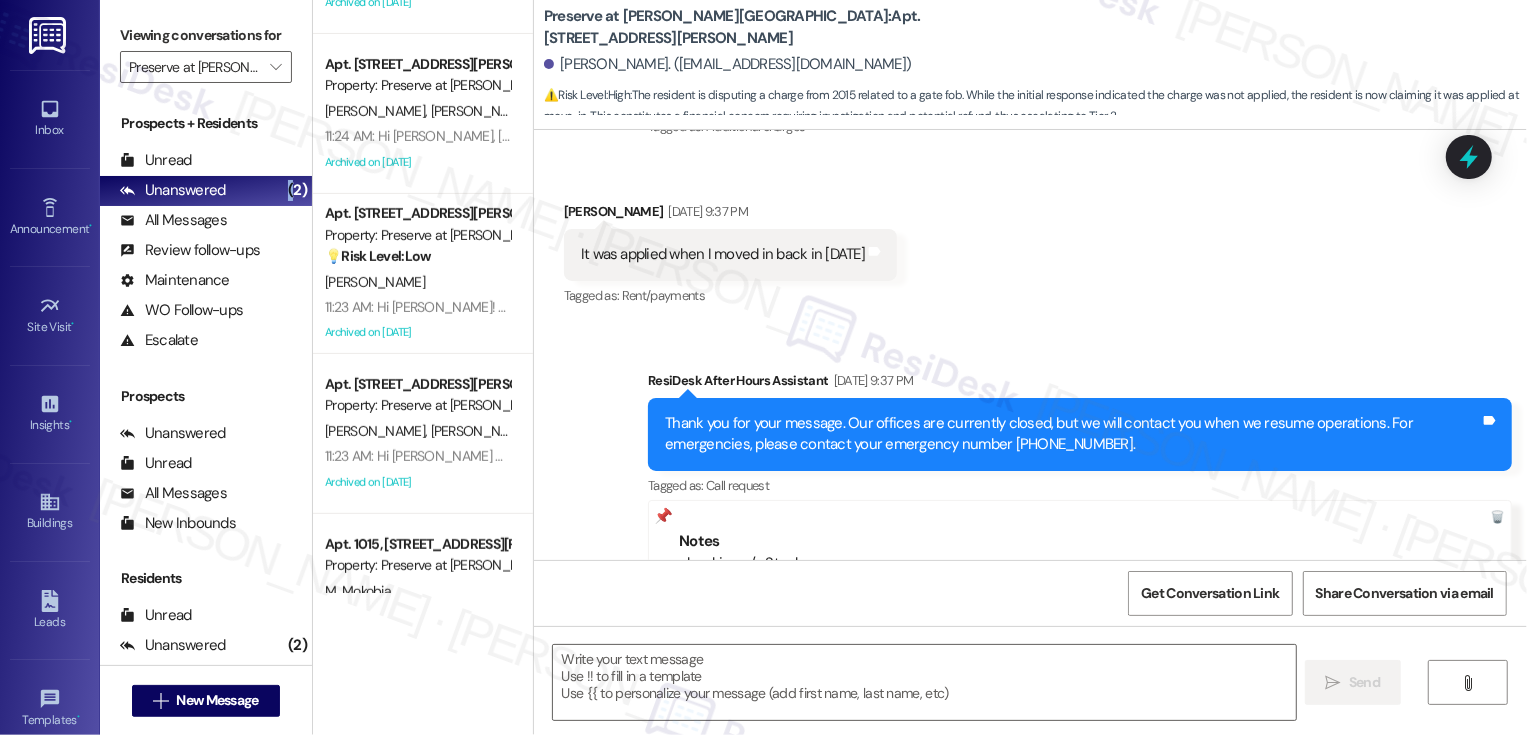 type on "Fetching suggested responses. Please feel free to read through the conversation in the meantime." 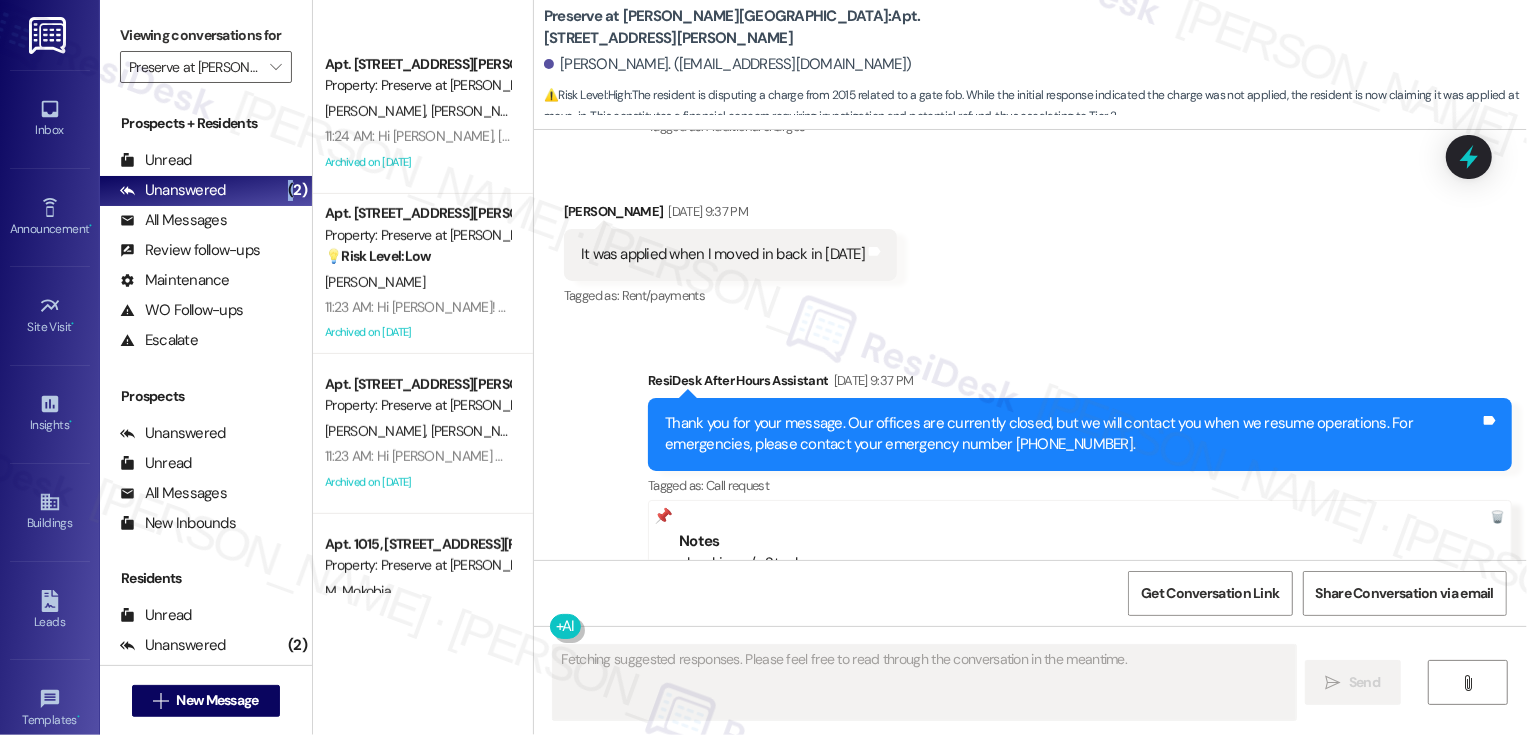 scroll, scrollTop: 20440, scrollLeft: 0, axis: vertical 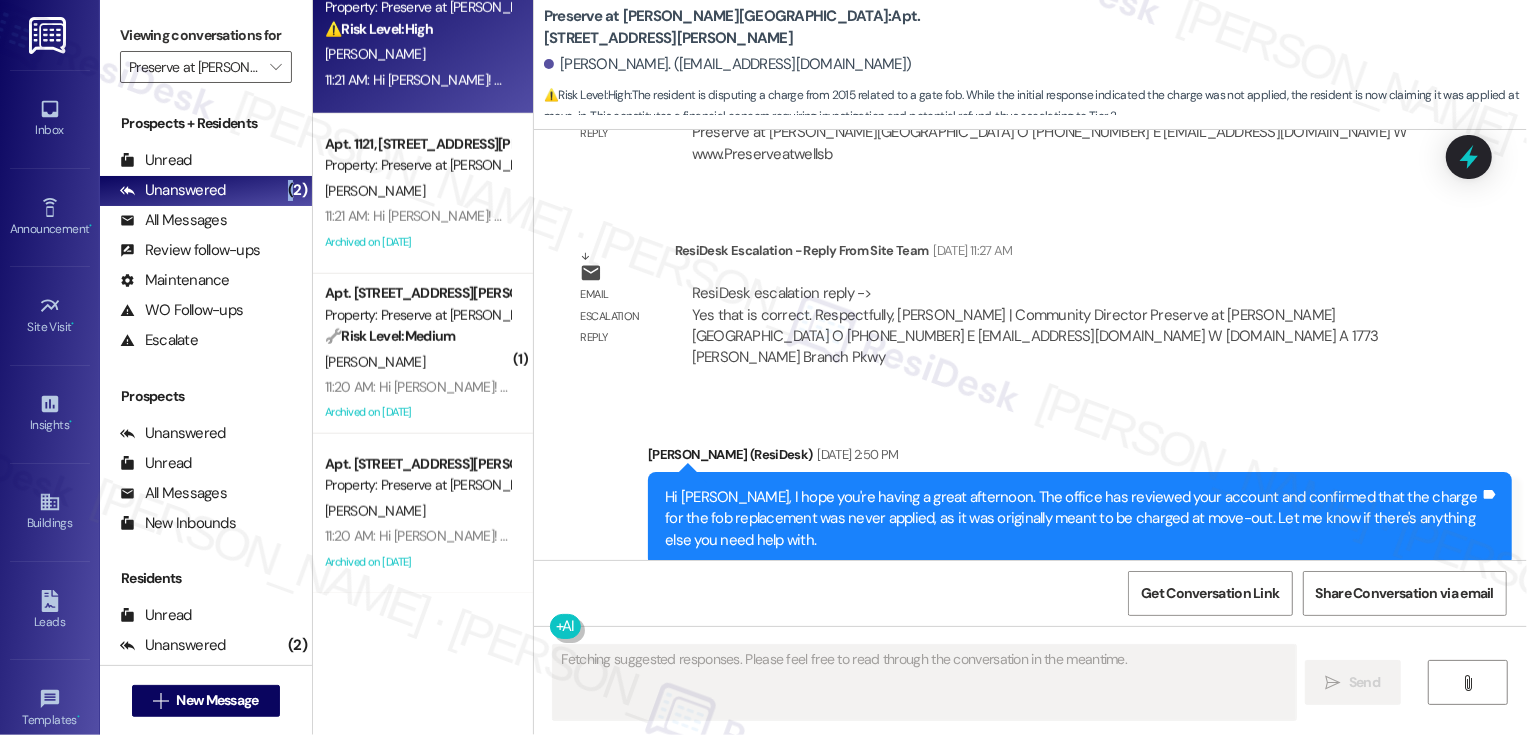 click on "M. Kouts" at bounding box center (417, 362) 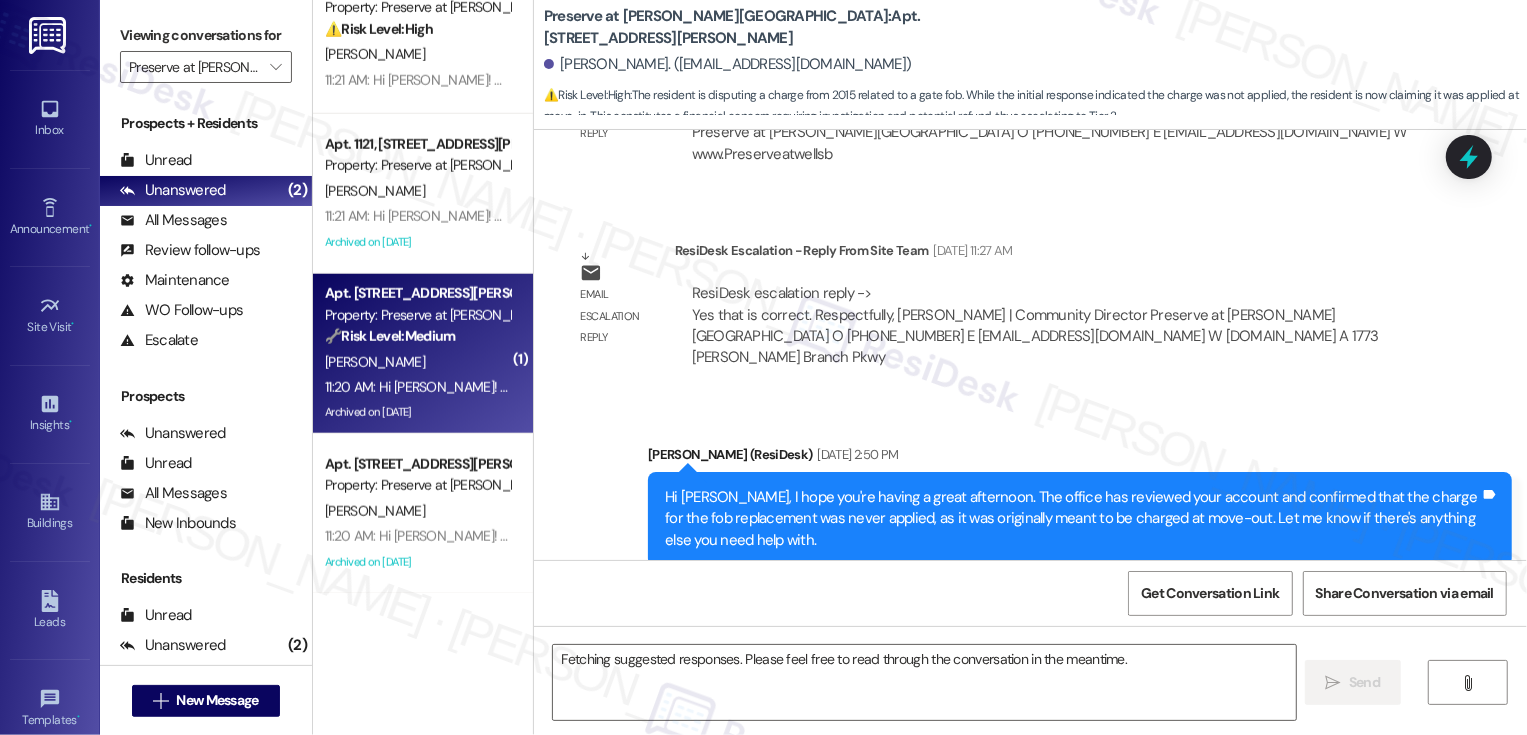 click on "M. Kouts" at bounding box center (417, 362) 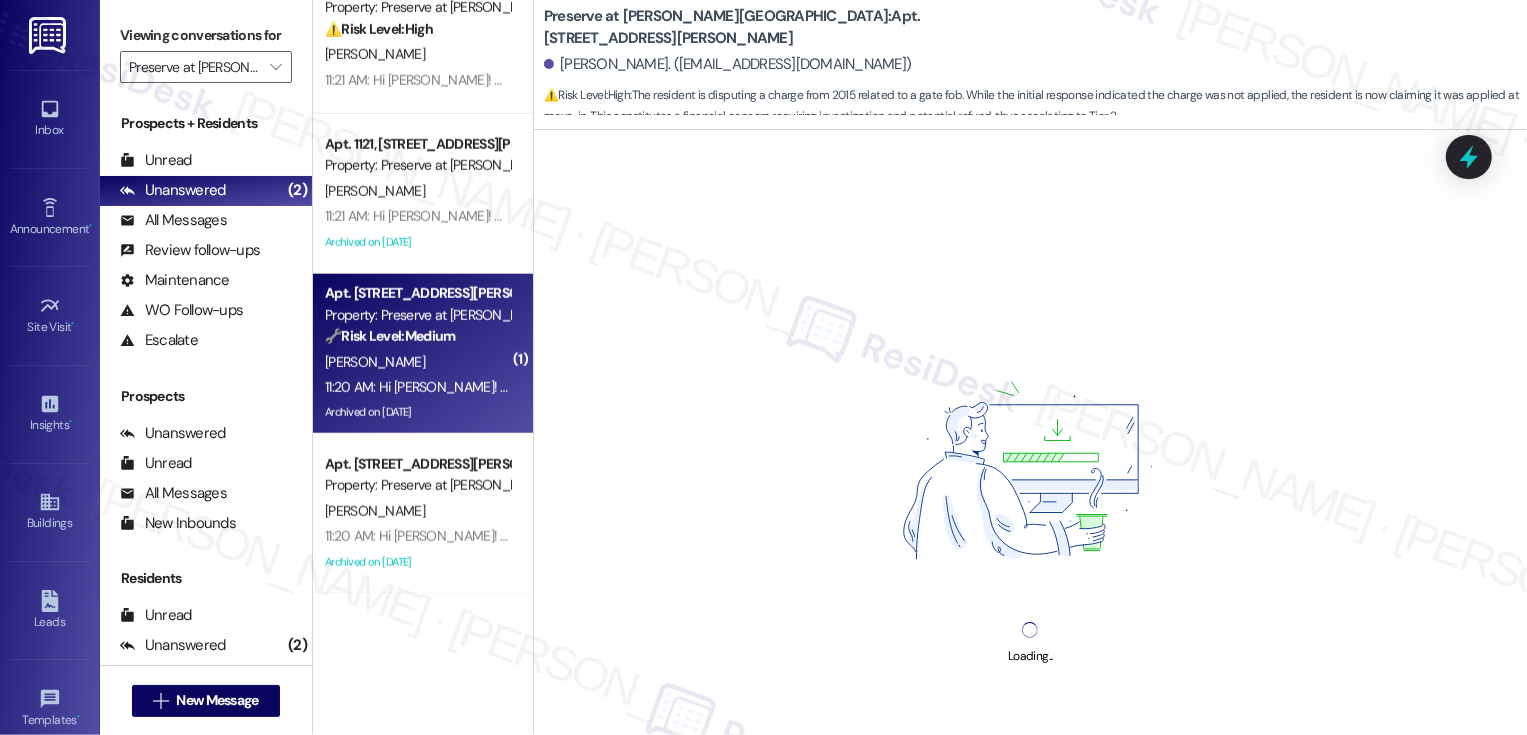 click on "M. Kouts" at bounding box center (417, 362) 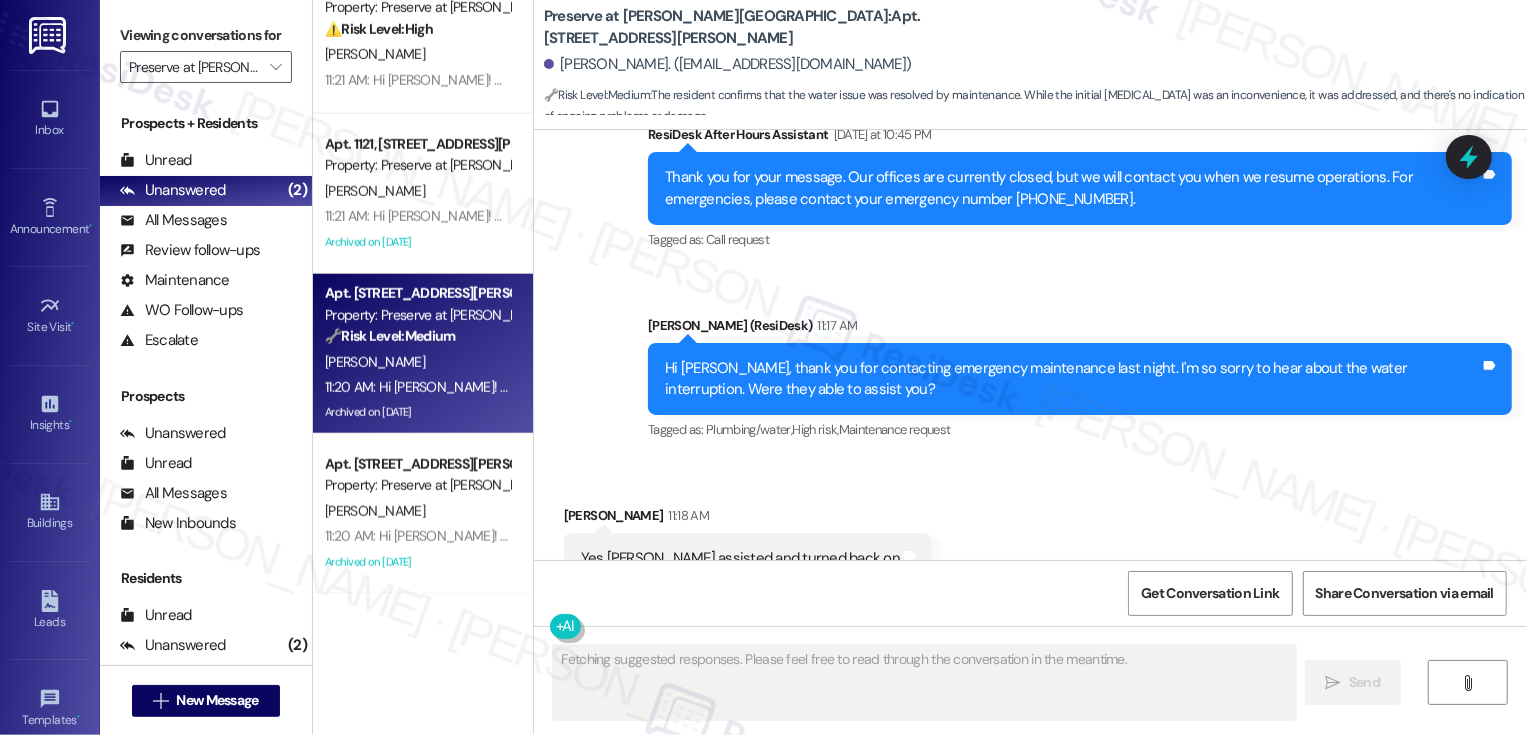 scroll, scrollTop: 11019, scrollLeft: 0, axis: vertical 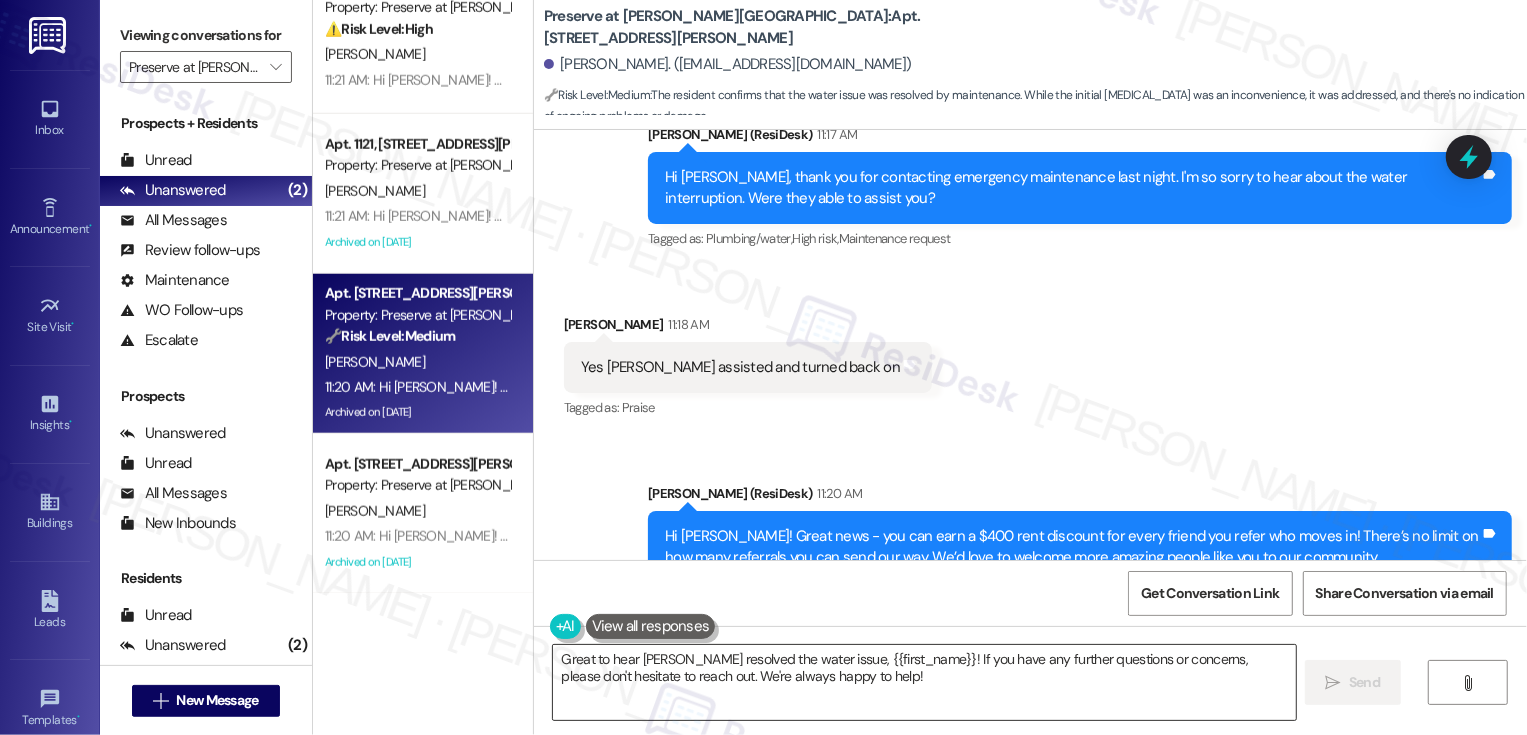 click on "Great to hear Alberto resolved the water issue, {{first_name}}! If you have any further questions or concerns, please don't hesitate to reach out. We're always happy to help!" at bounding box center [924, 682] 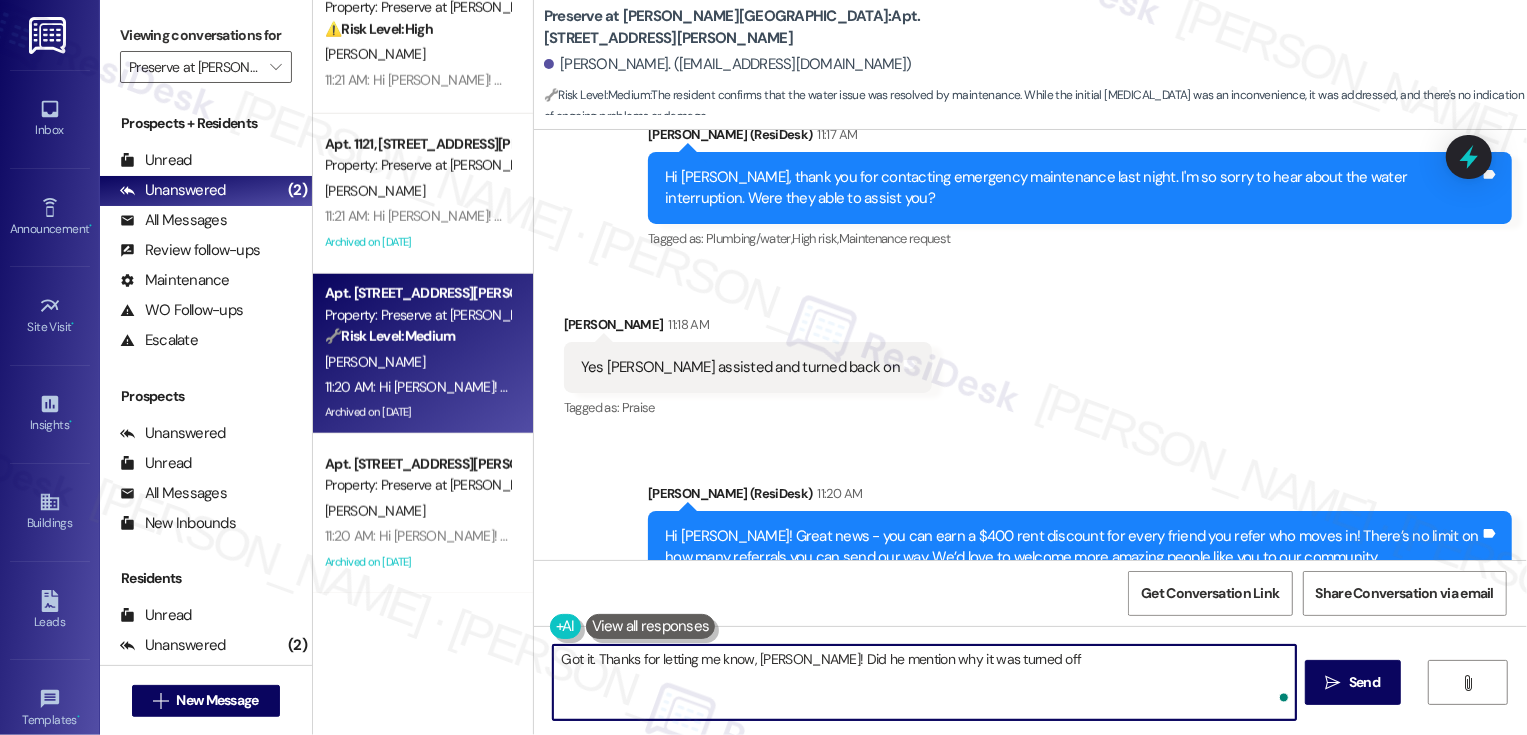type on "Got it. Thanks for letting me know, Michelle! Did he mention why it was turned off?" 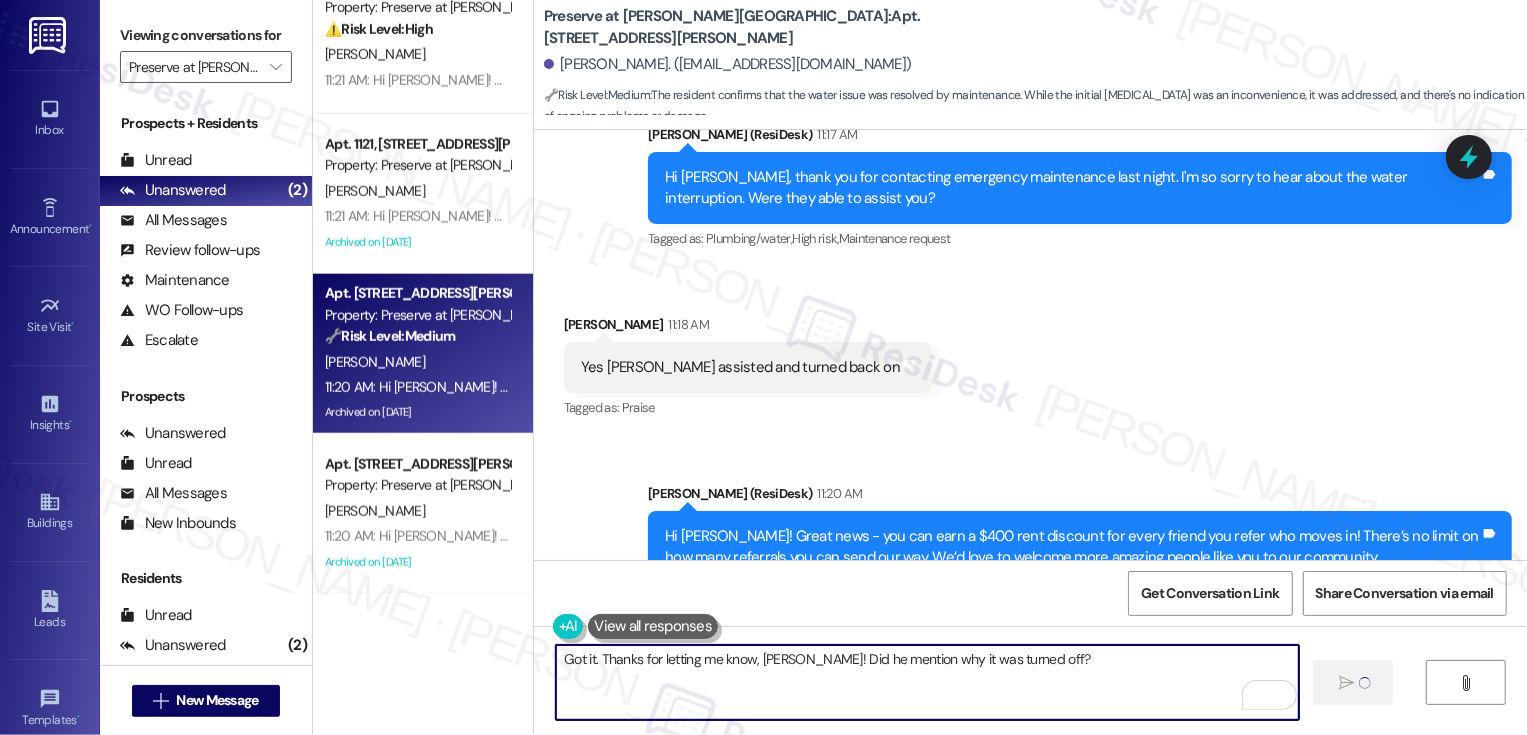 type 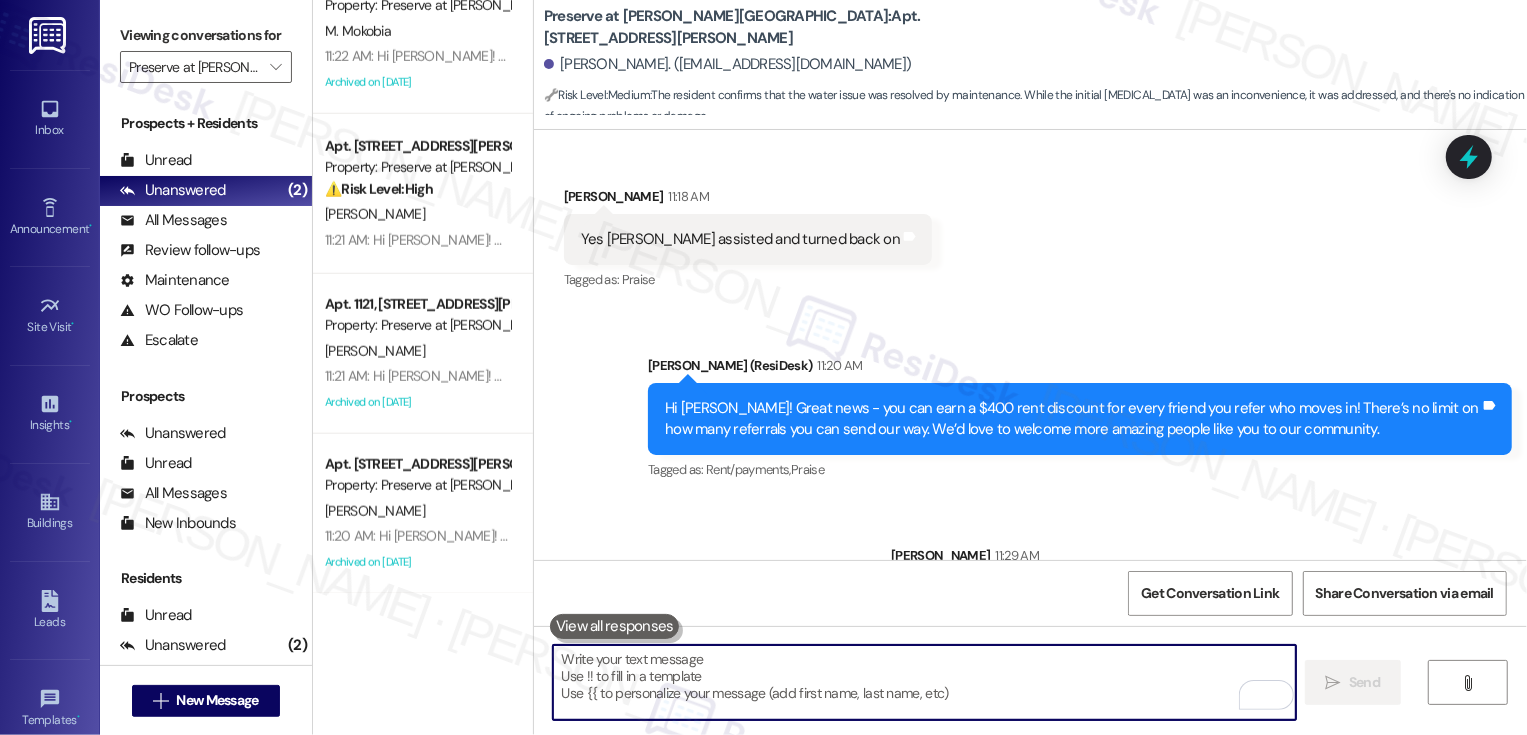 scroll, scrollTop: 10912, scrollLeft: 0, axis: vertical 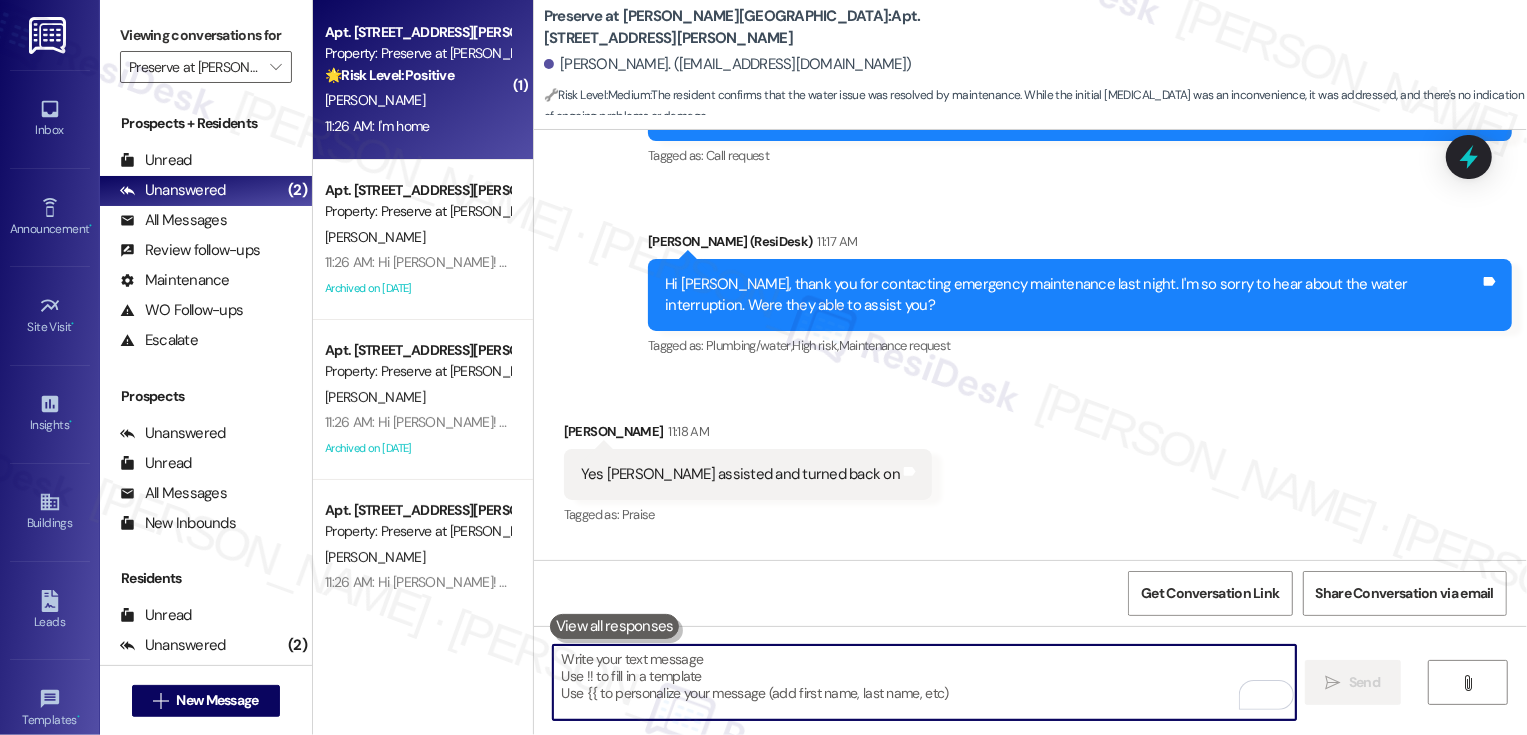 click on "11:26 AM: I'm home 11:26 AM: I'm home" at bounding box center [417, 126] 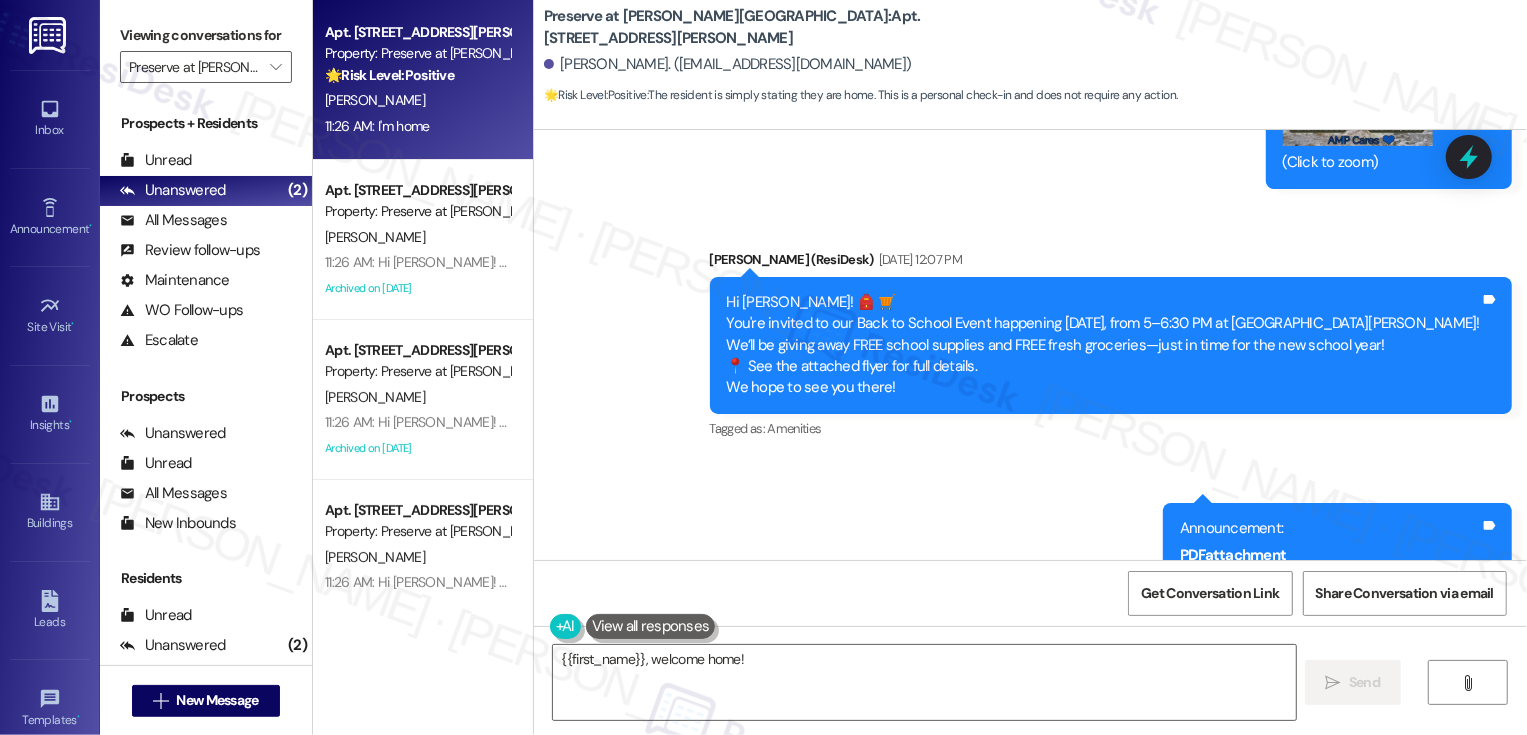 scroll, scrollTop: 4012, scrollLeft: 0, axis: vertical 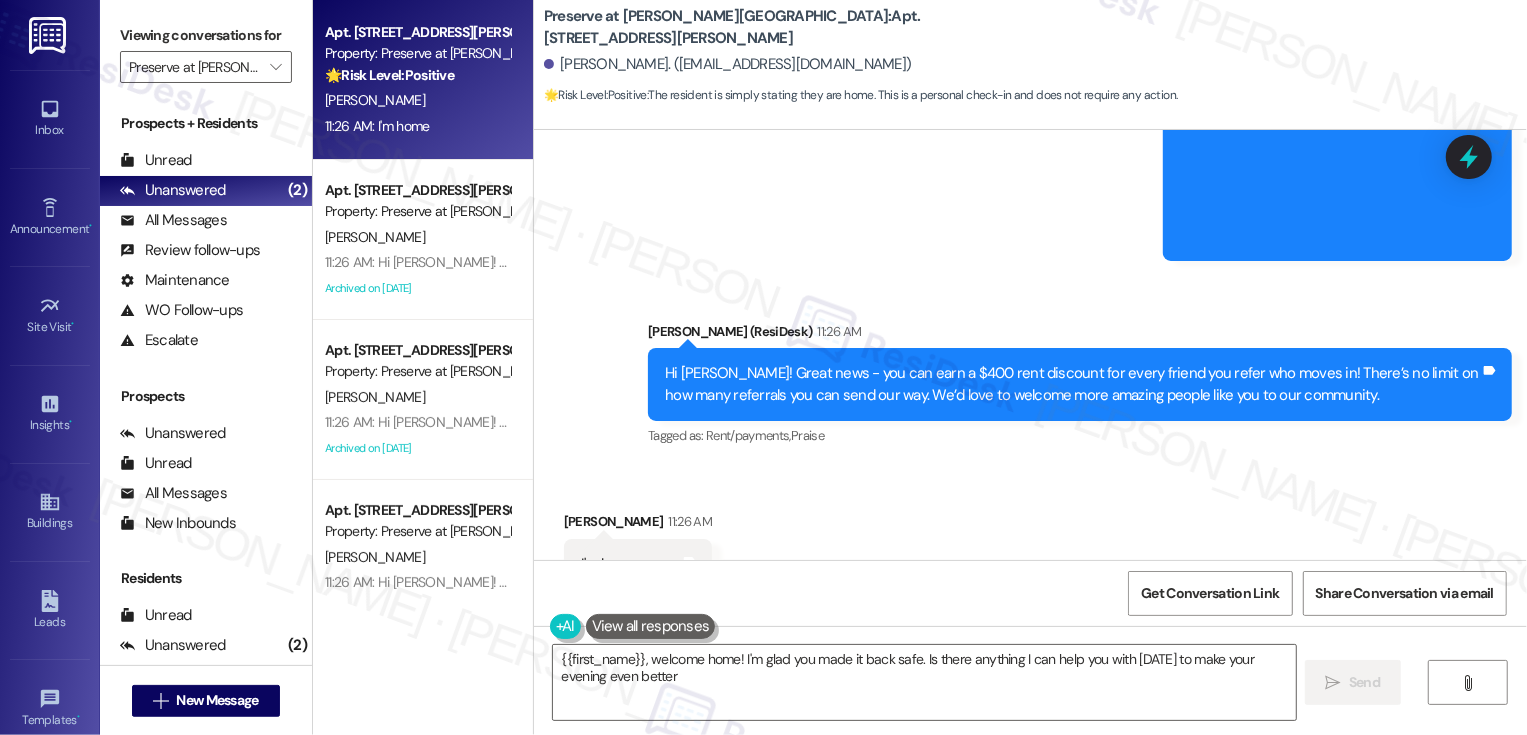 type on "{{first_name}}, welcome home! I'm glad you made it back safe. Is there anything I can help you with today to make your evening even better?" 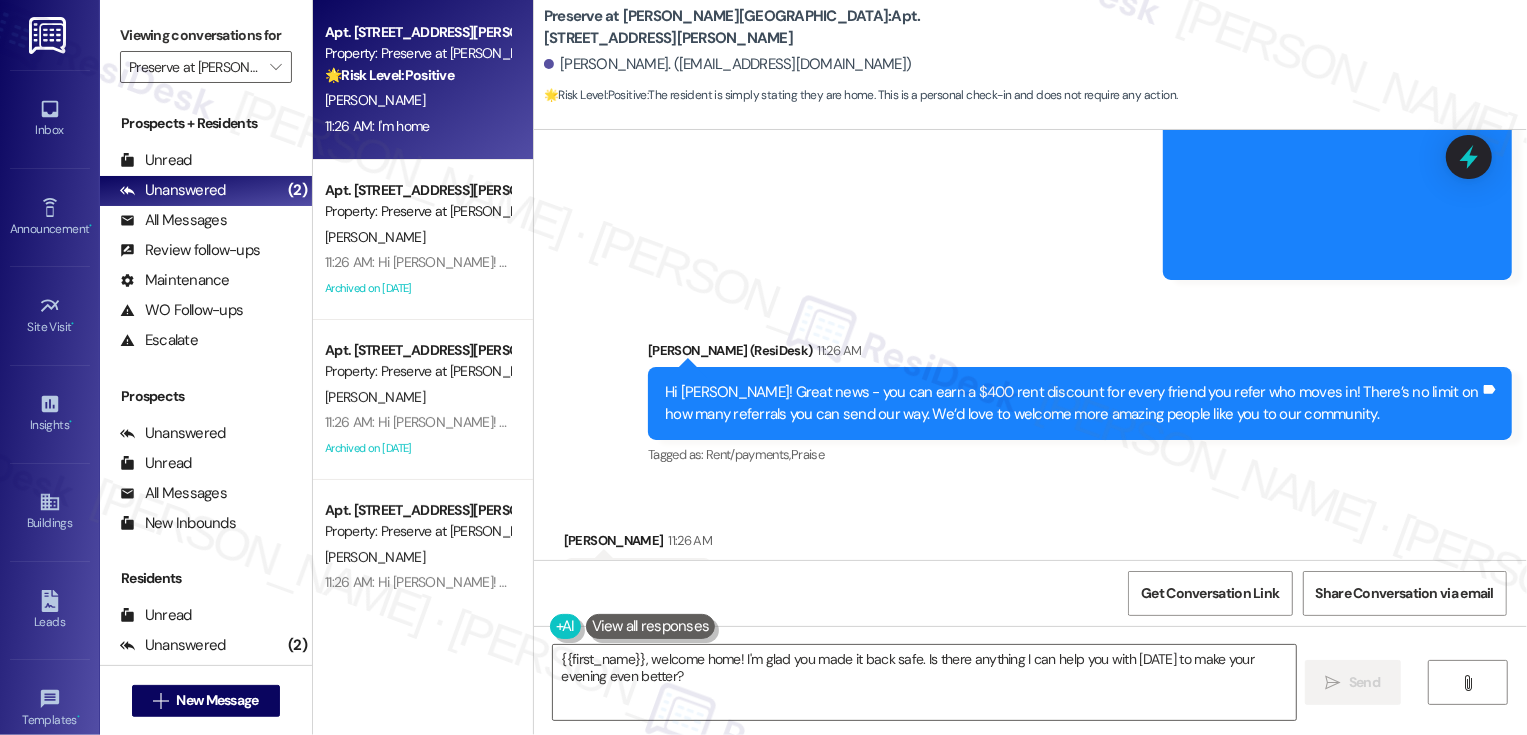 scroll, scrollTop: 4012, scrollLeft: 0, axis: vertical 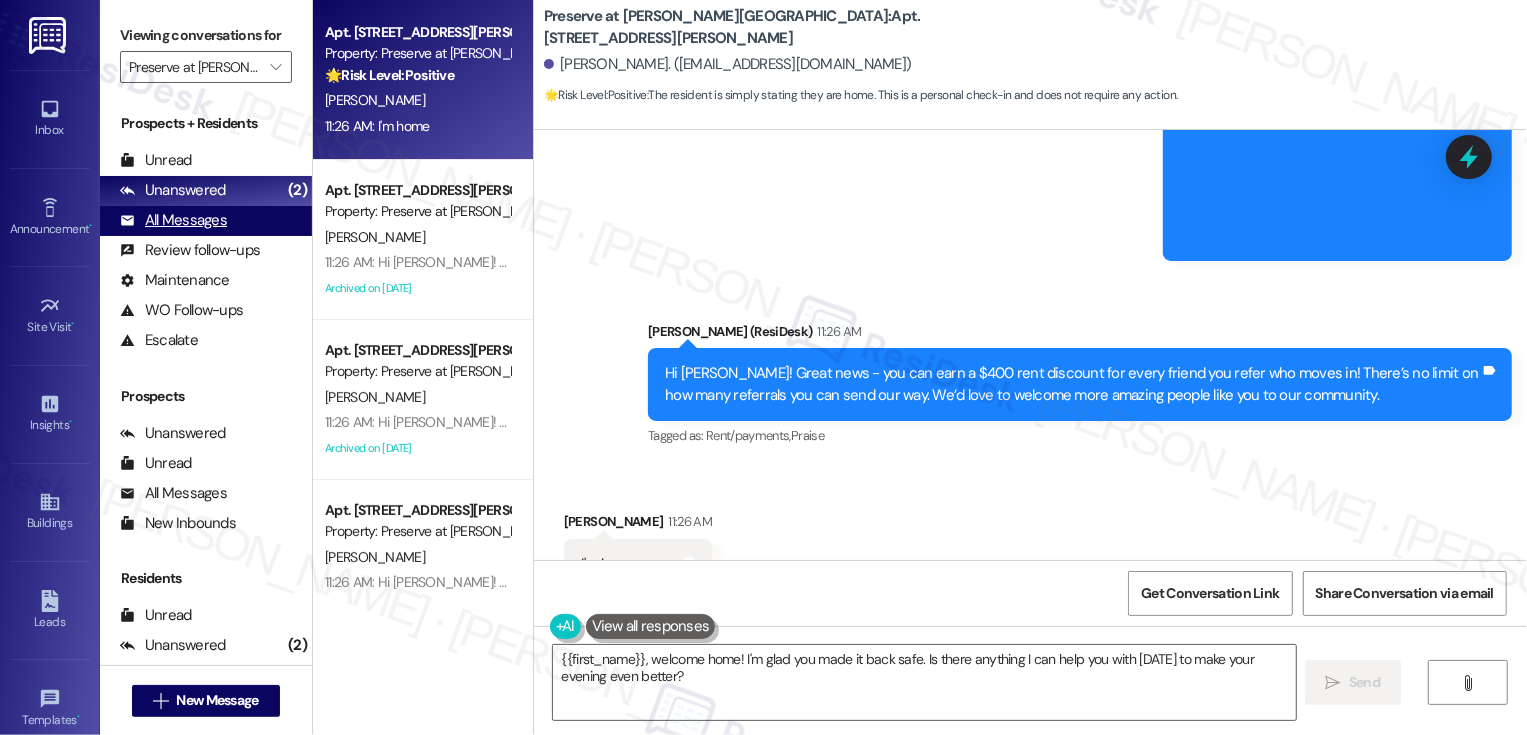 click on "All Messages" at bounding box center [173, 220] 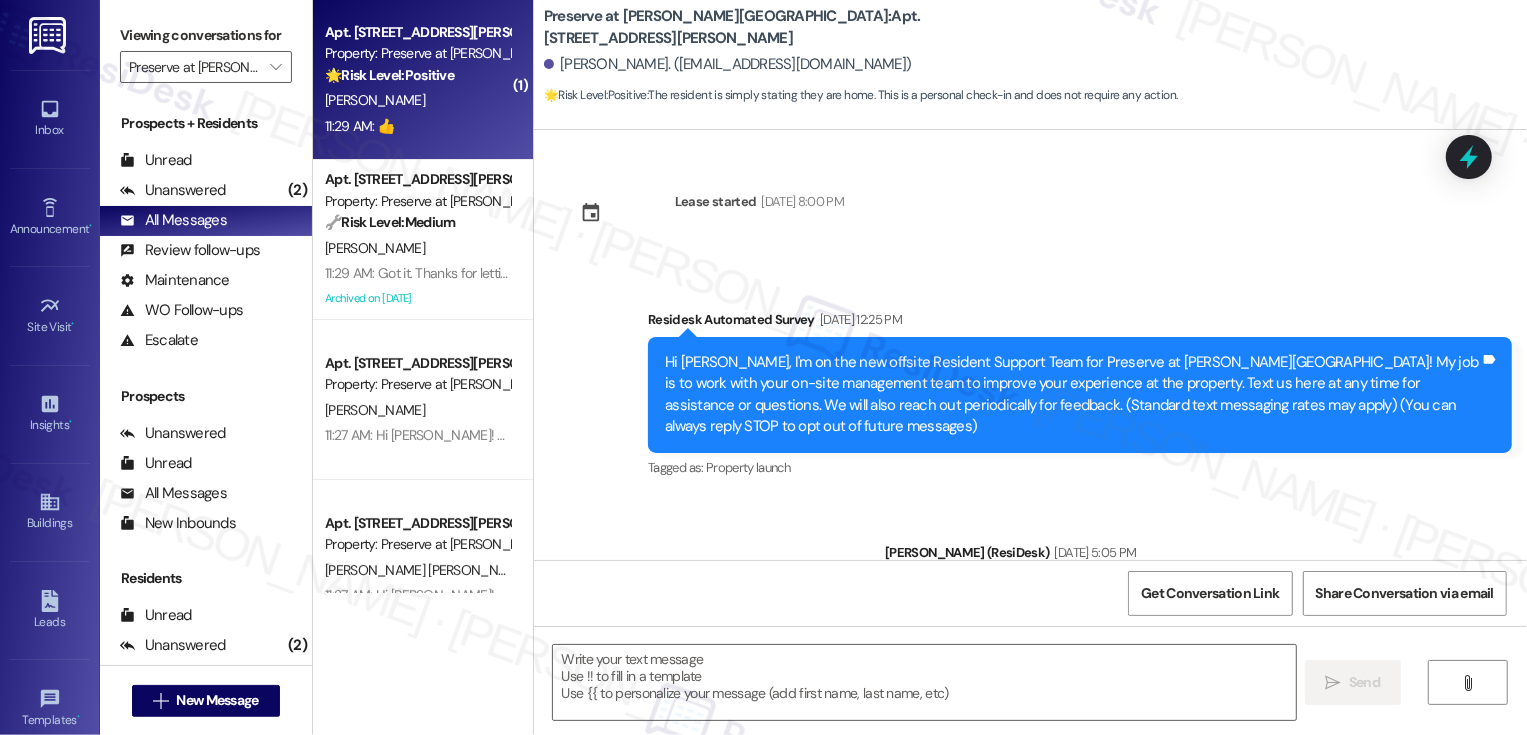 scroll, scrollTop: 4012, scrollLeft: 0, axis: vertical 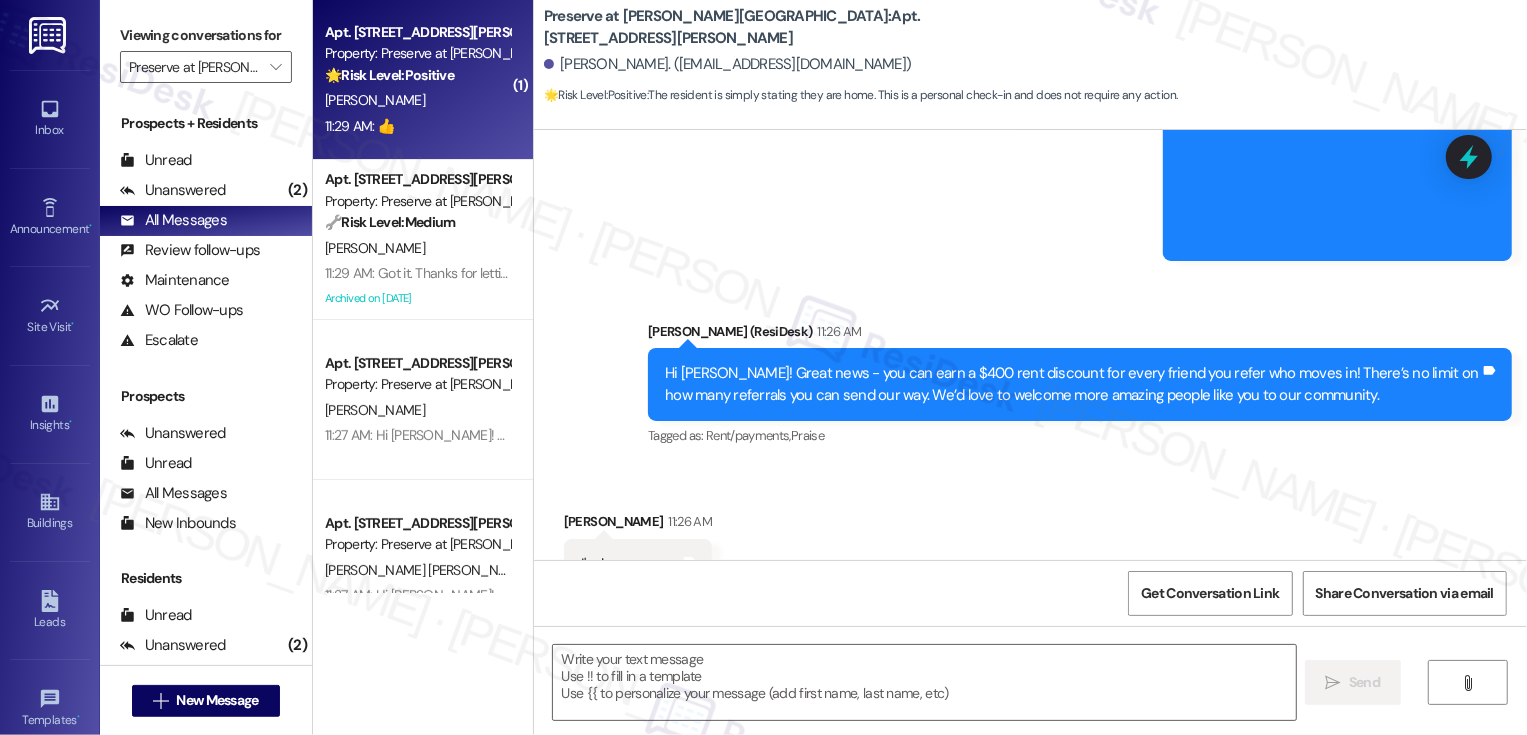 type on "Fetching suggested responses. Please feel free to read through the conversation in the meantime." 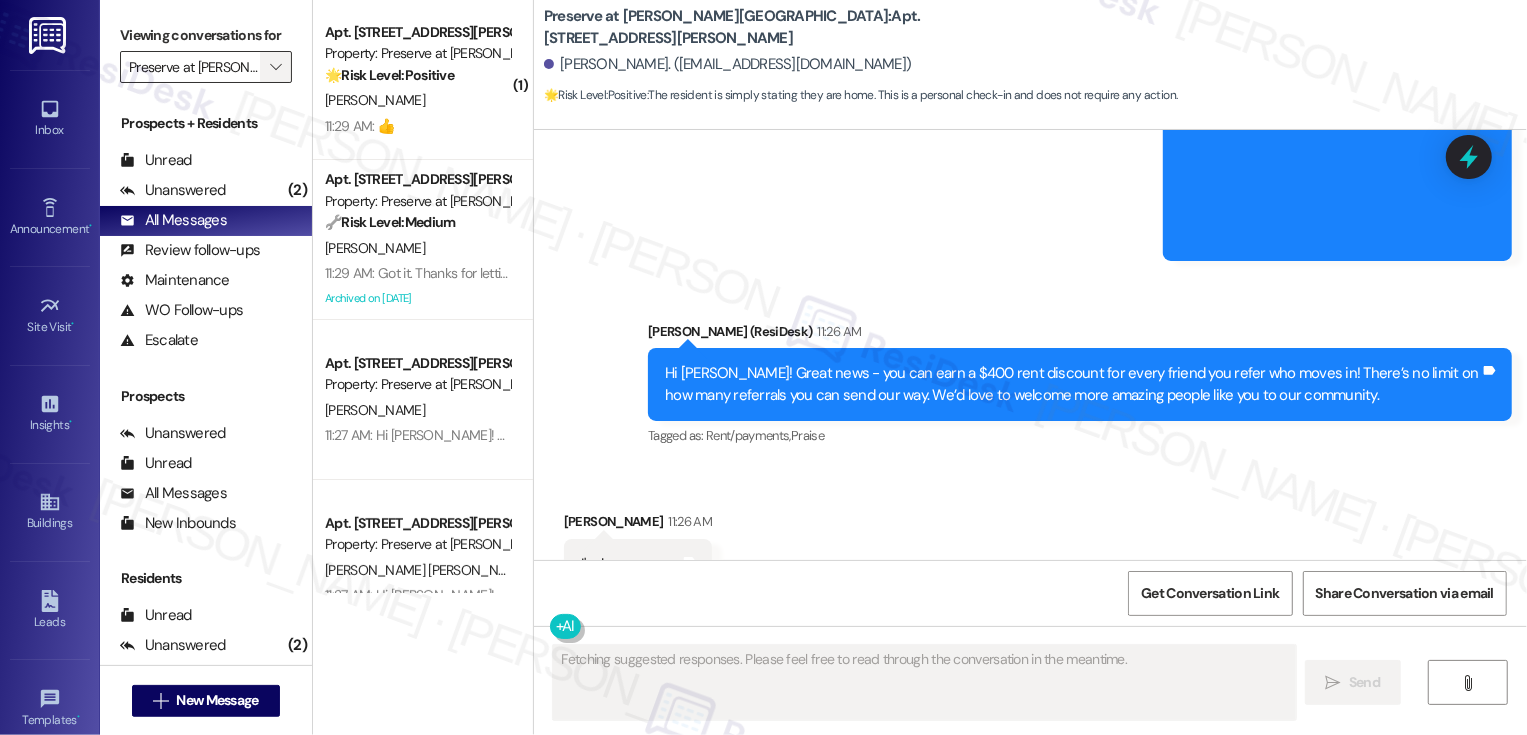 click on "" at bounding box center [275, 67] 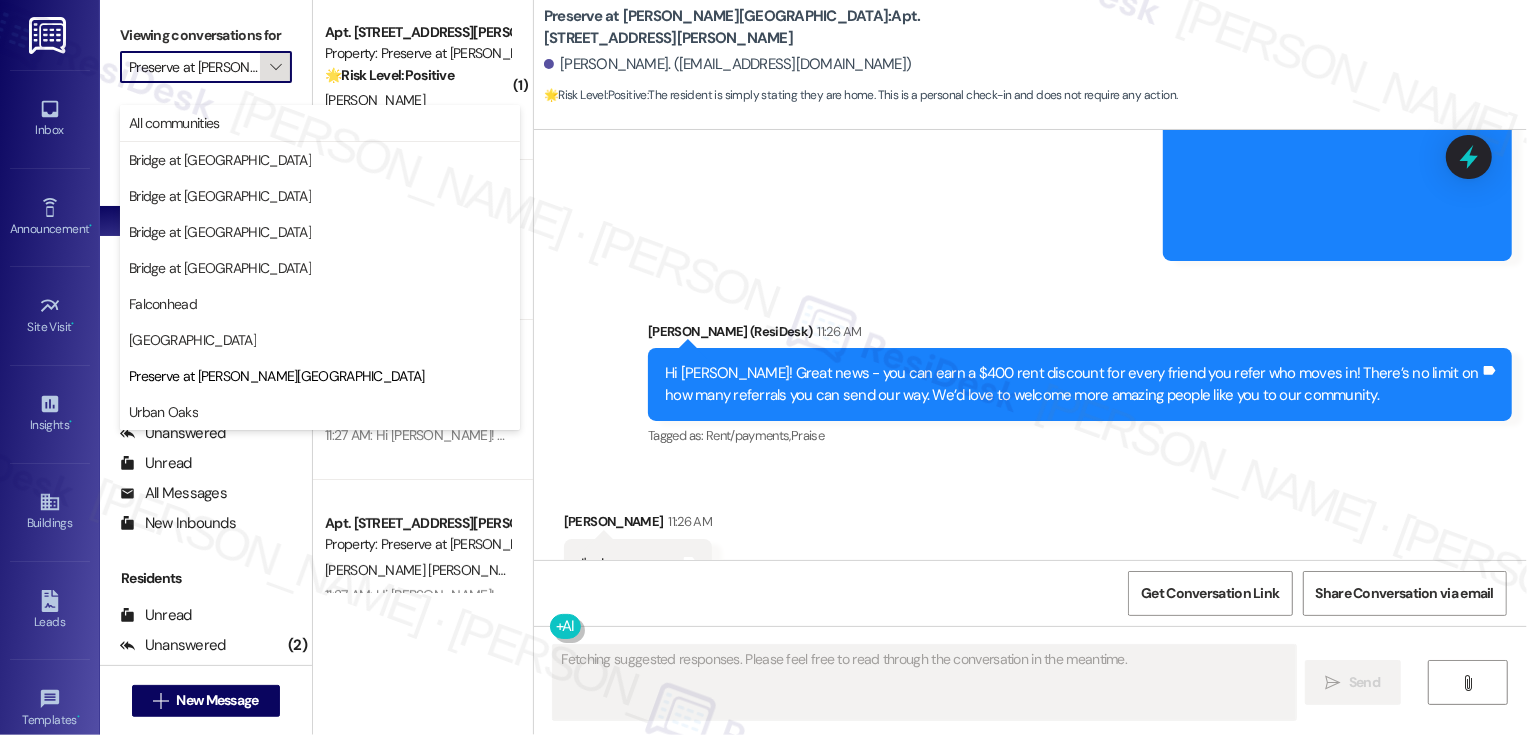 scroll, scrollTop: 0, scrollLeft: 24, axis: horizontal 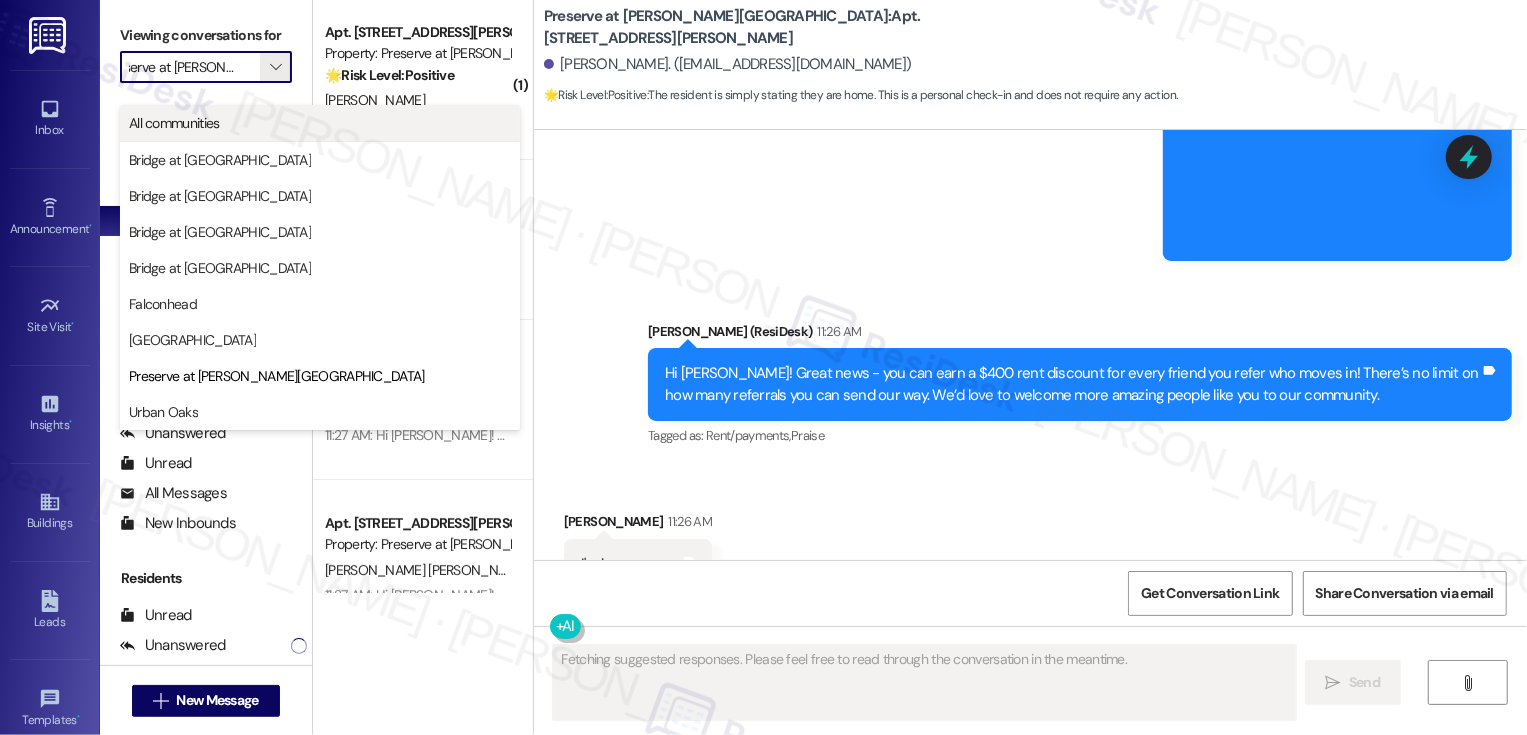 click on "All communities" at bounding box center [320, 123] 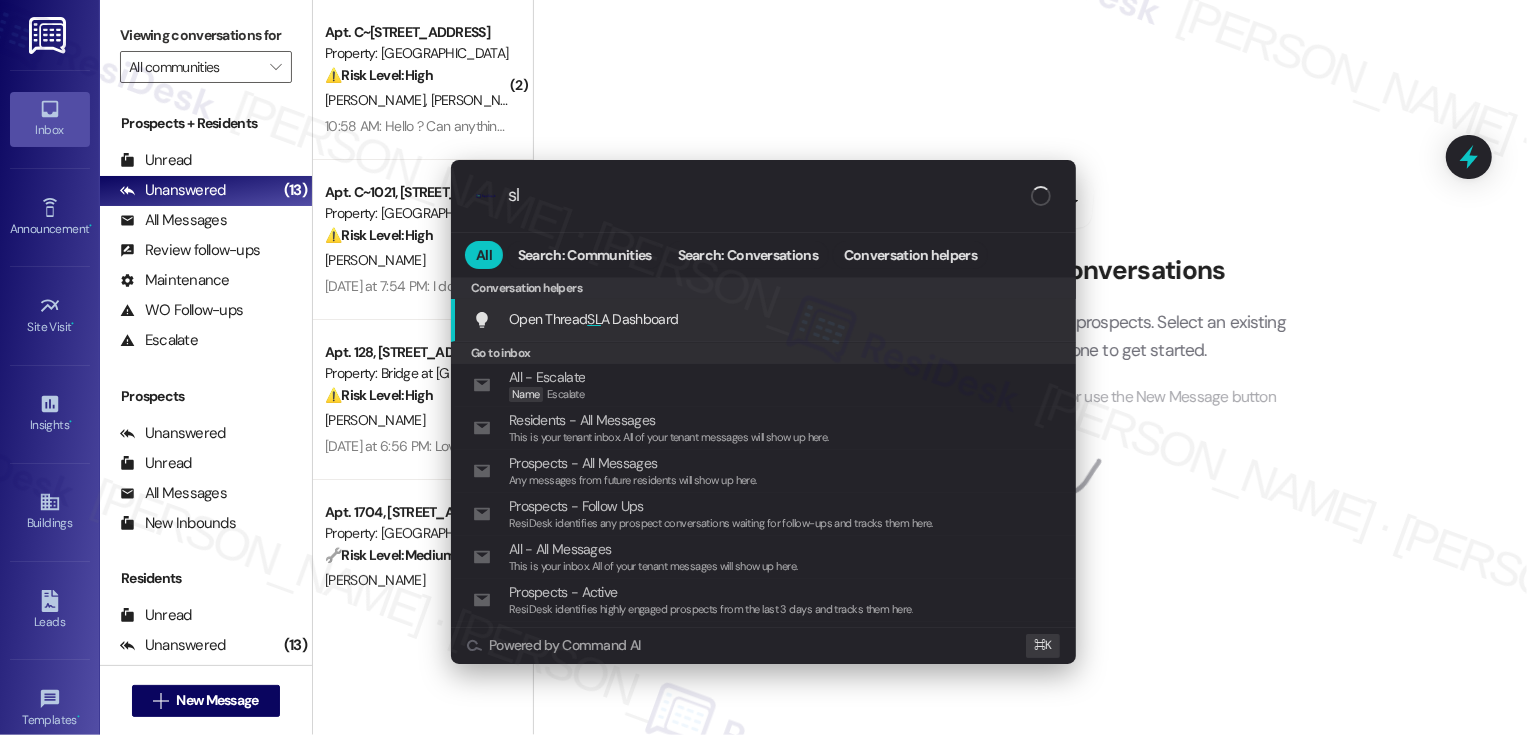 type on "sla" 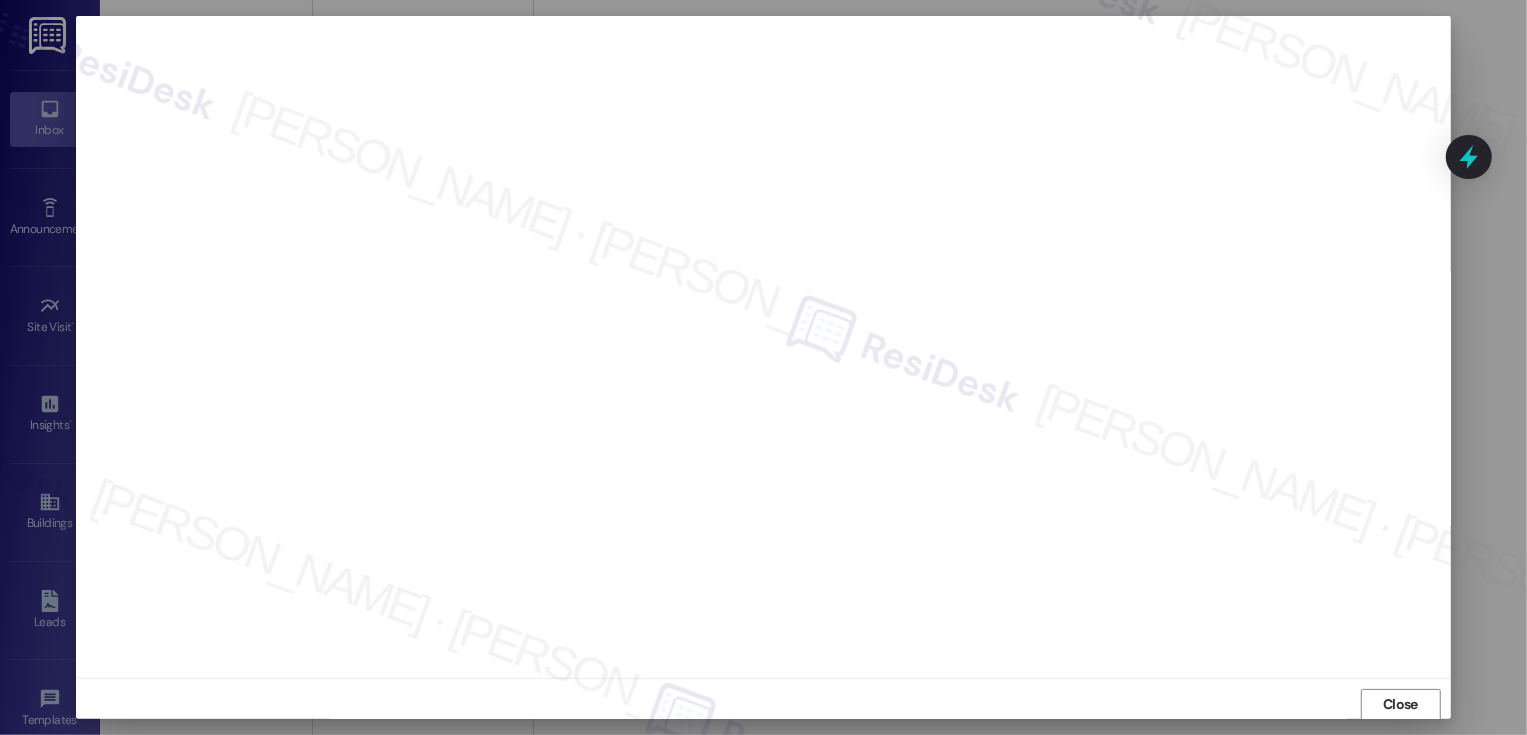 scroll, scrollTop: 1, scrollLeft: 0, axis: vertical 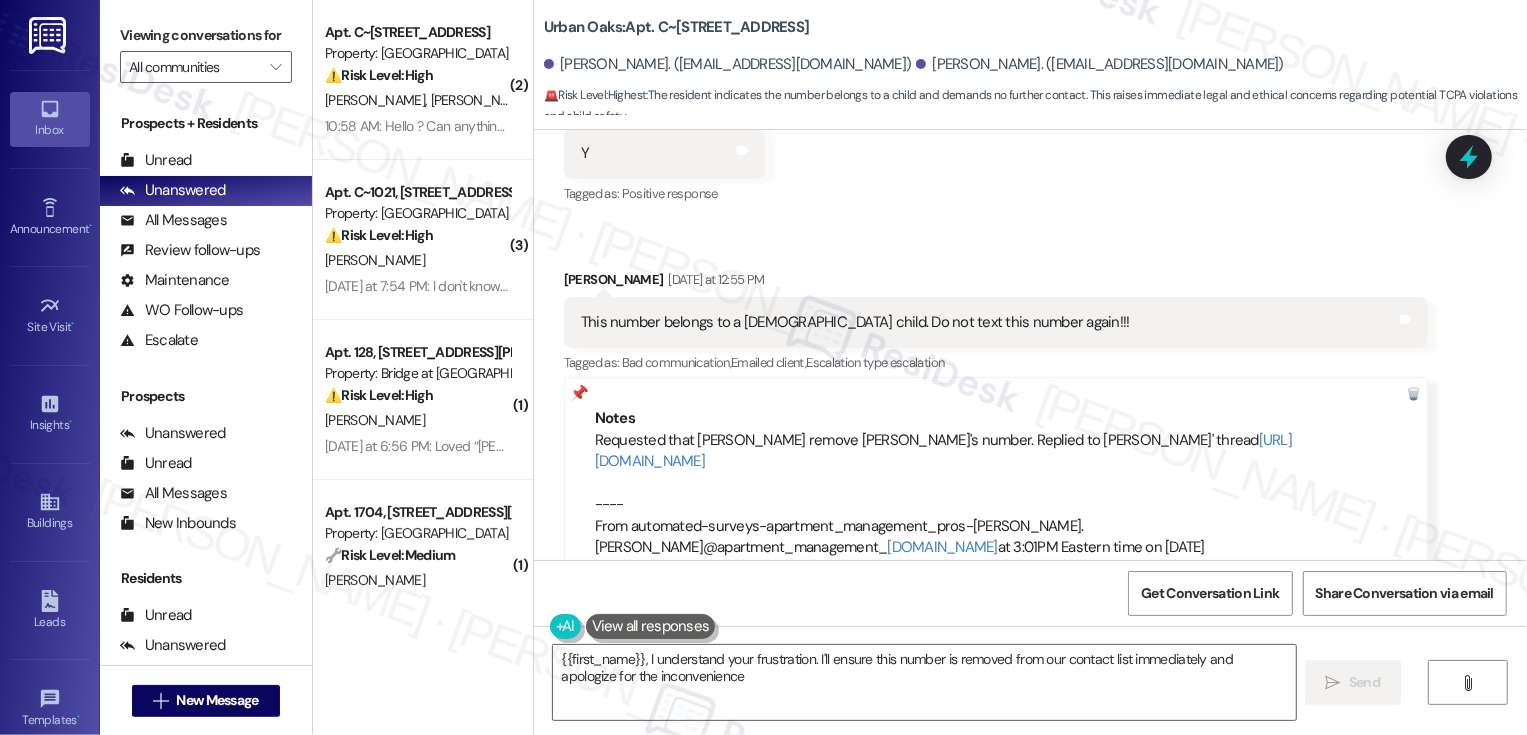 type on "{{first_name}}, I understand your frustration. I'll ensure this number is removed from our contact list immediately and apologize for the inconvenience." 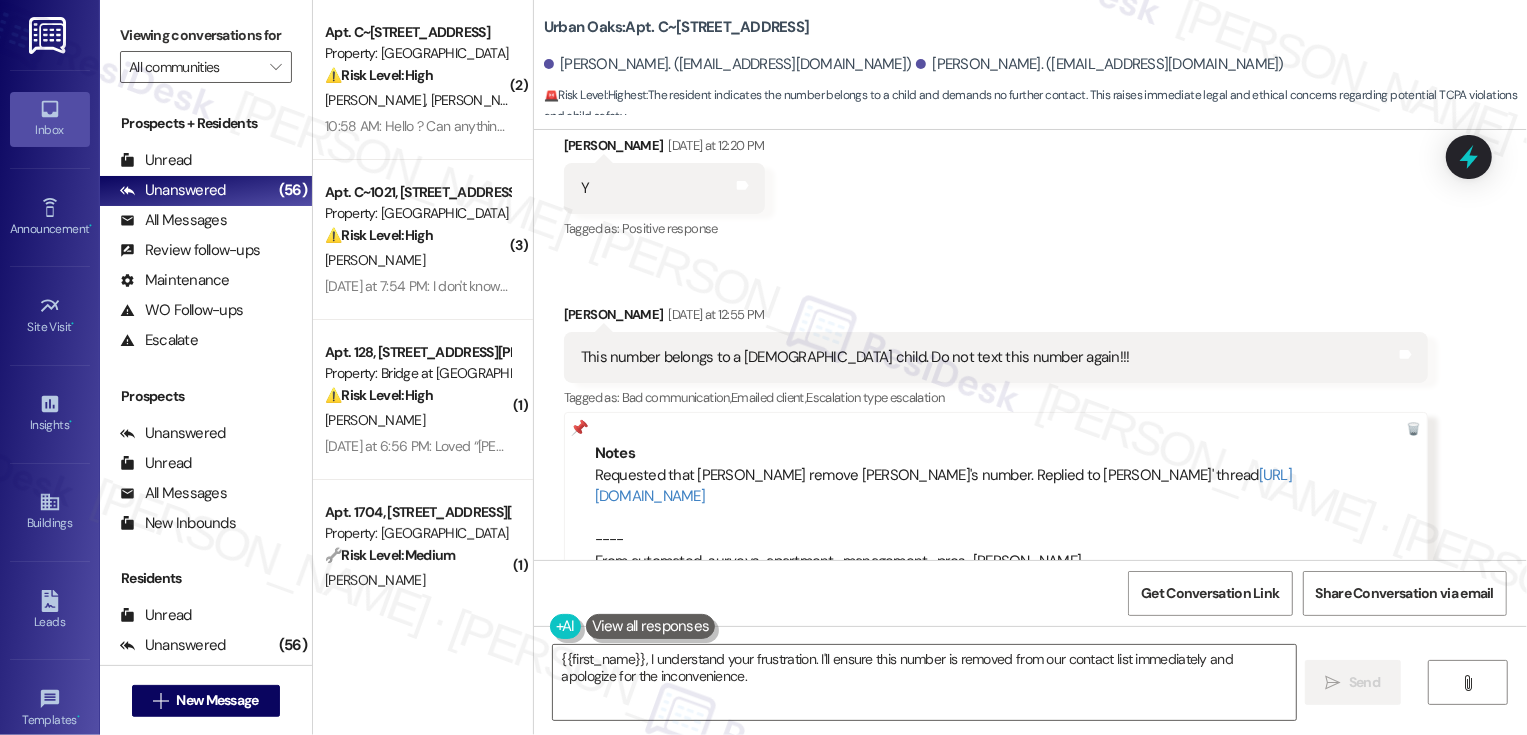 scroll, scrollTop: 1143, scrollLeft: 0, axis: vertical 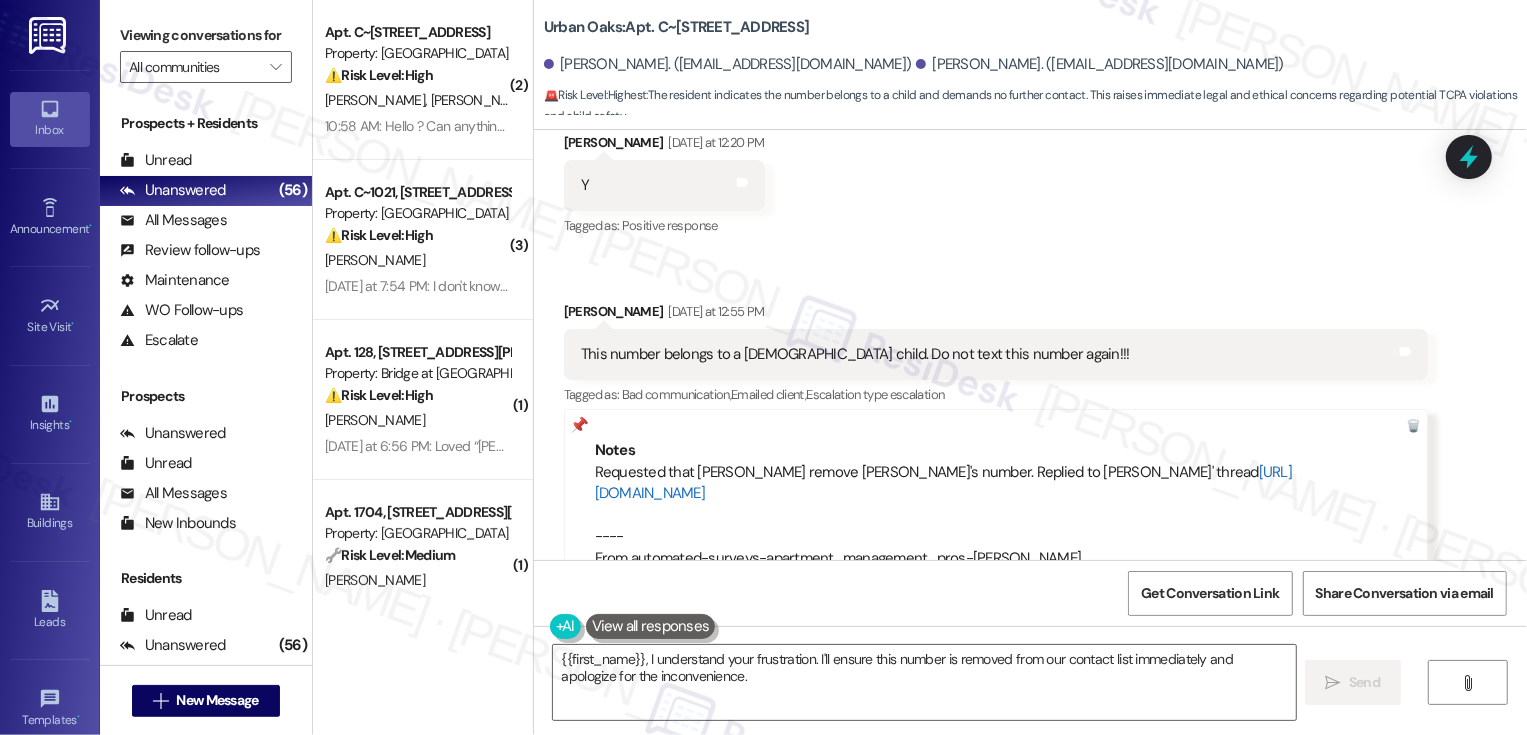 click on "https://www.theresidesk.com/text/insights-conversations/1425754/share-conversation-link" at bounding box center (943, 482) 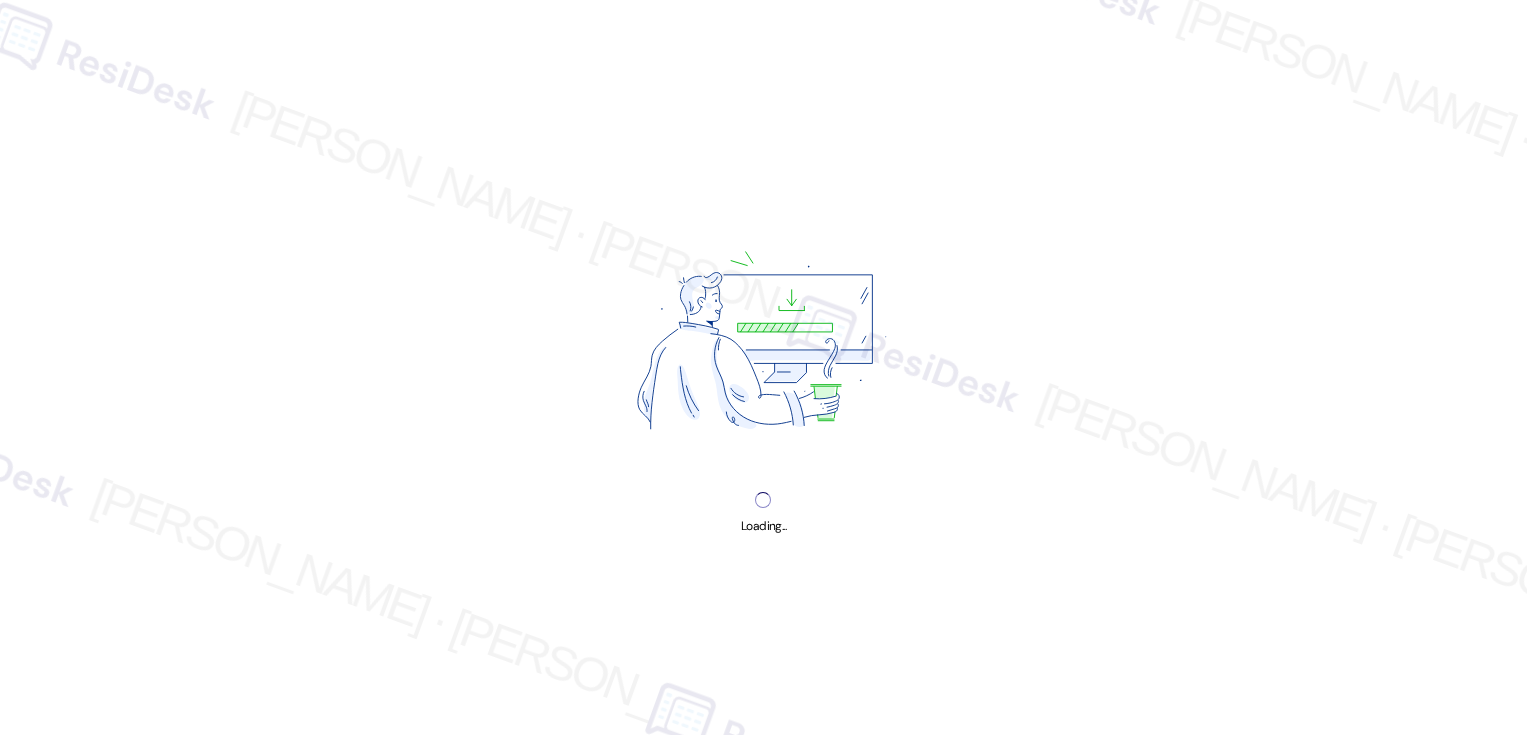 scroll, scrollTop: 0, scrollLeft: 0, axis: both 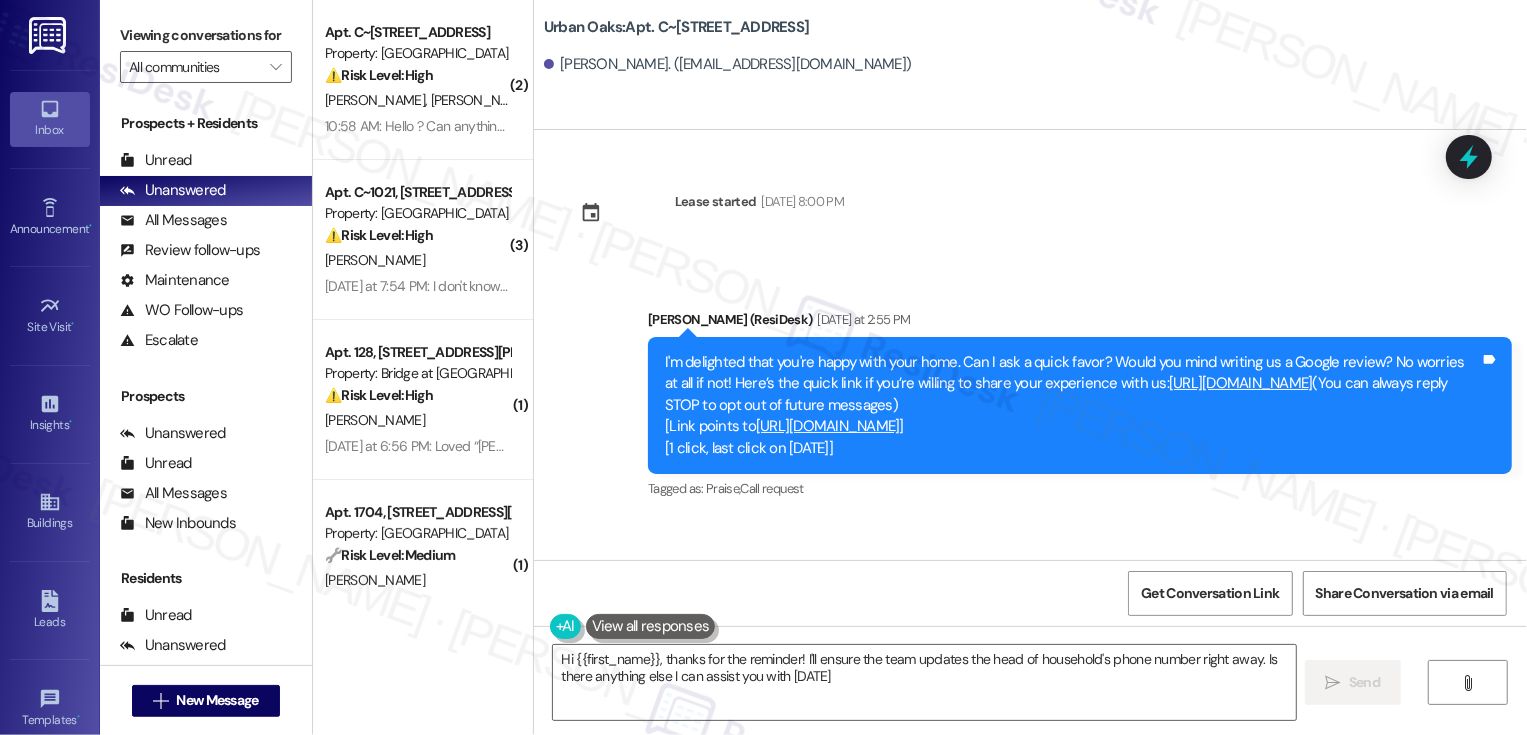 type on "Hi {{first_name}}, thanks for the reminder! I'll ensure the team updates the head of household's phone number right away. Is there anything else I can assist you with today?" 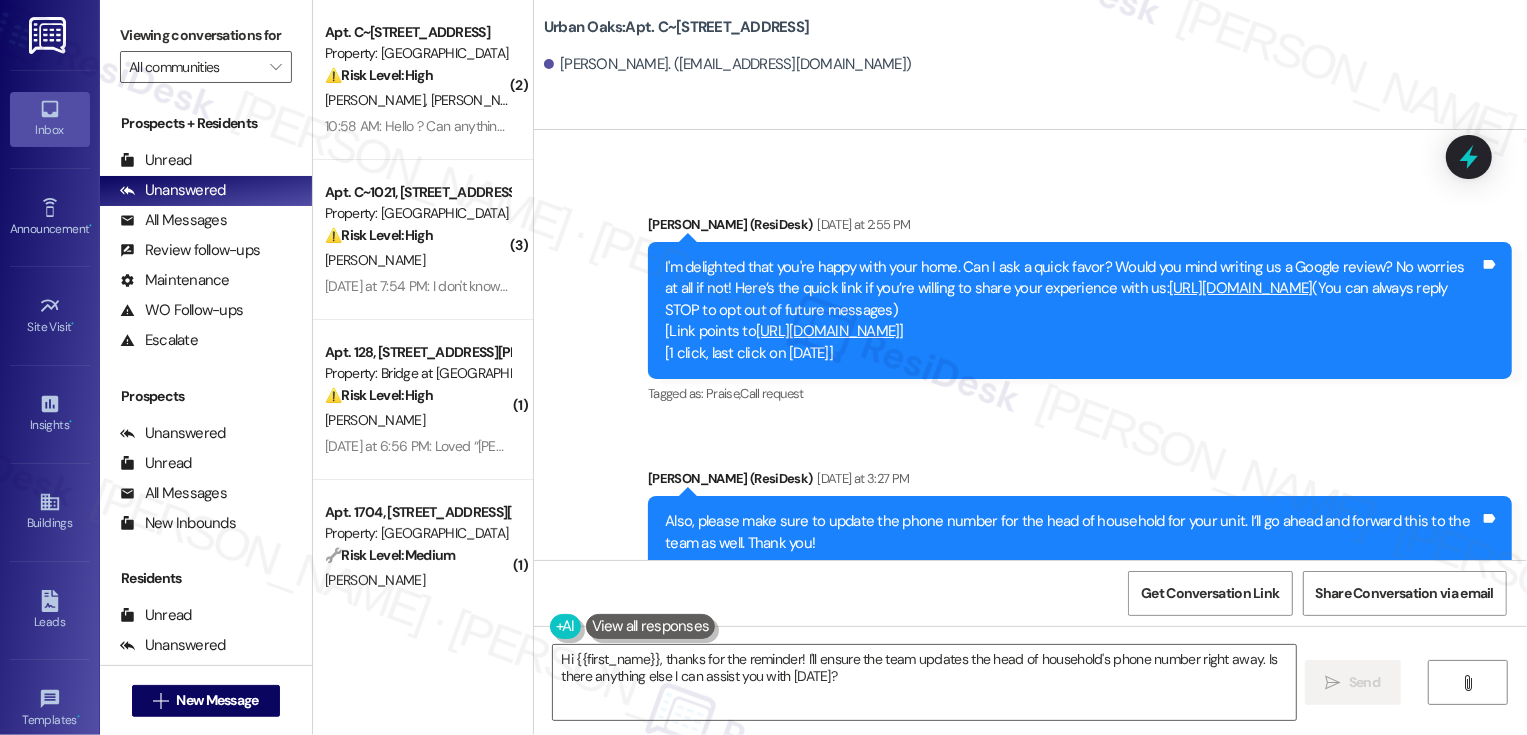 scroll, scrollTop: 149, scrollLeft: 0, axis: vertical 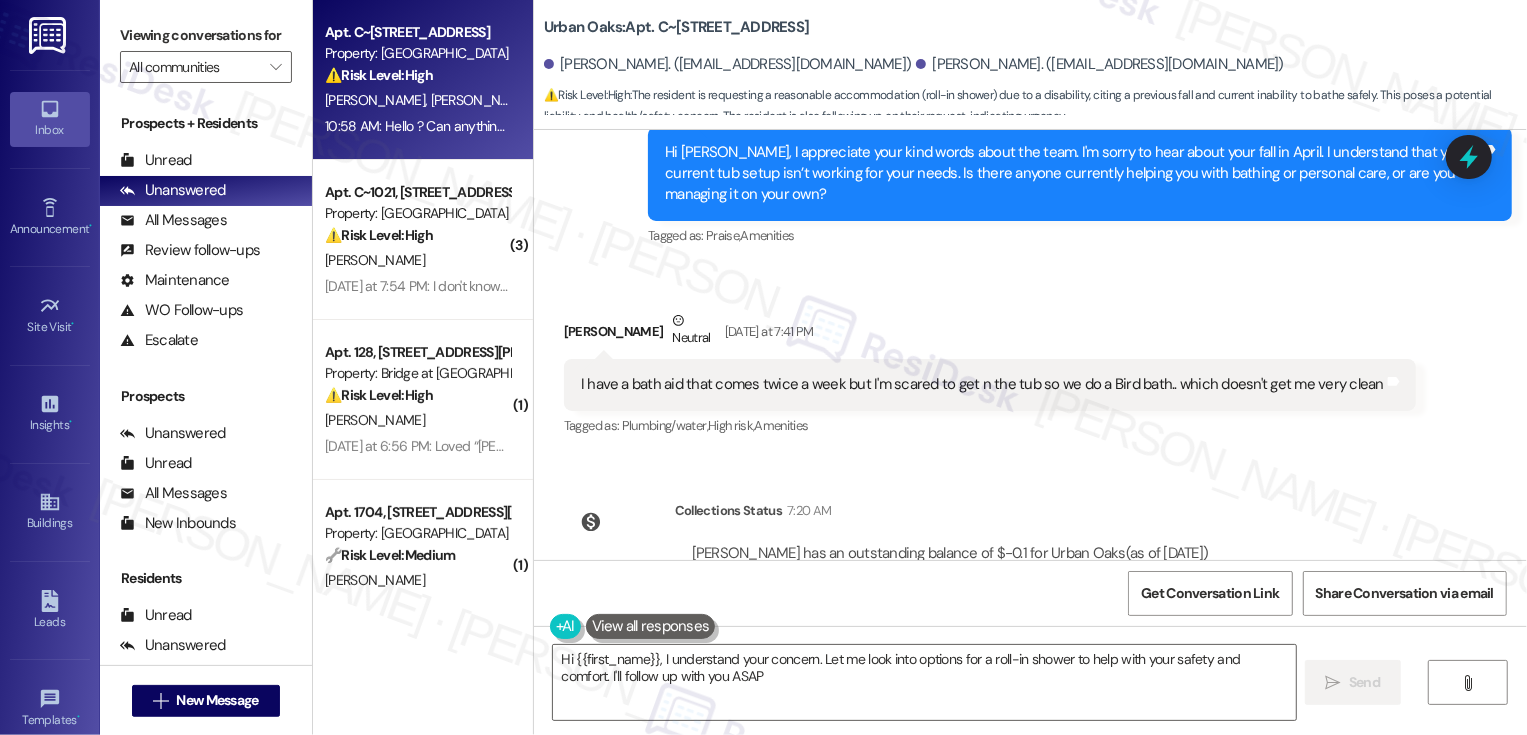 type on "Hi {{first_name}}, I understand your concern. Let me look into options for a roll-in shower to help with your safety and comfort. I'll follow up with you ASAP!" 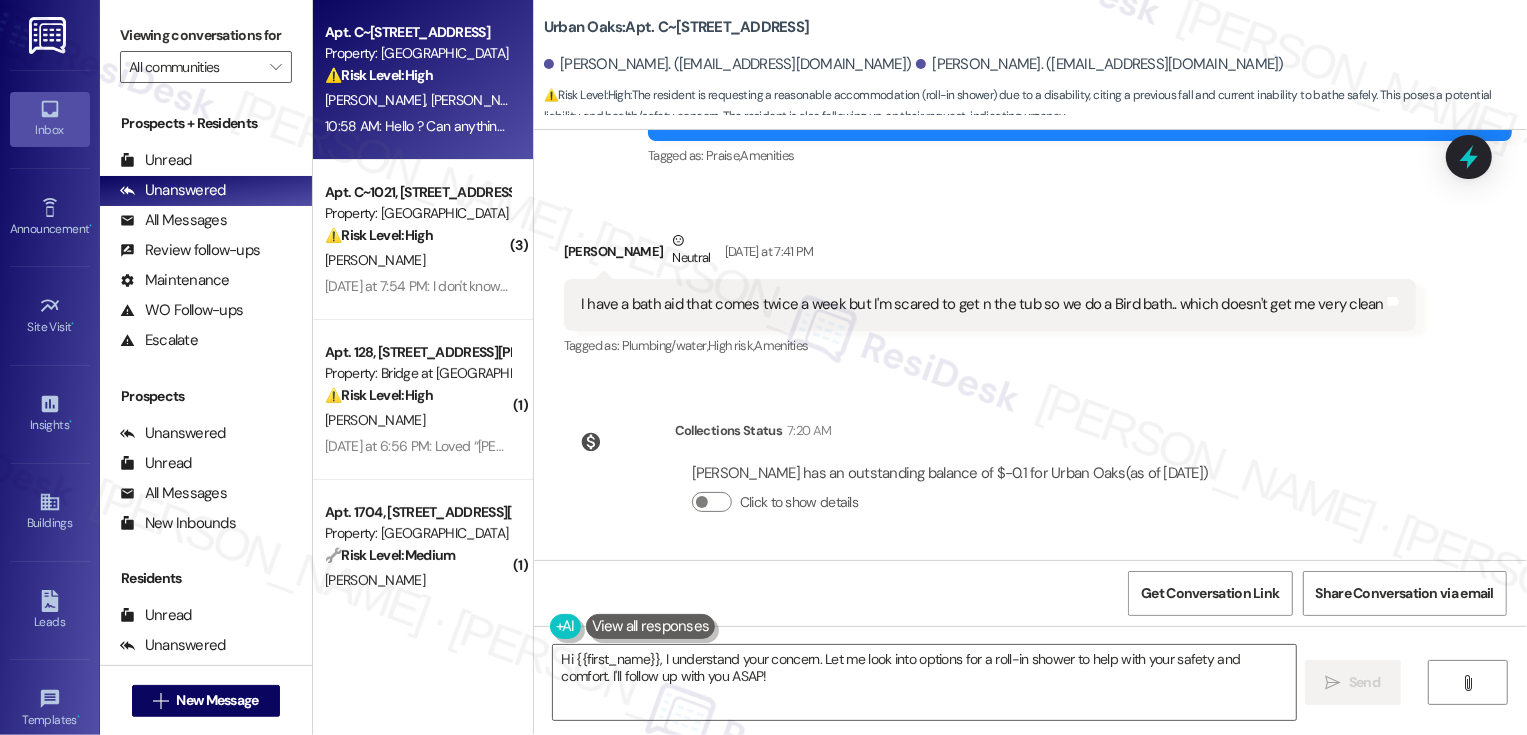 scroll, scrollTop: 2934, scrollLeft: 0, axis: vertical 